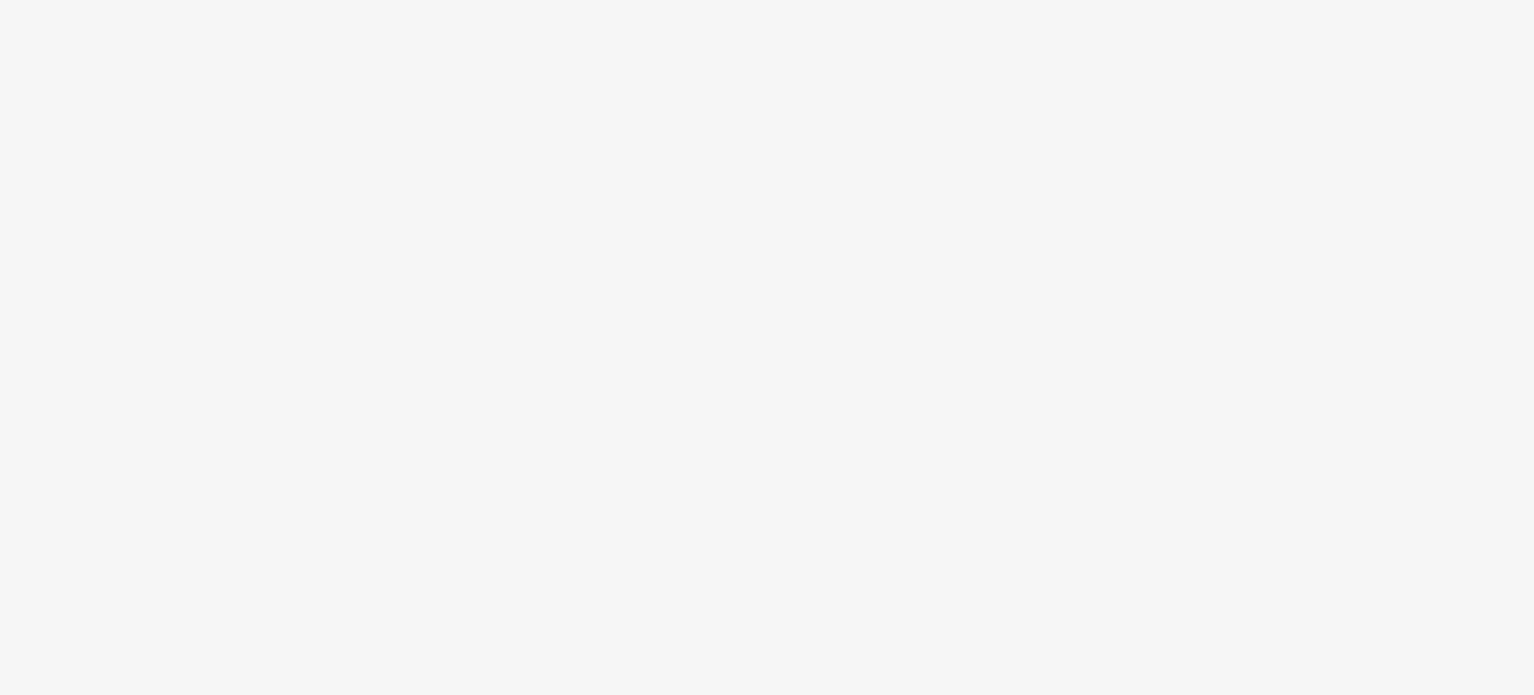 scroll, scrollTop: 0, scrollLeft: 0, axis: both 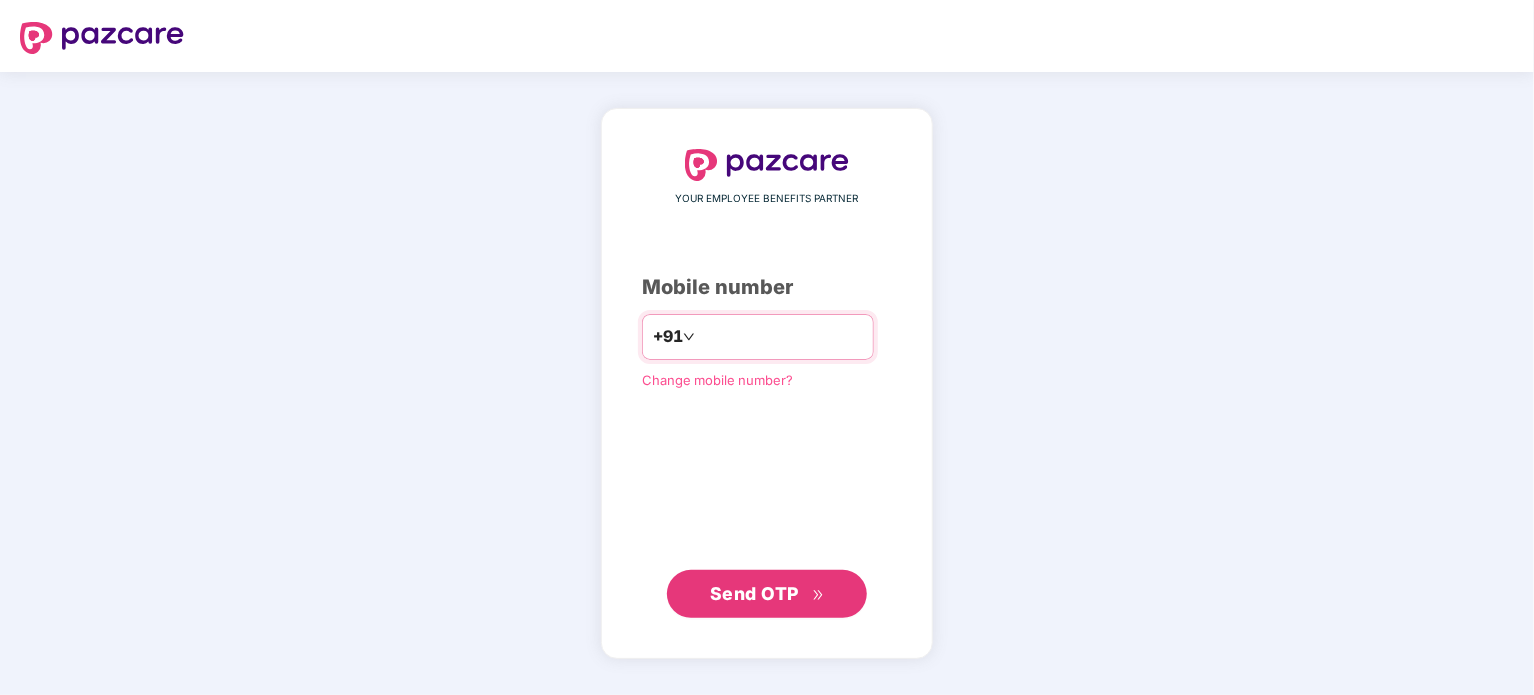 type on "**********" 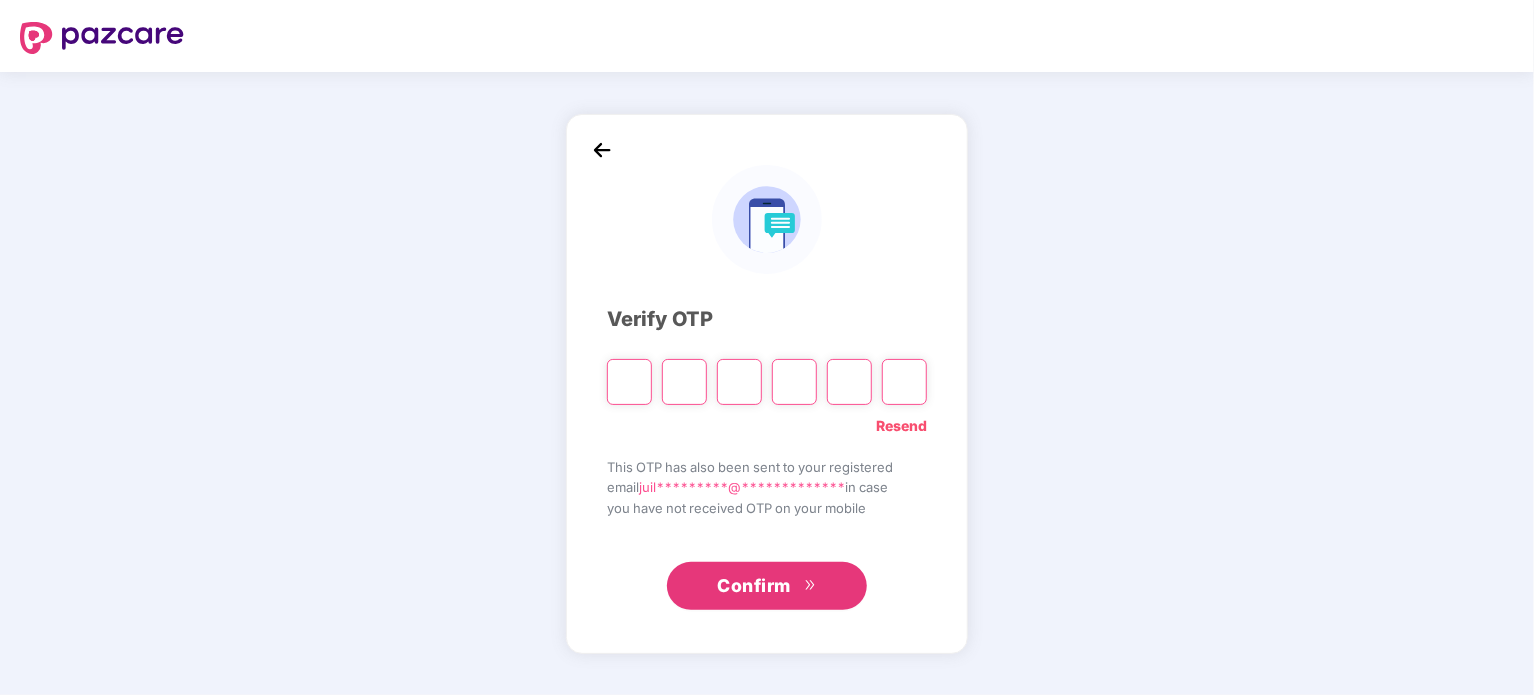 type on "*" 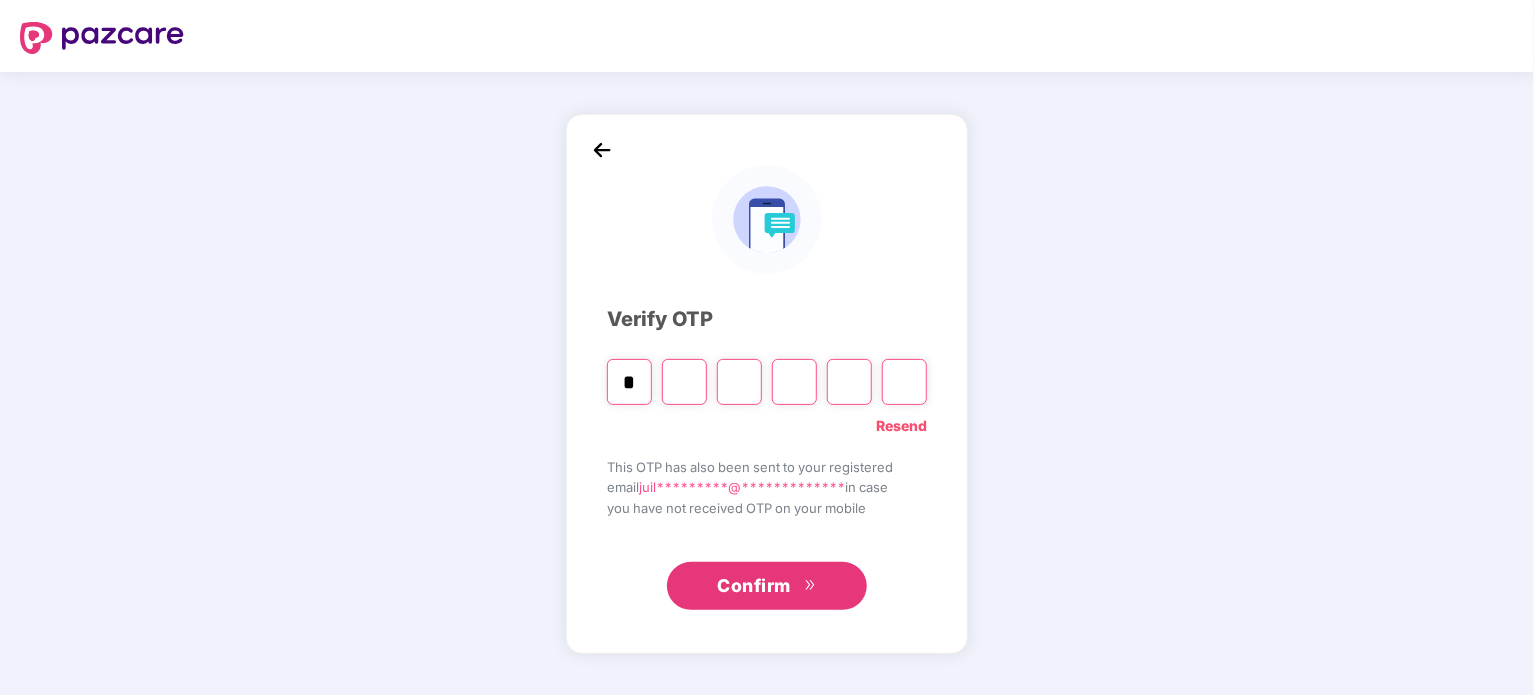 type on "*" 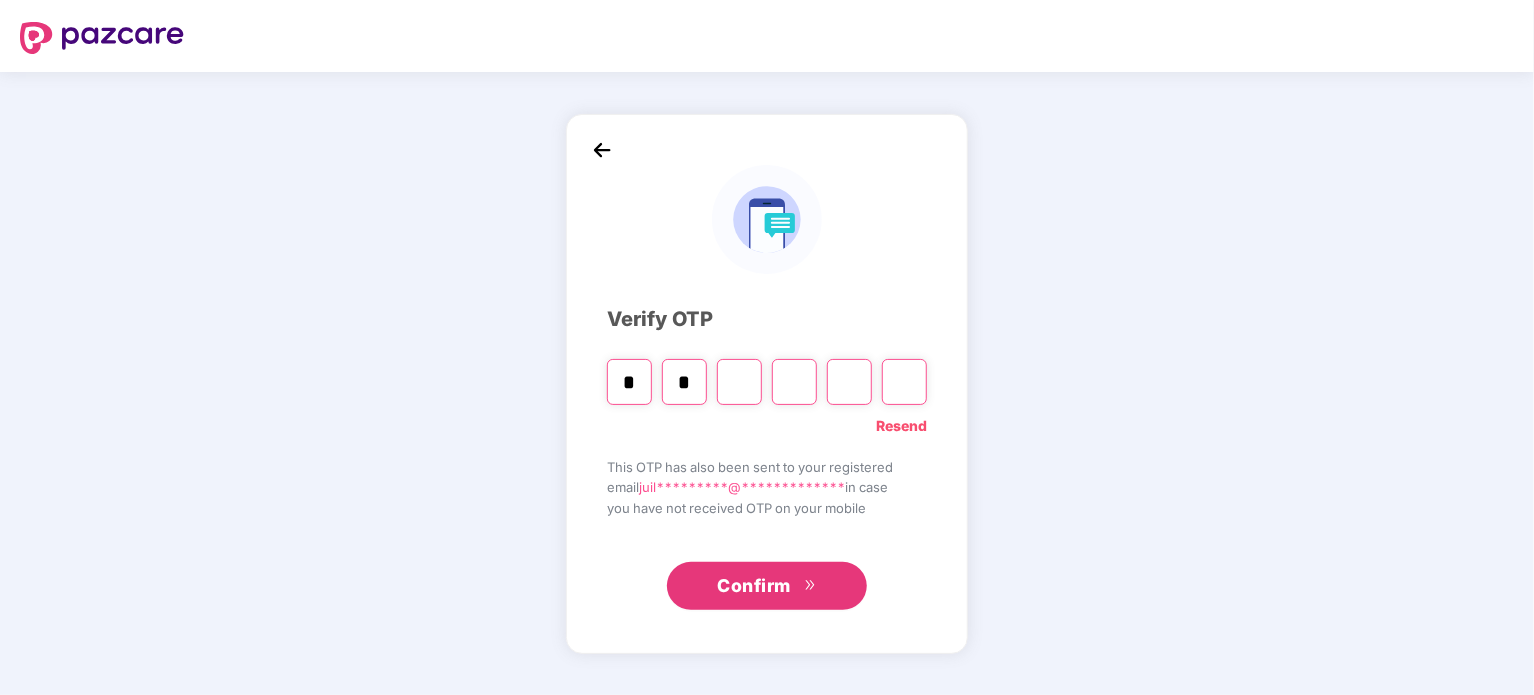 type on "*" 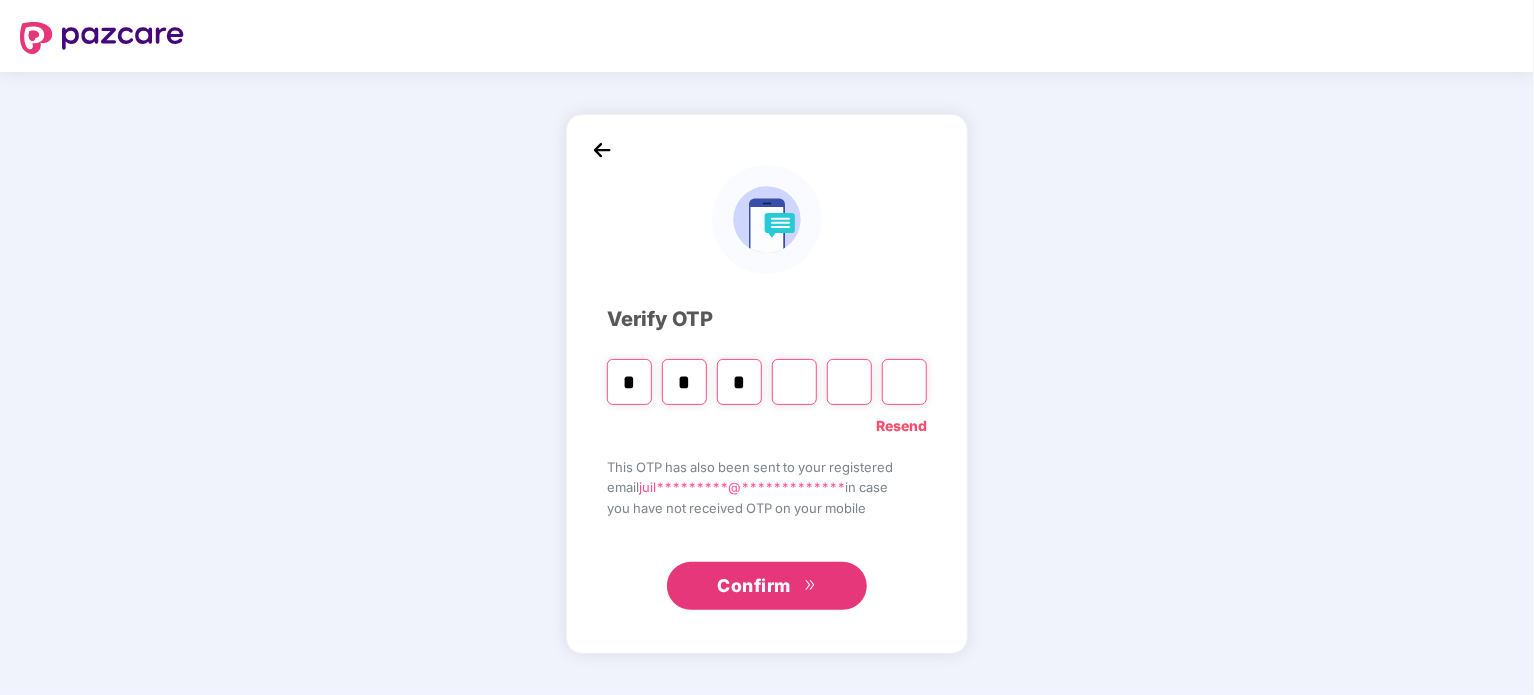 type on "*" 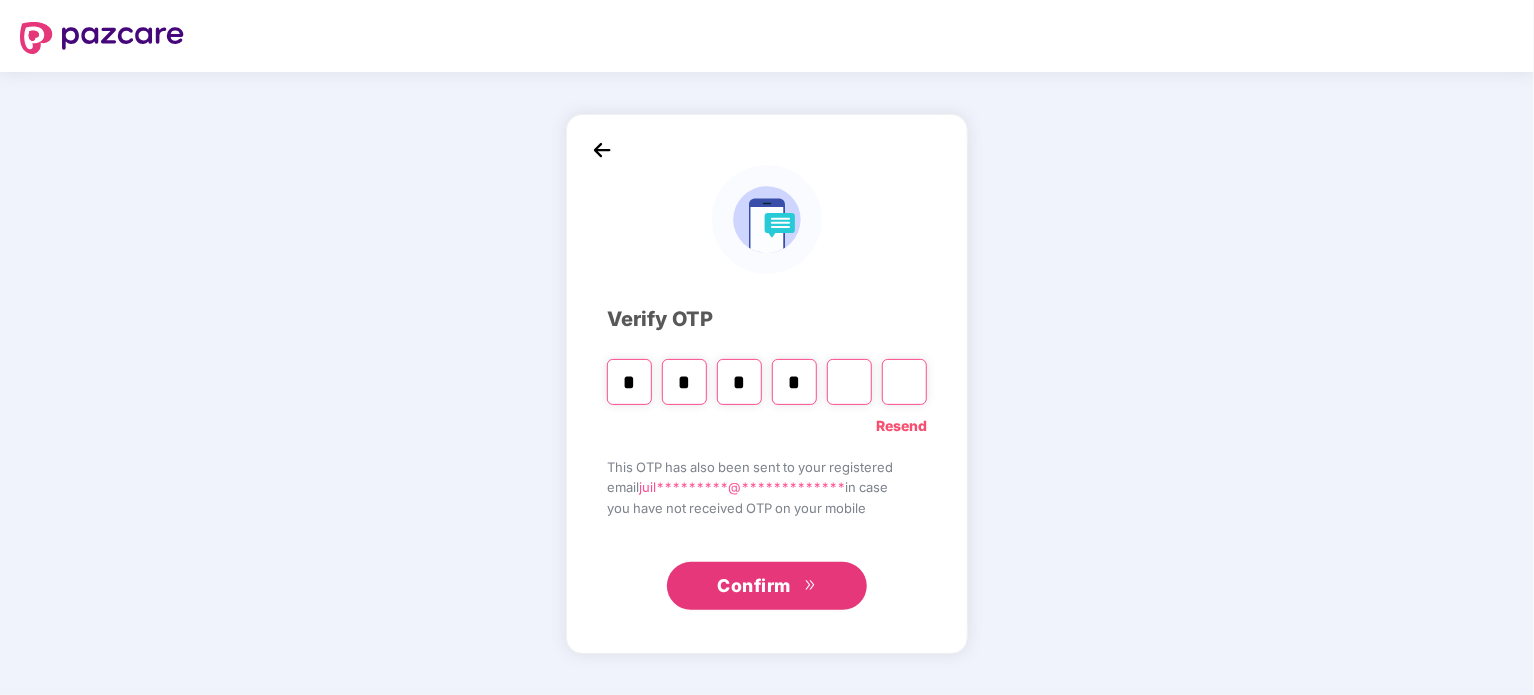 type on "*" 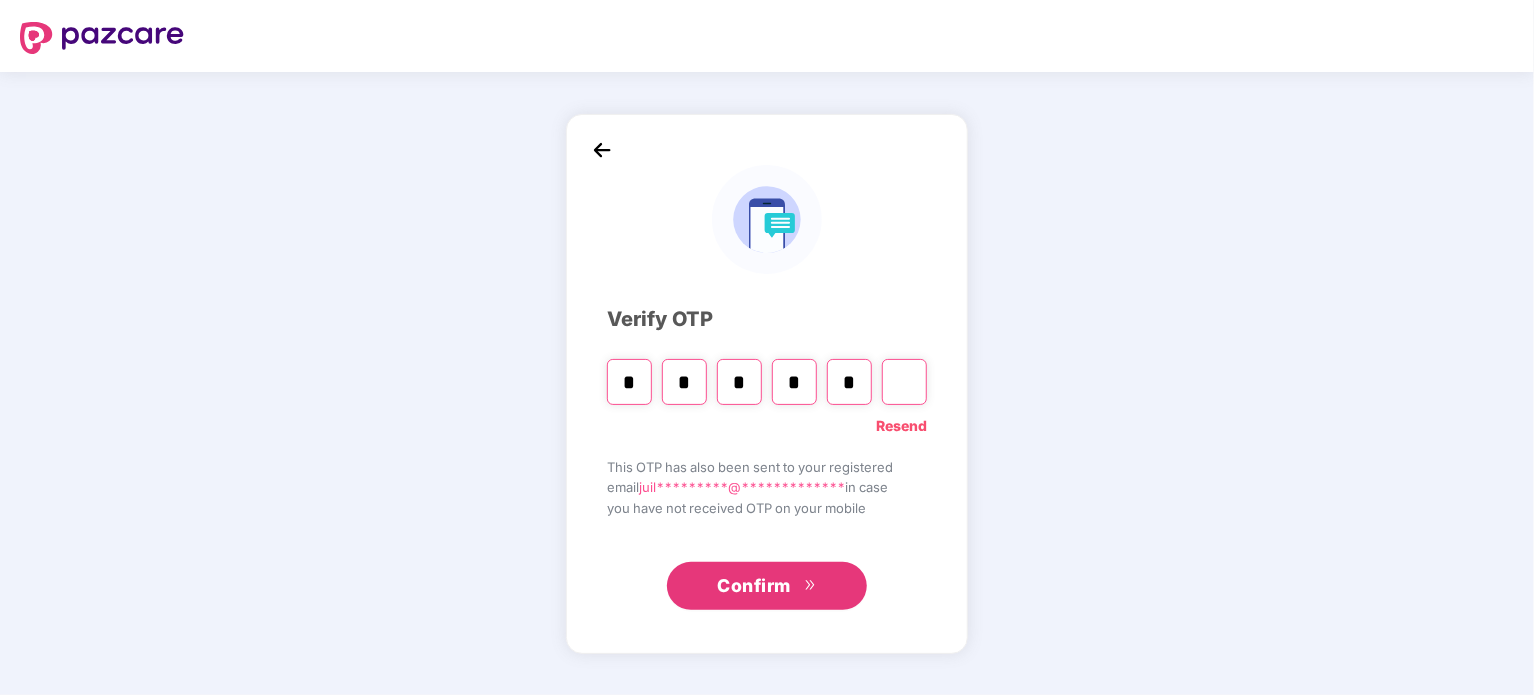 type on "*" 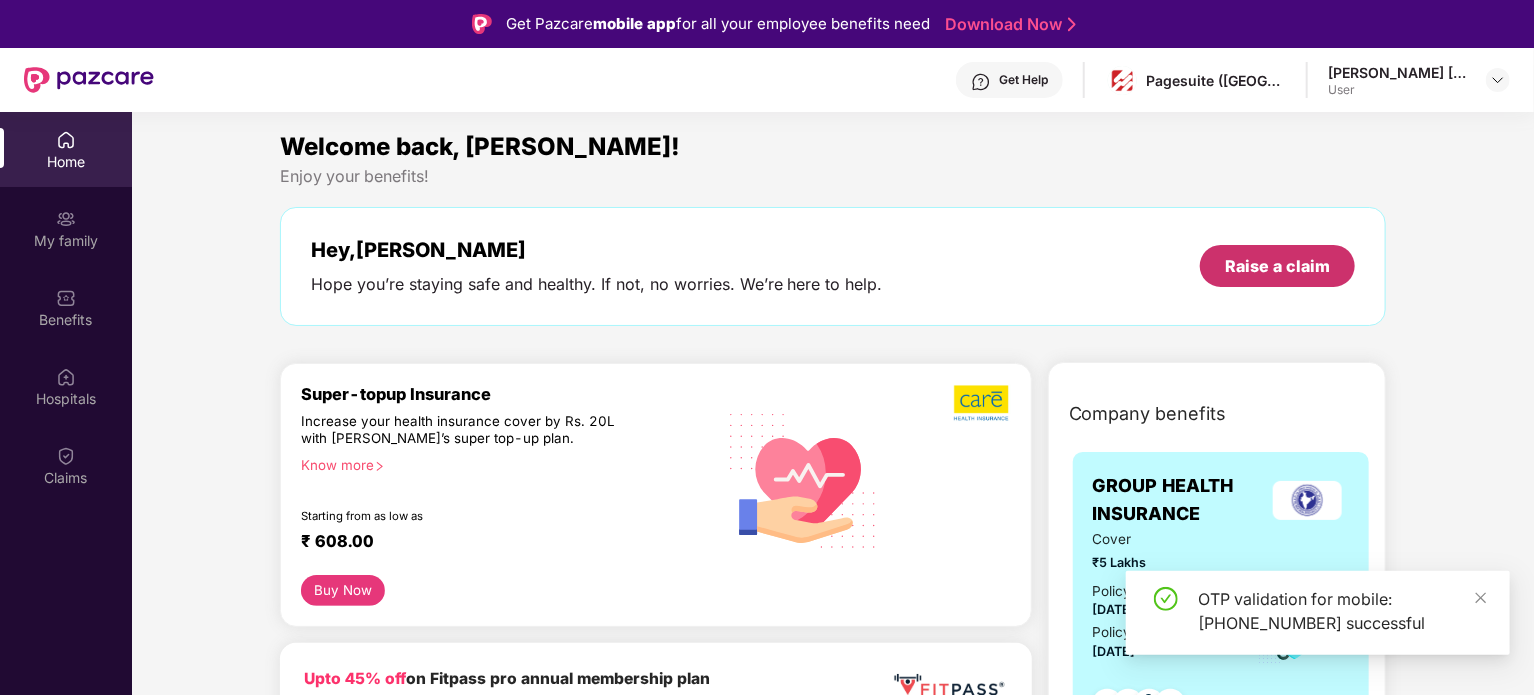 click on "Raise a claim" at bounding box center (1277, 266) 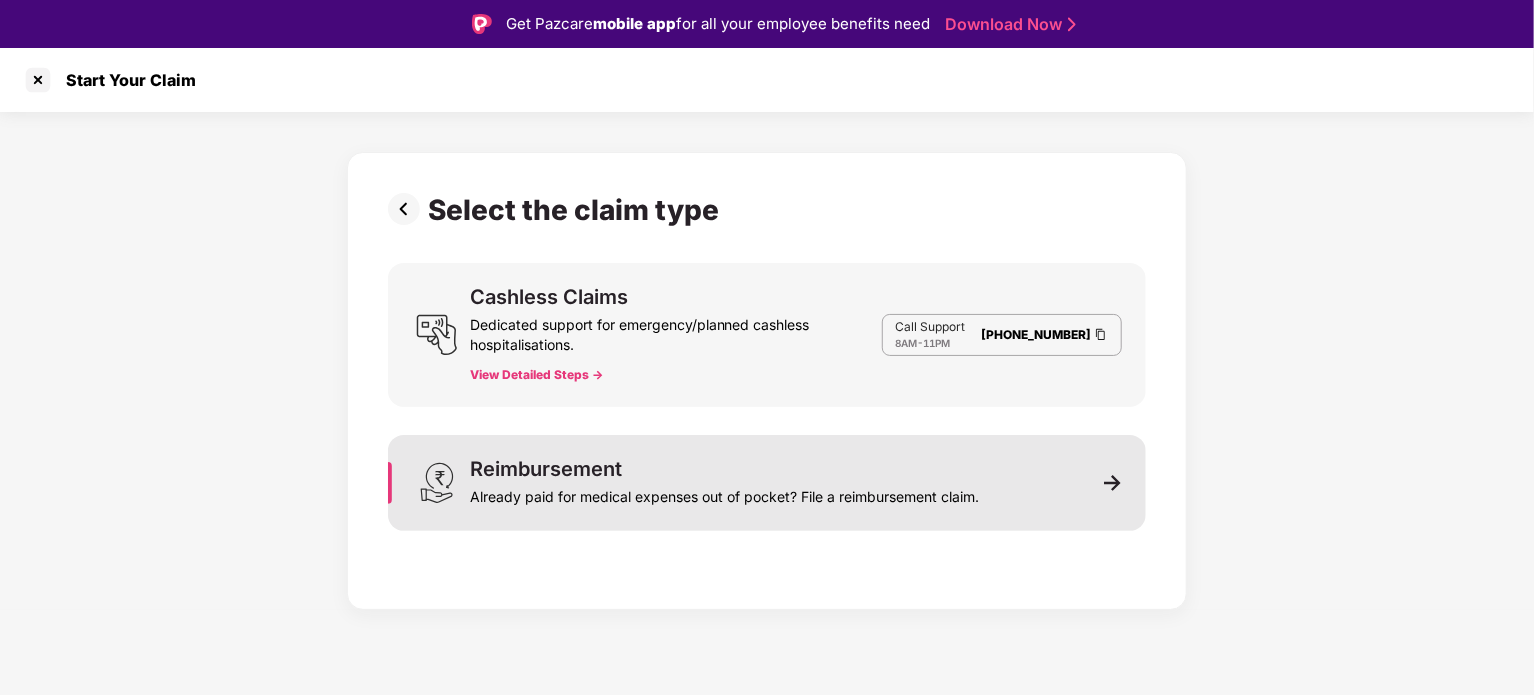 click on "Reimbursement Already paid for medical expenses out of pocket? File a reimbursement claim." at bounding box center [767, 483] 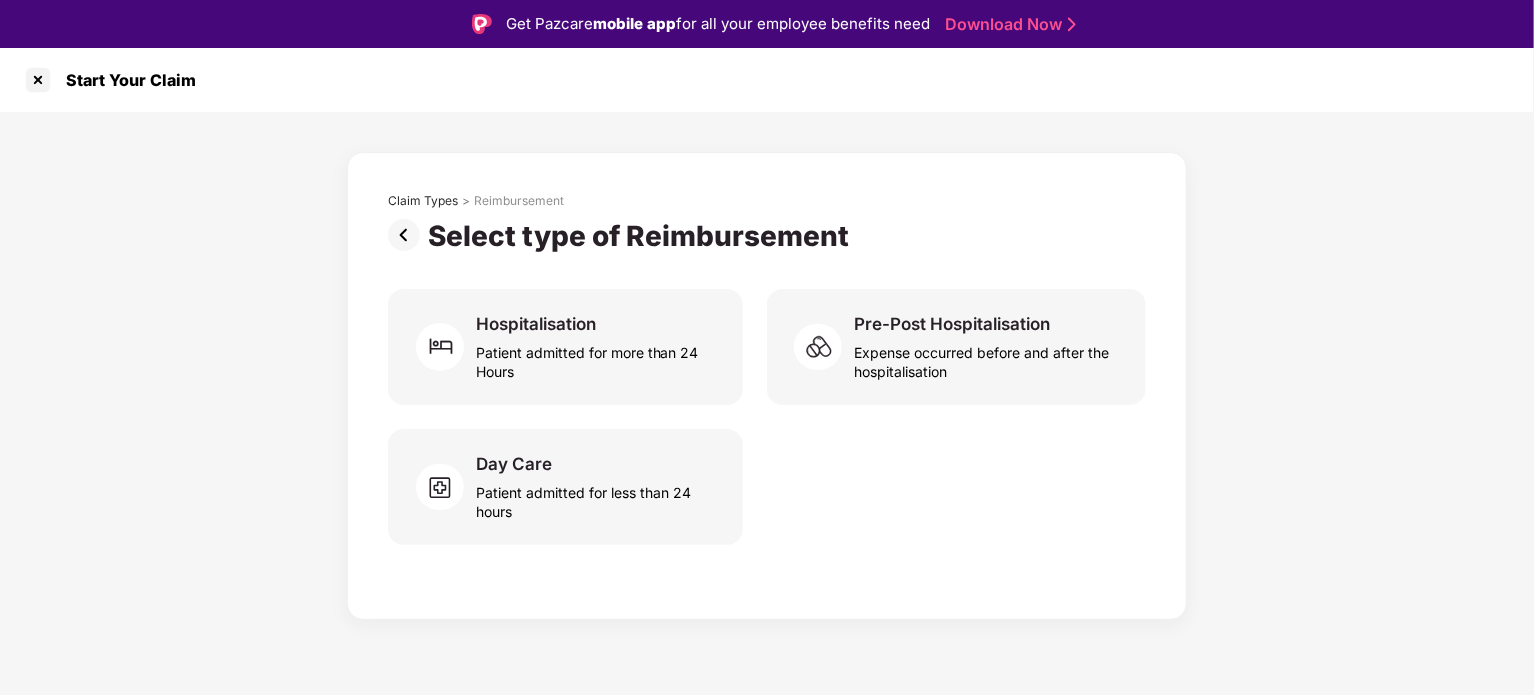 click on "Patient admitted for less than 24 hours" at bounding box center (597, 498) 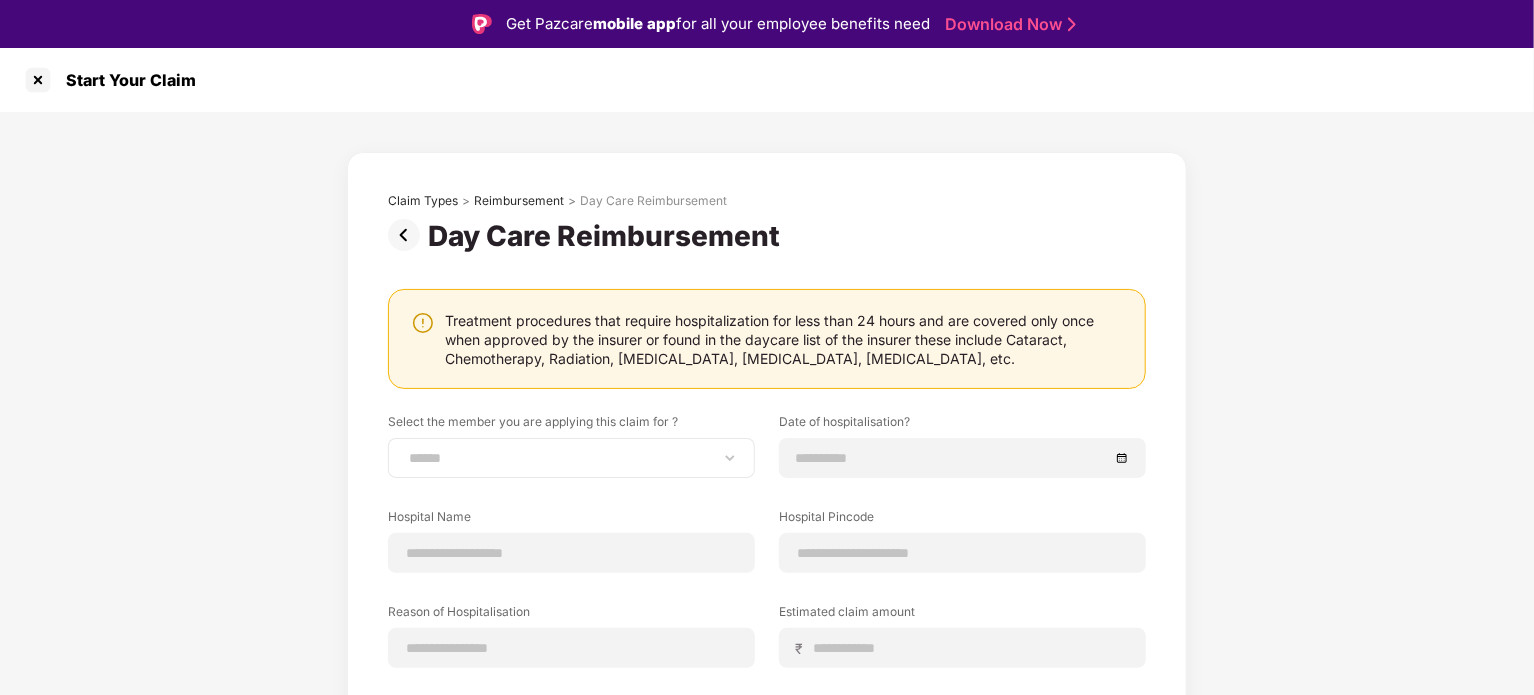 scroll, scrollTop: 100, scrollLeft: 0, axis: vertical 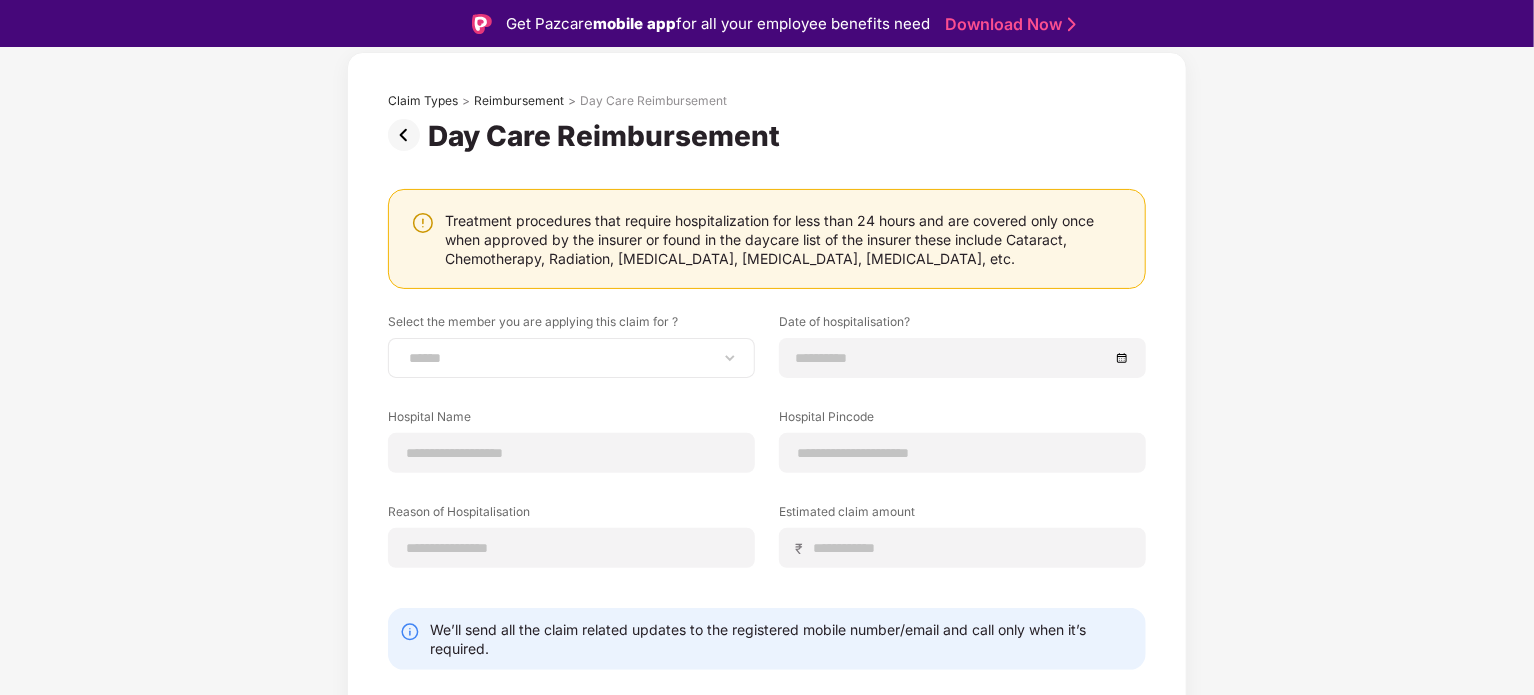 click on "**********" at bounding box center [571, 358] 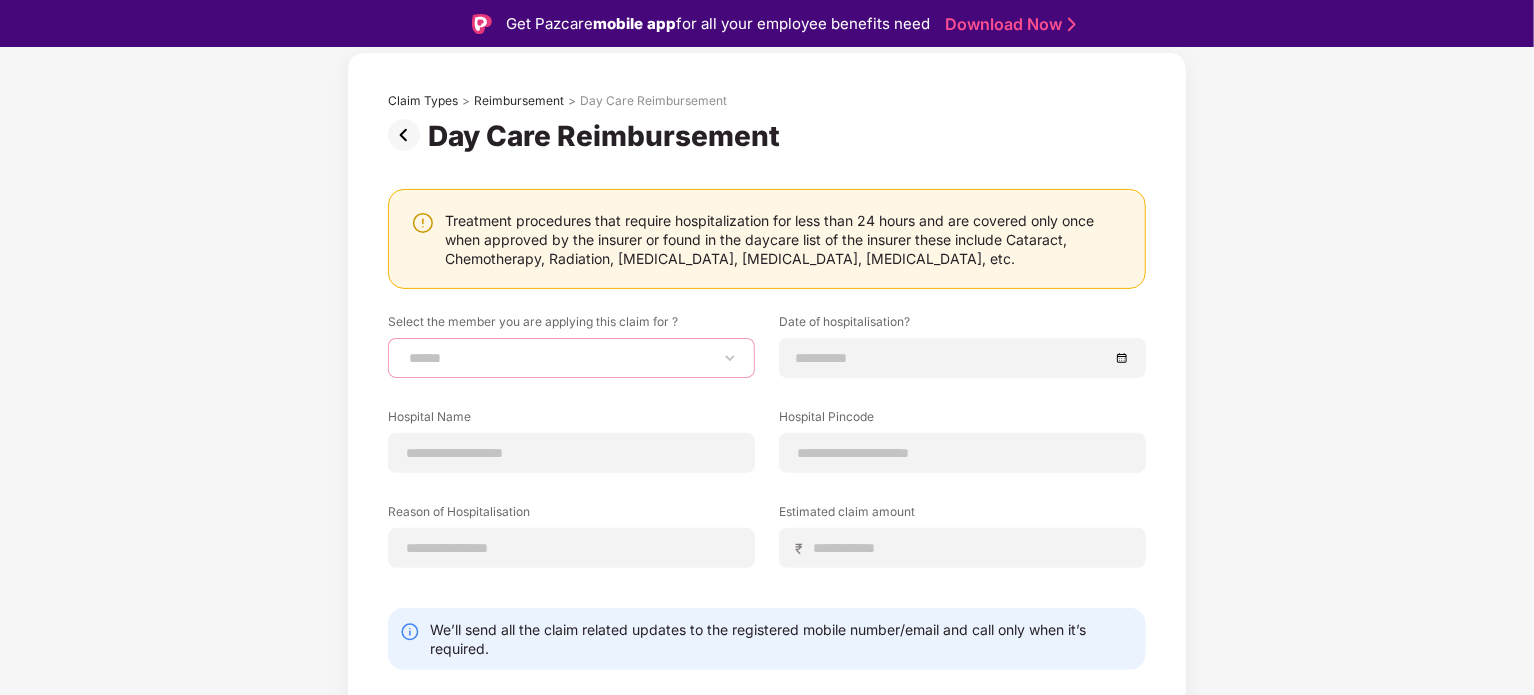 click on "**********" at bounding box center (571, 358) 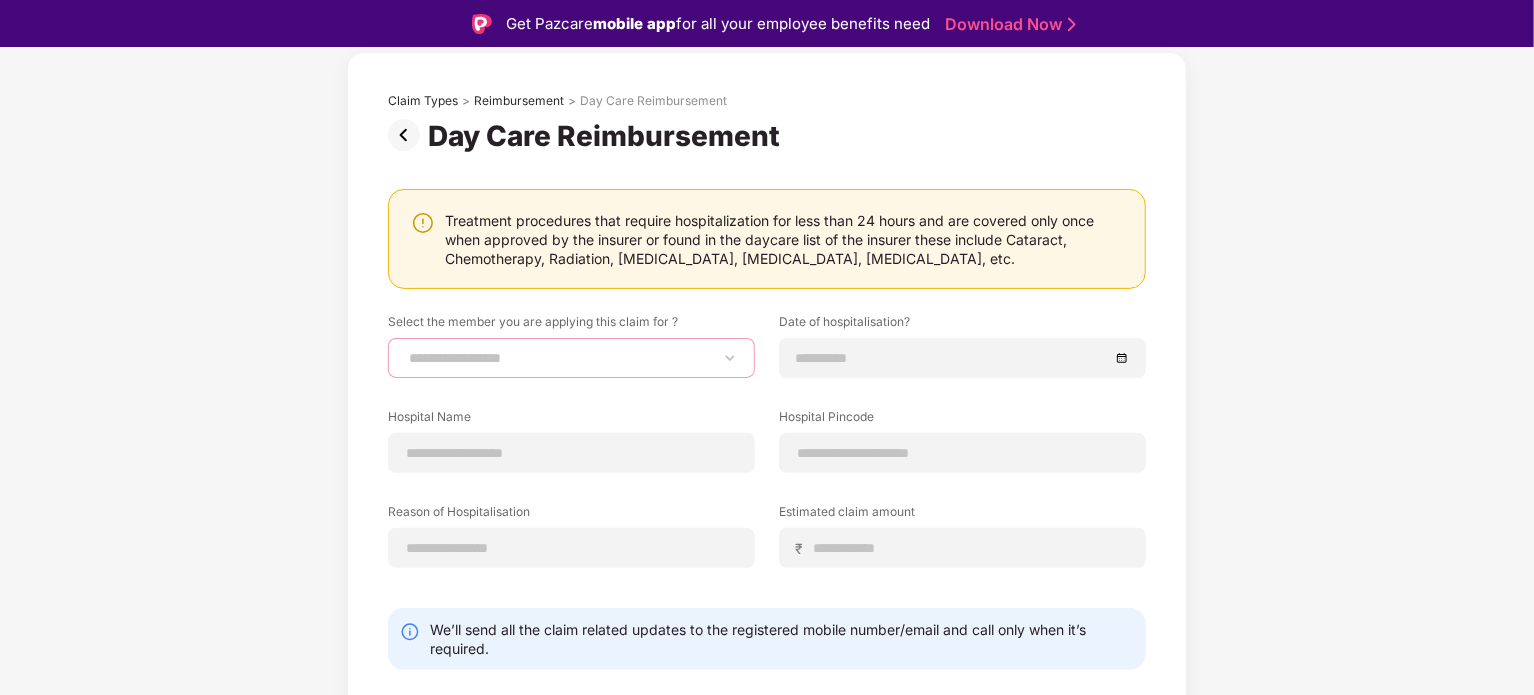 click on "**********" at bounding box center [571, 358] 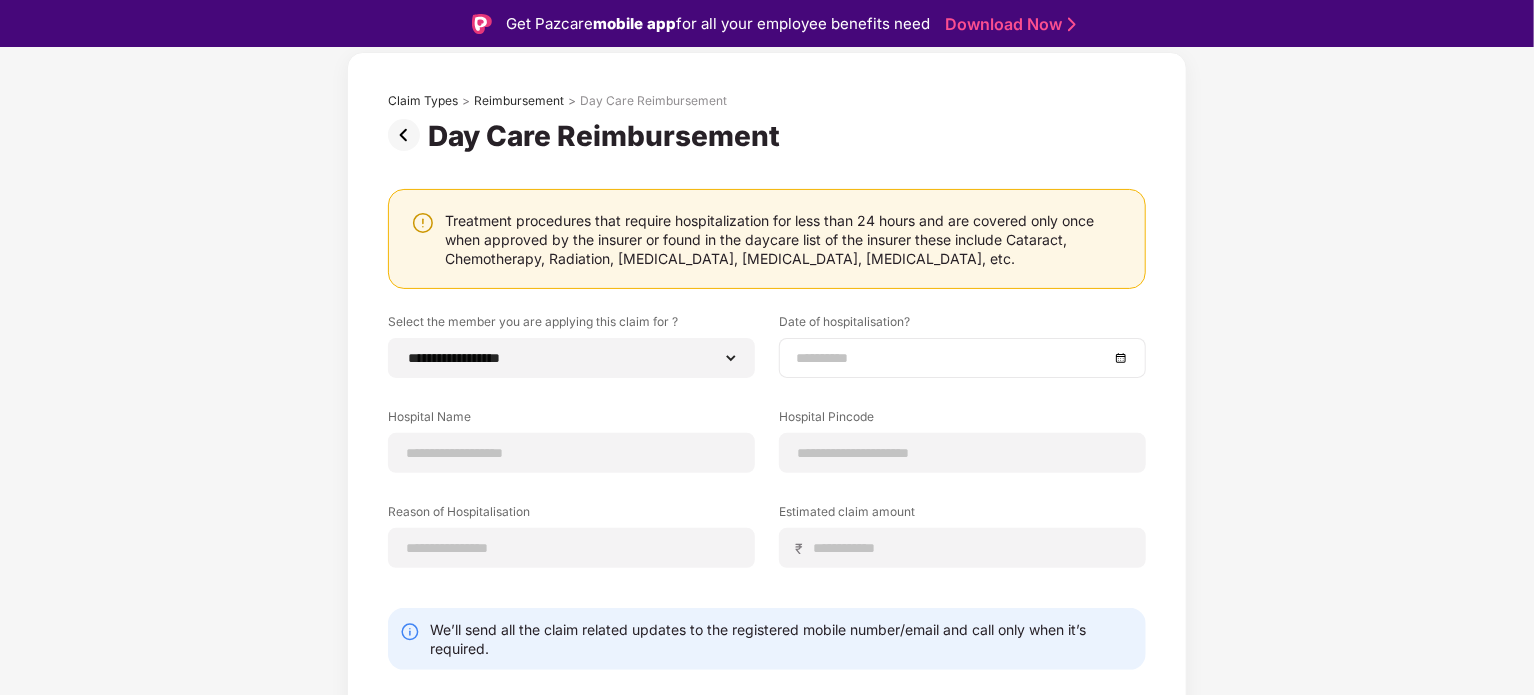 click at bounding box center (952, 358) 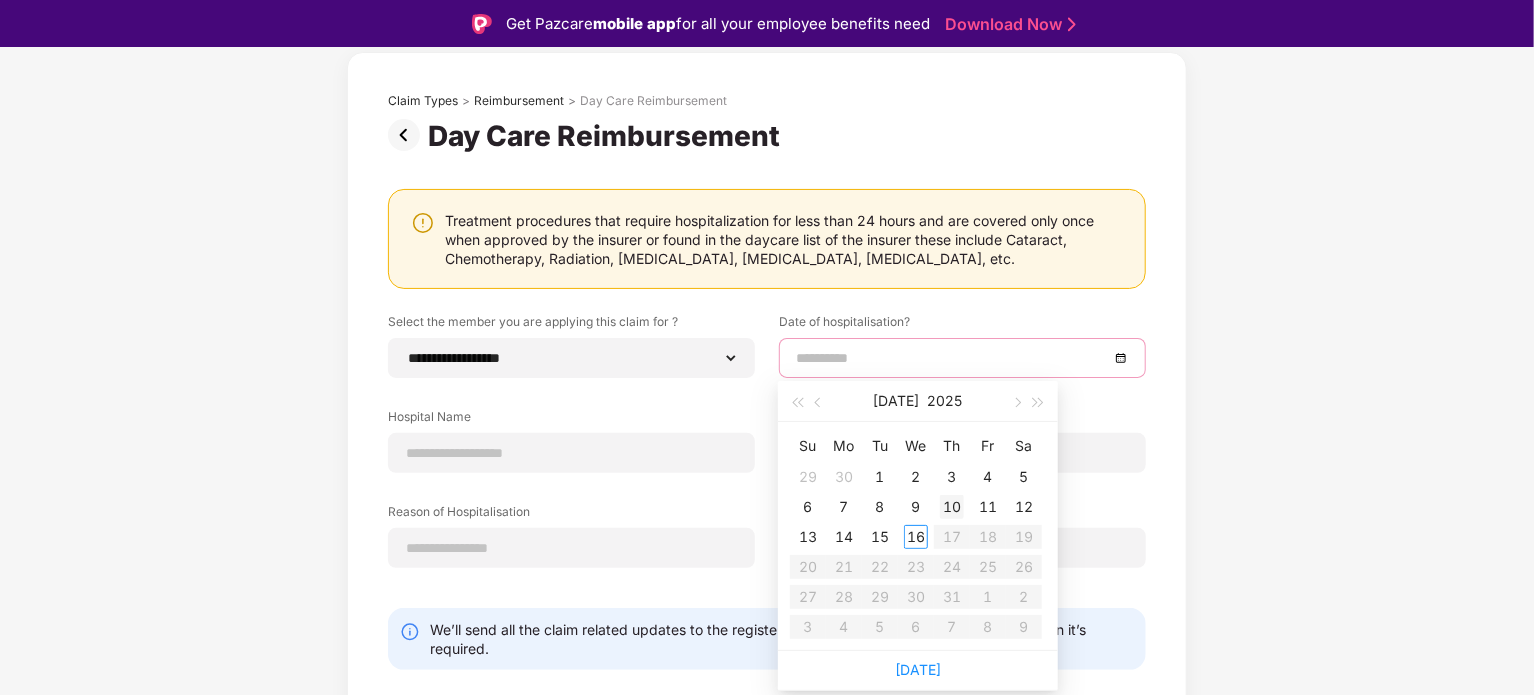 type on "**********" 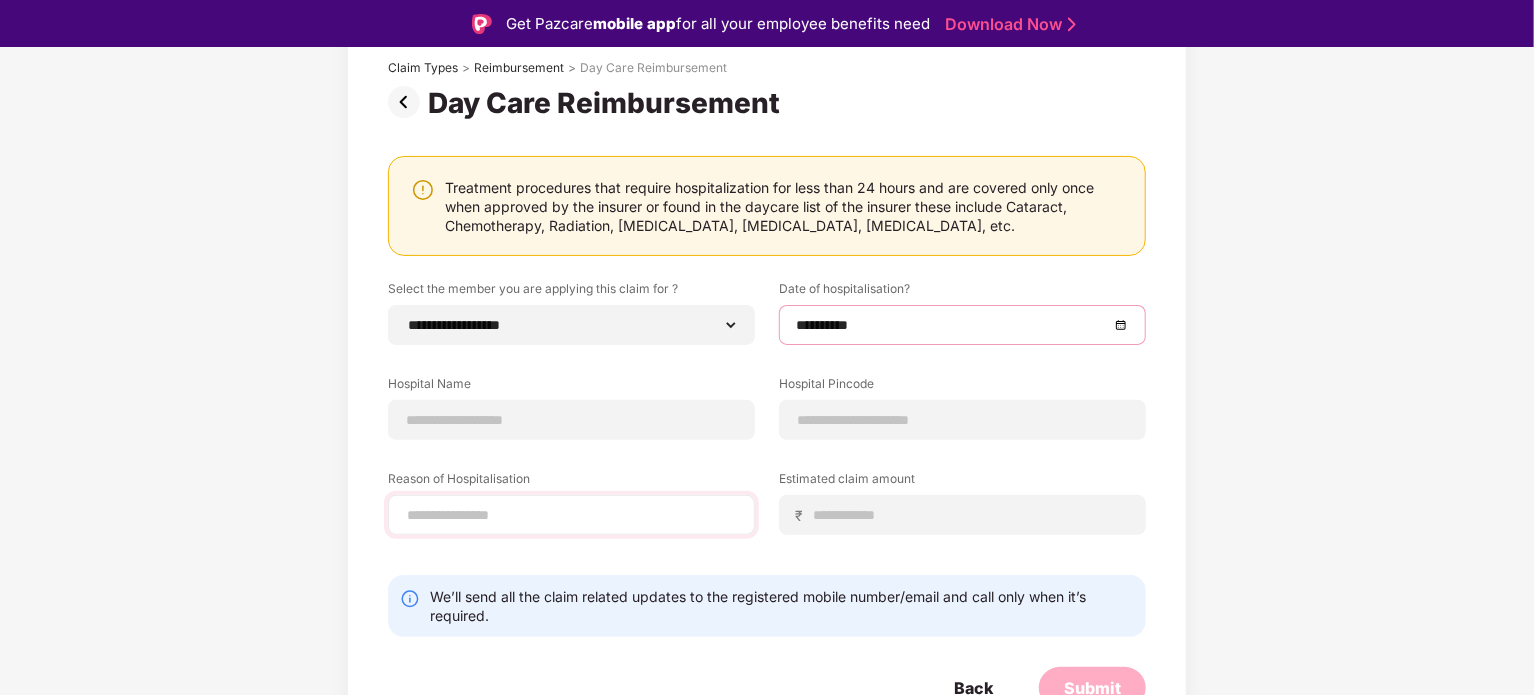 scroll, scrollTop: 148, scrollLeft: 0, axis: vertical 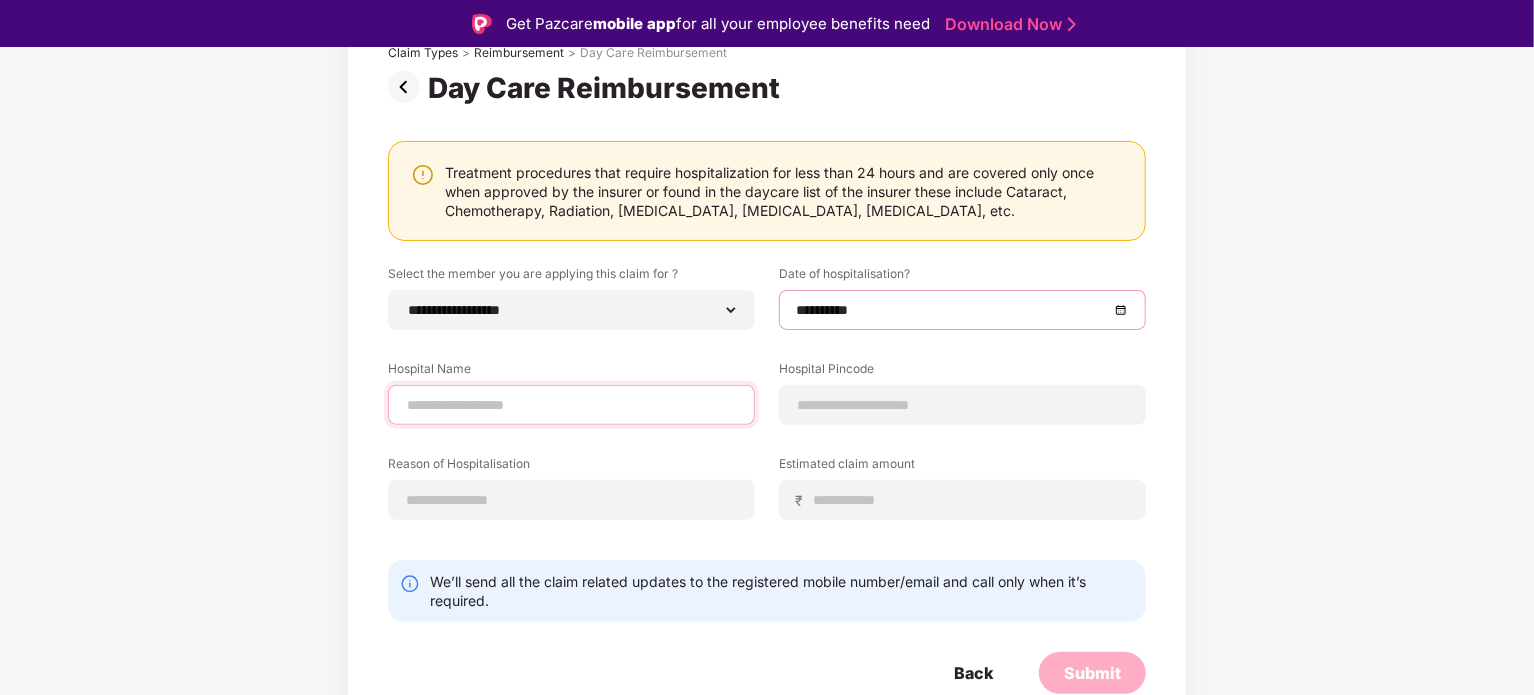 click at bounding box center [571, 405] 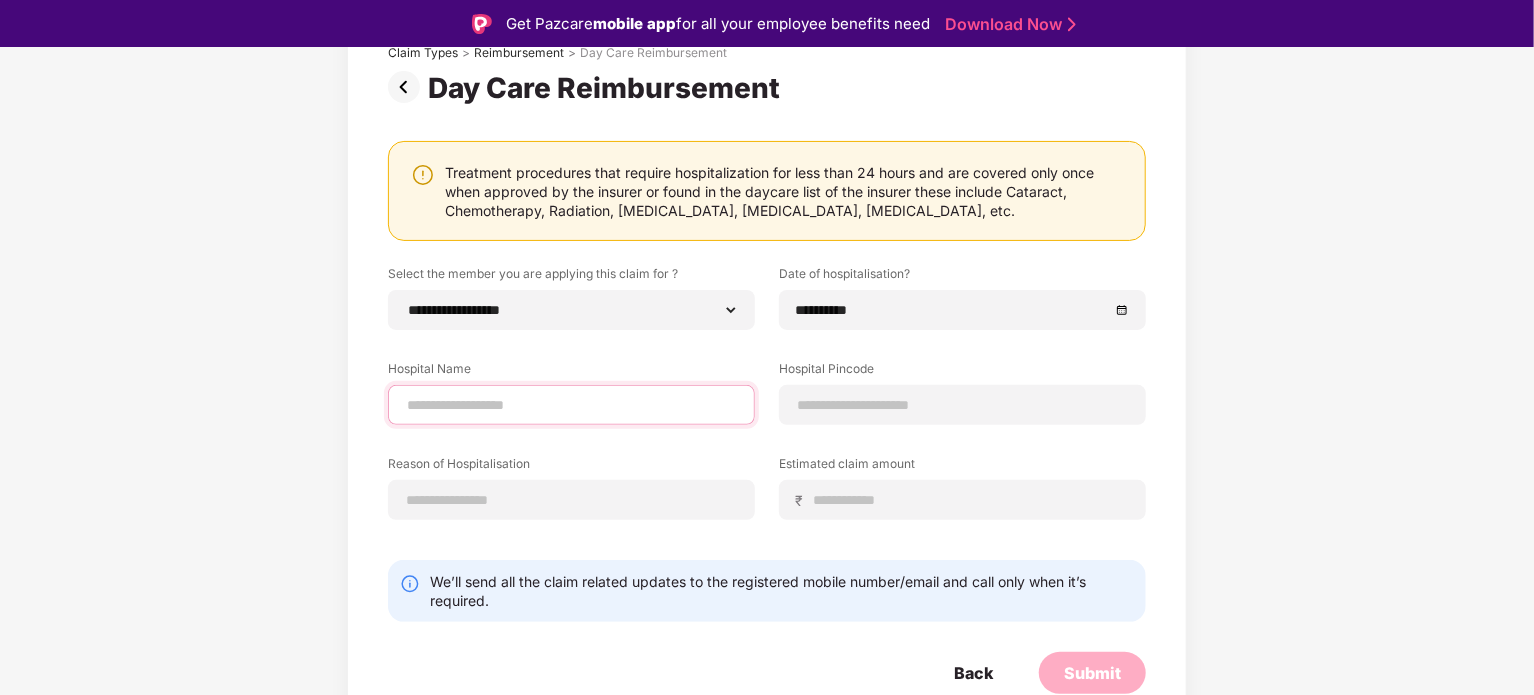 type on "**********" 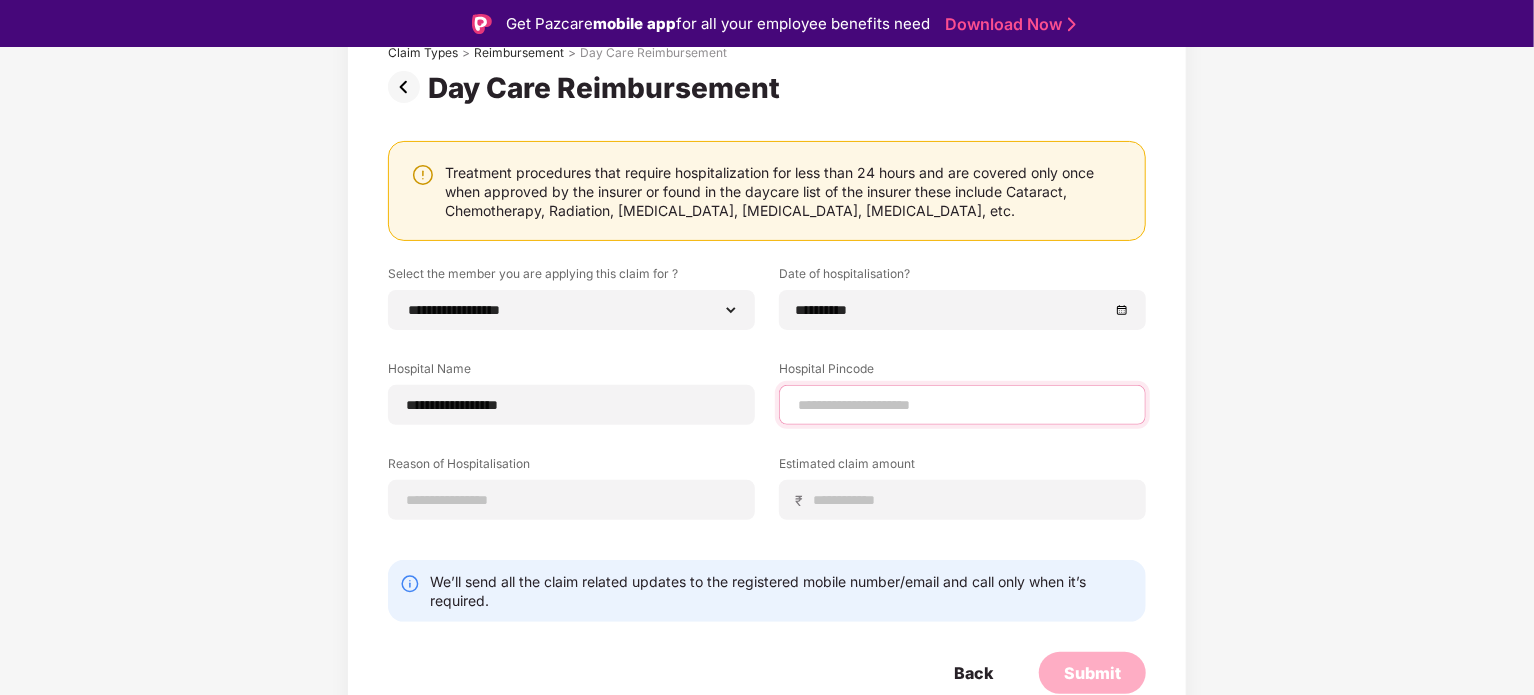 click at bounding box center (962, 405) 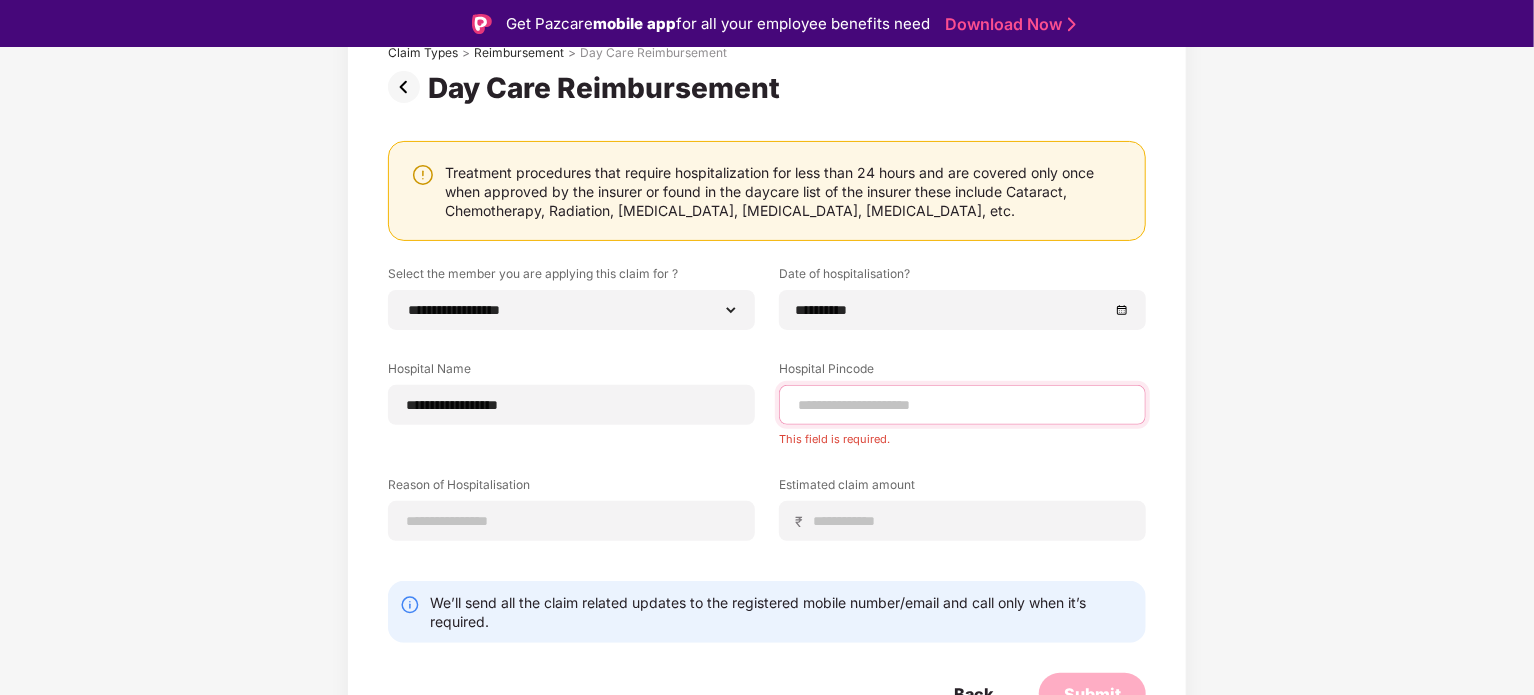 click at bounding box center [962, 405] 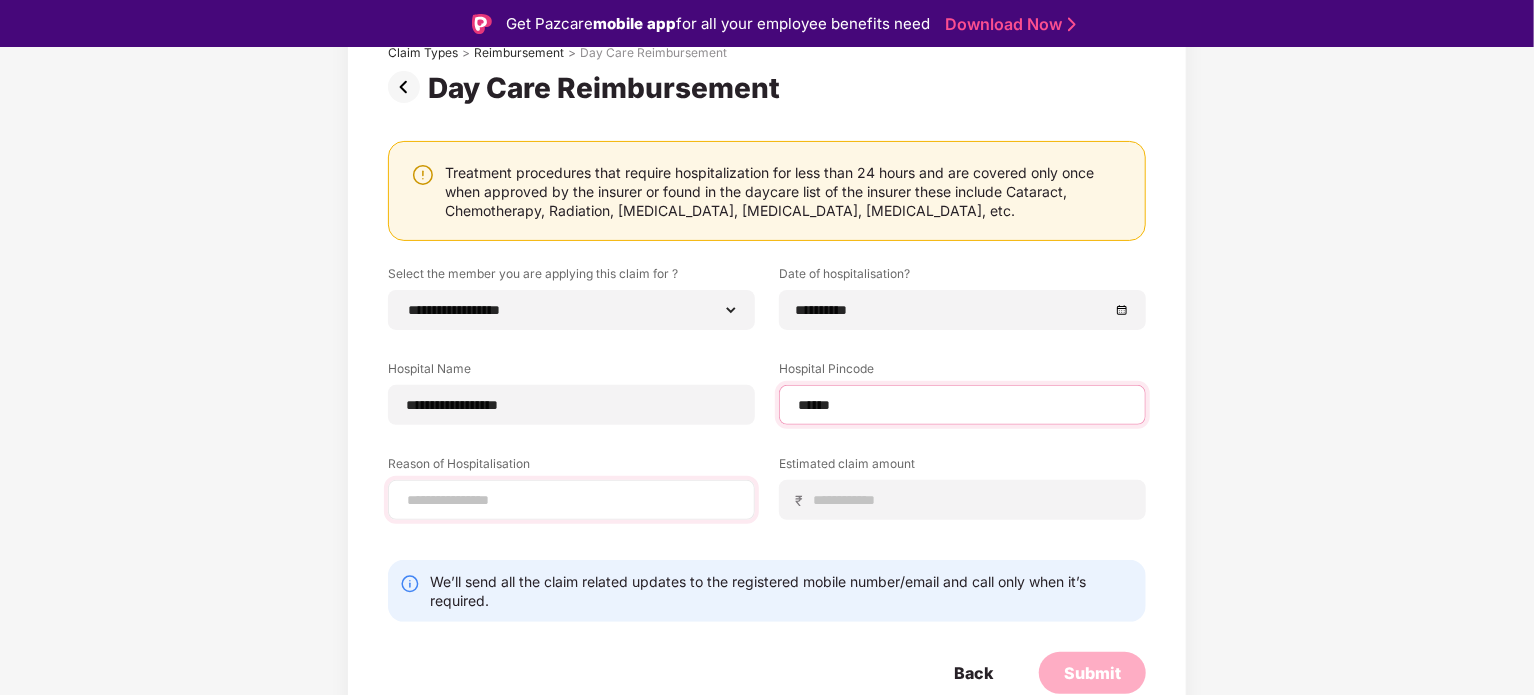 select on "******" 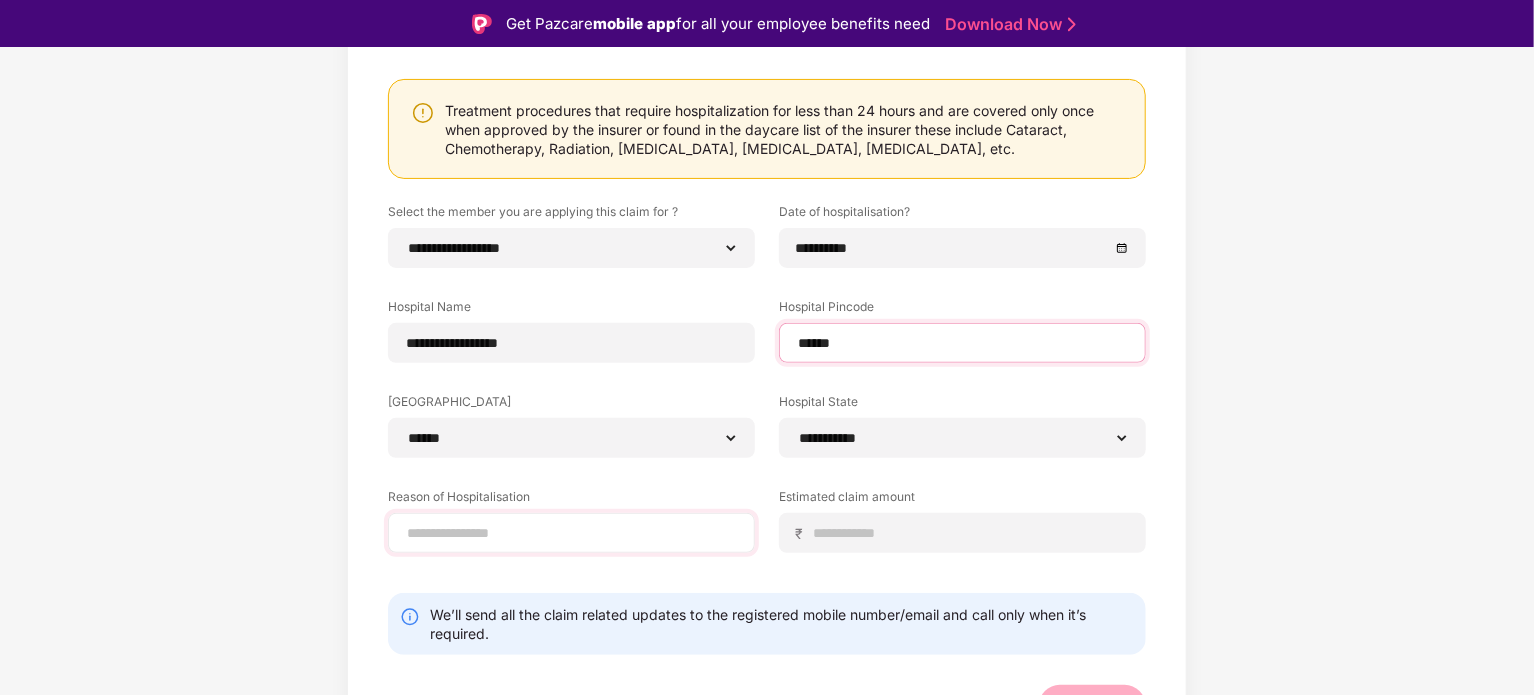 scroll, scrollTop: 244, scrollLeft: 0, axis: vertical 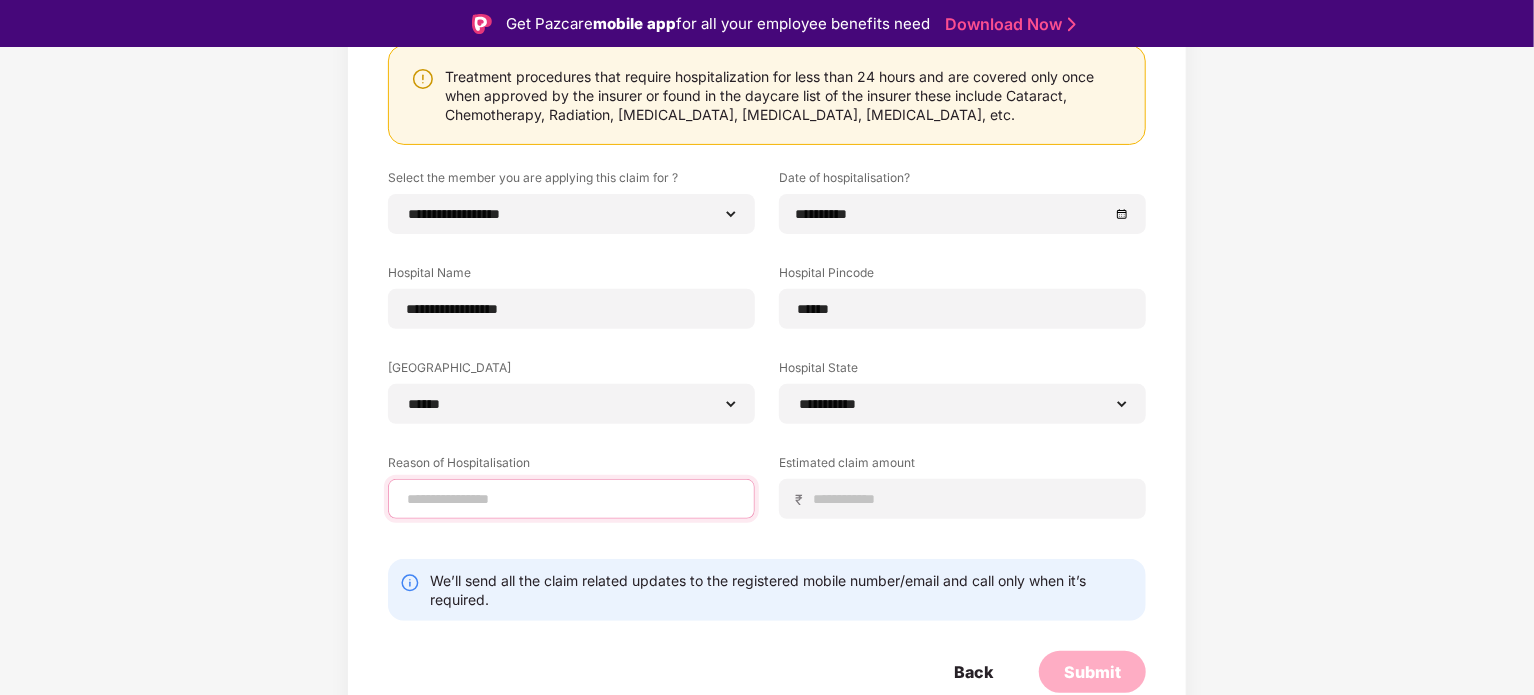 click at bounding box center (571, 499) 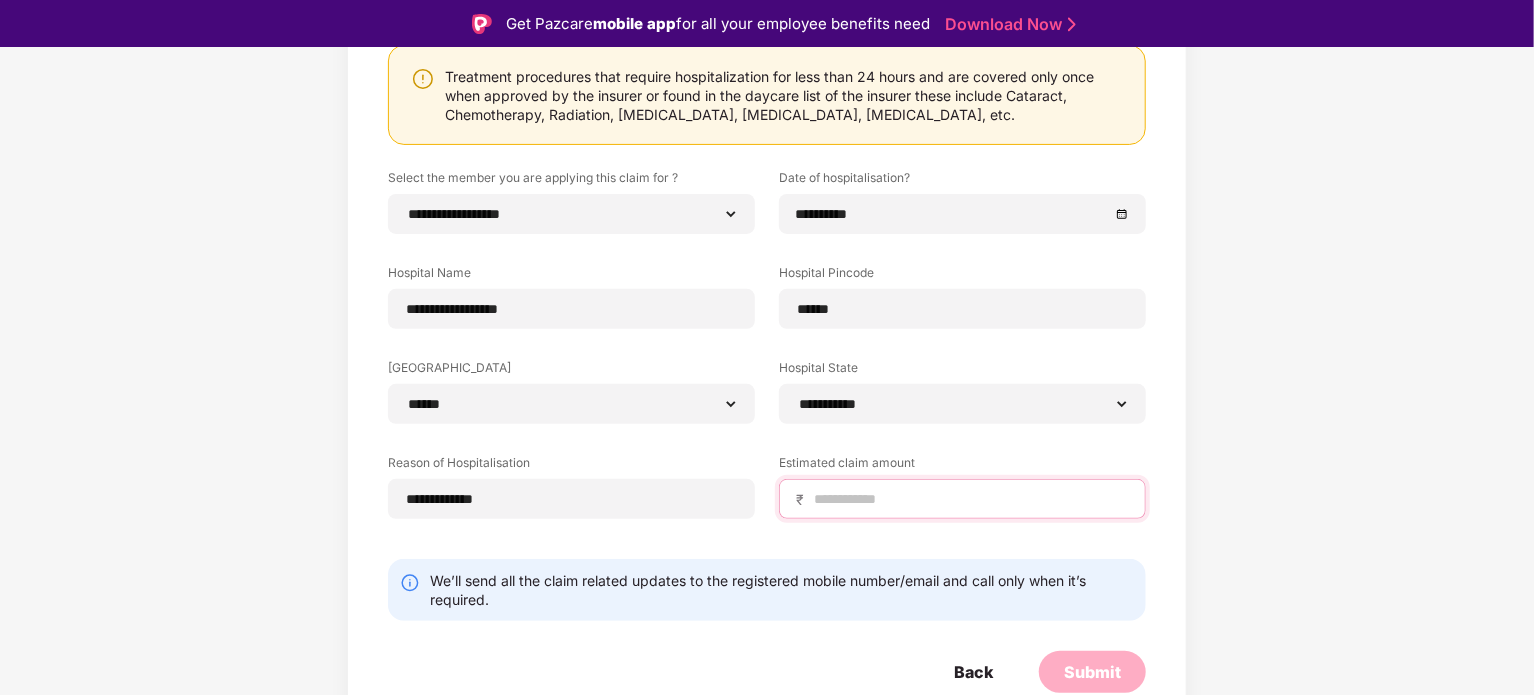 click at bounding box center [970, 499] 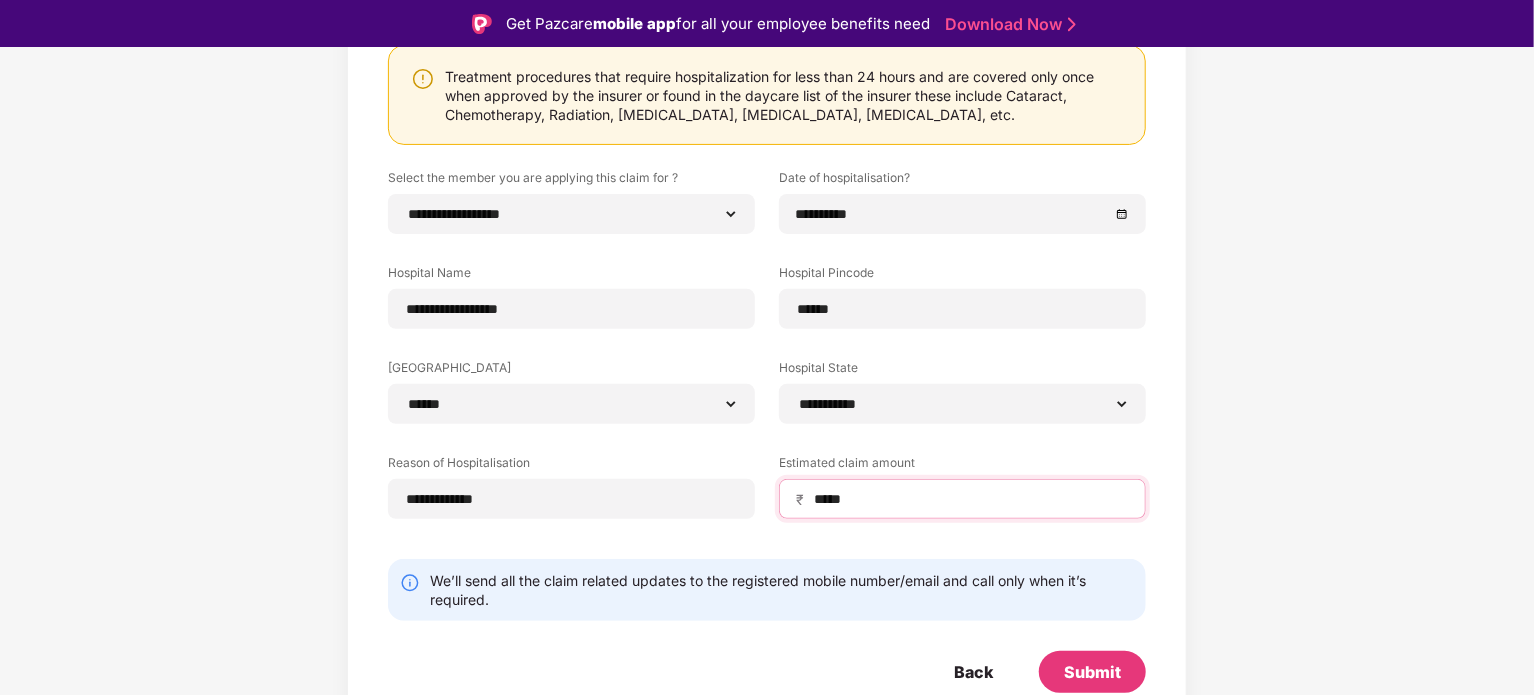 scroll, scrollTop: 48, scrollLeft: 0, axis: vertical 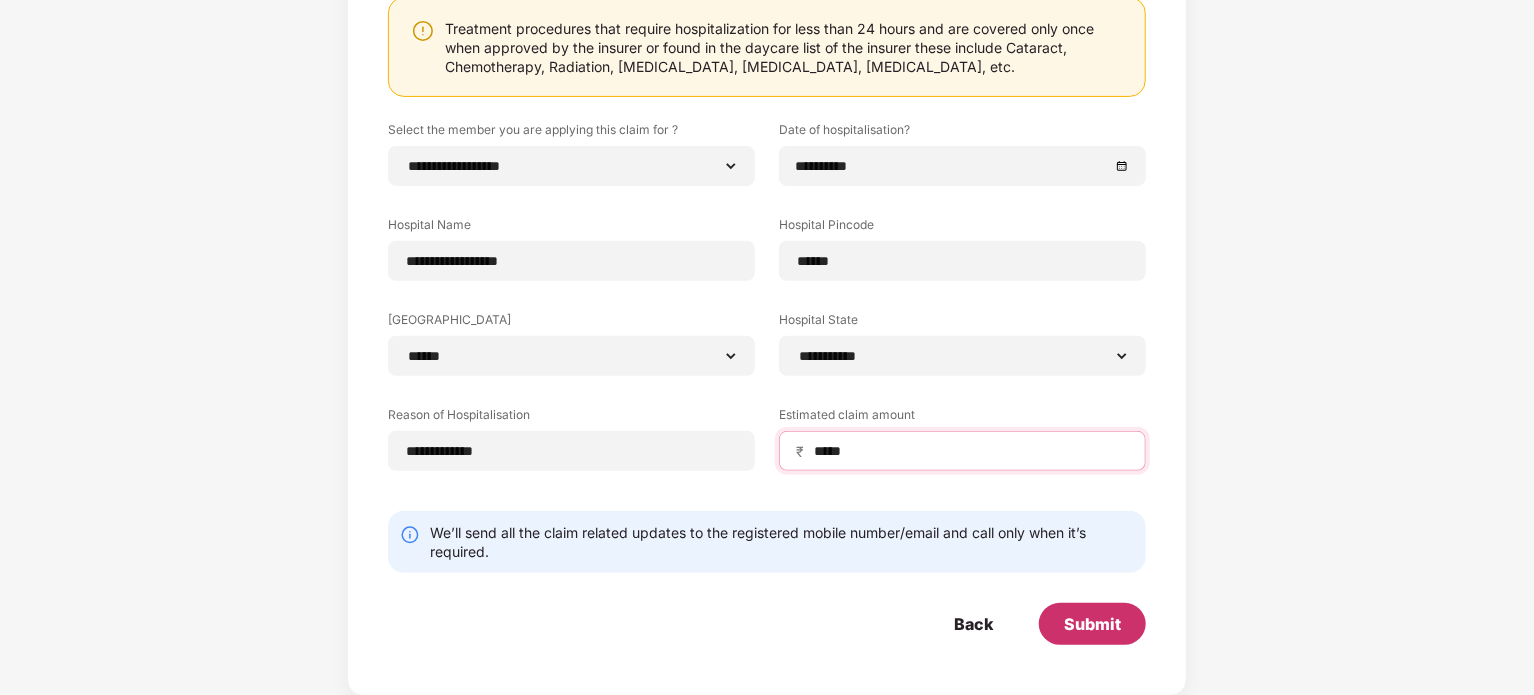 type on "*****" 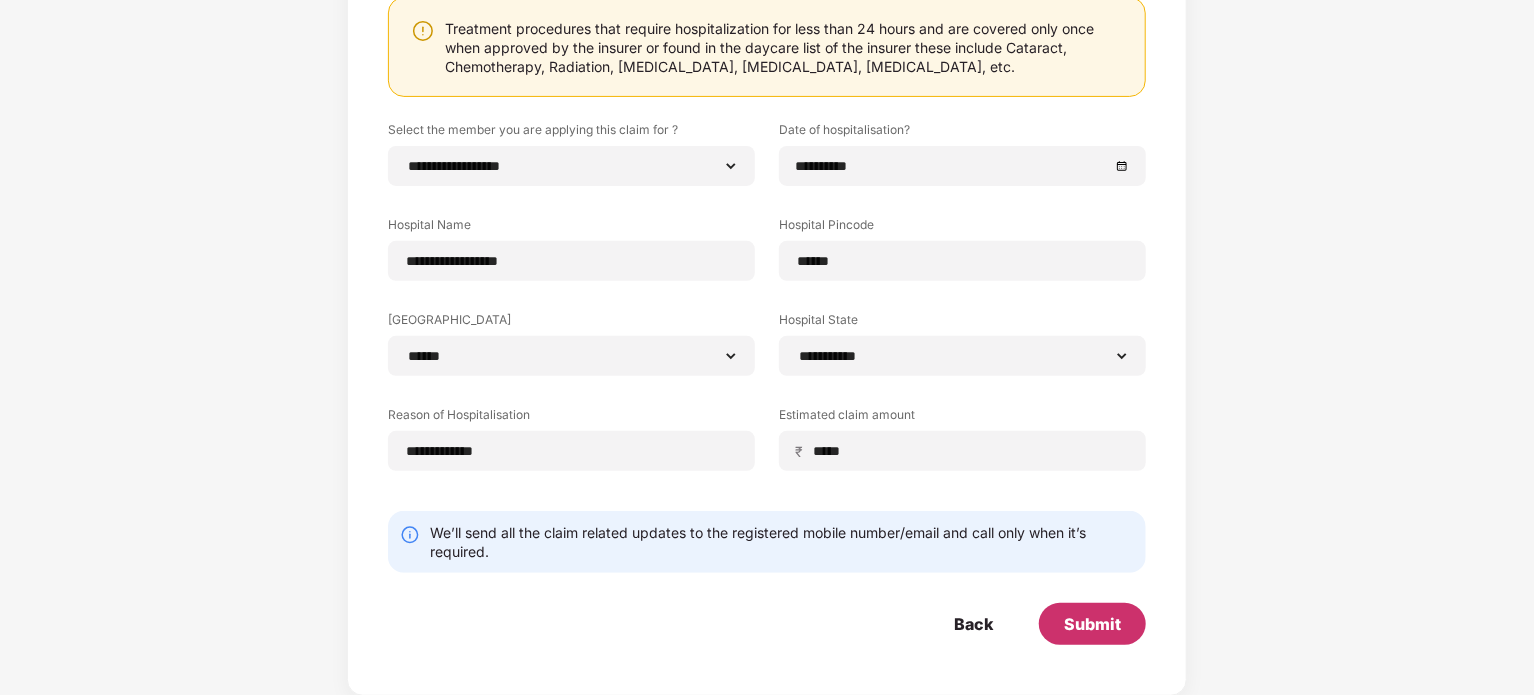 click on "Submit" at bounding box center [1092, 624] 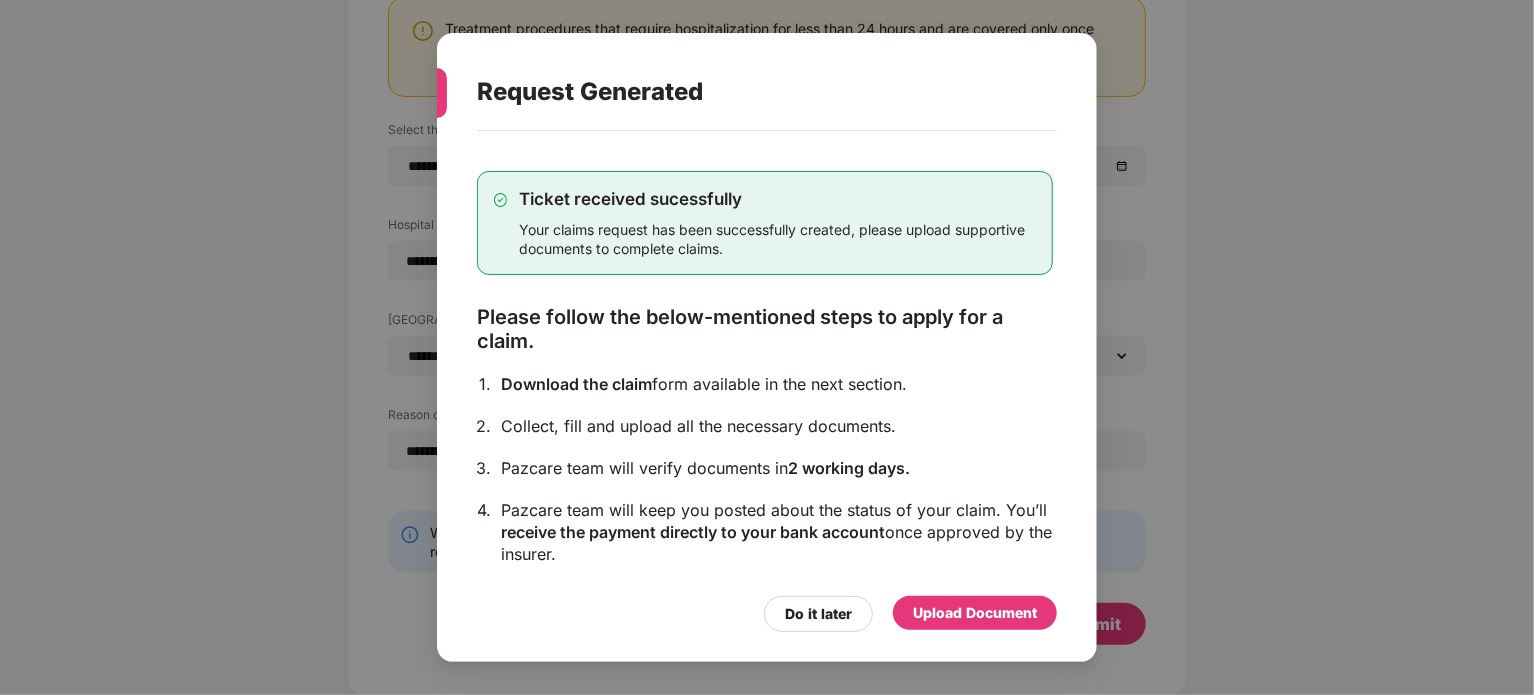 click on "Upload Document" at bounding box center [975, 613] 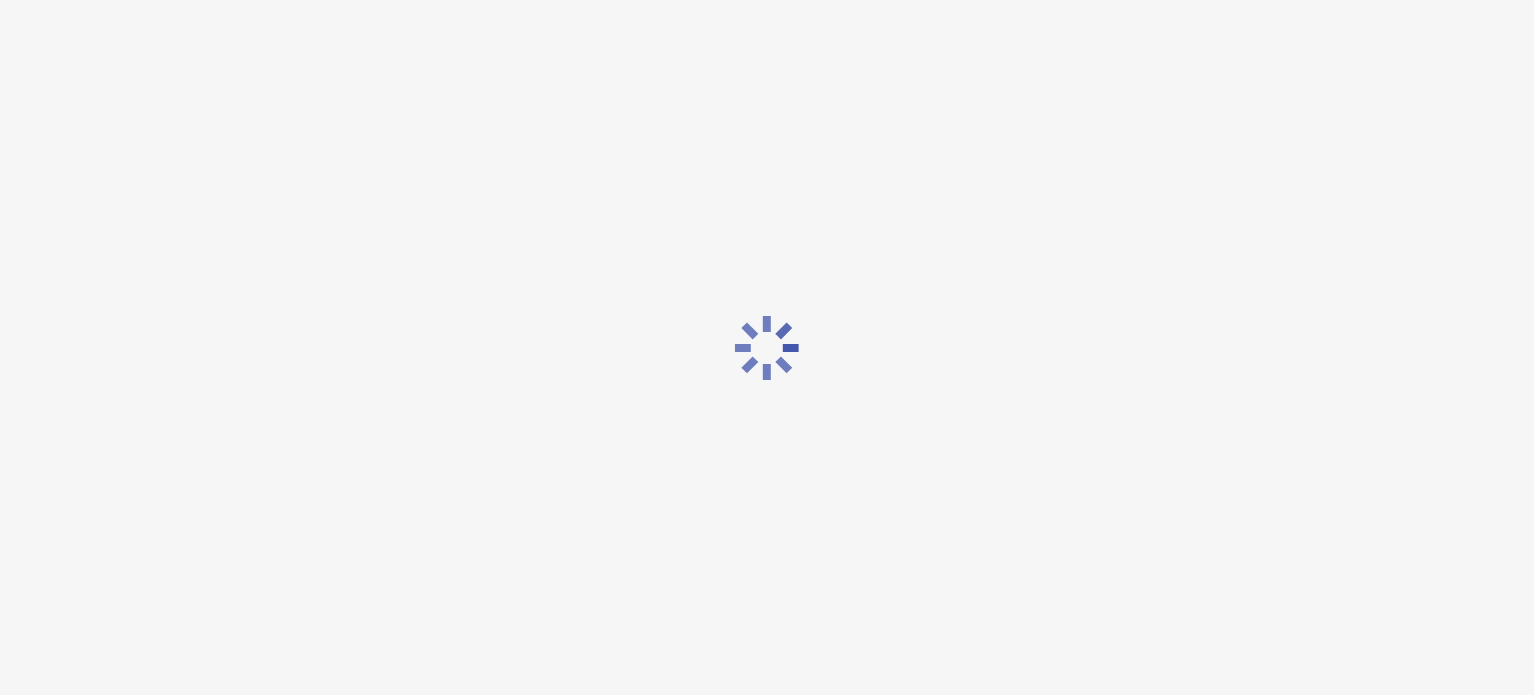 scroll, scrollTop: 0, scrollLeft: 0, axis: both 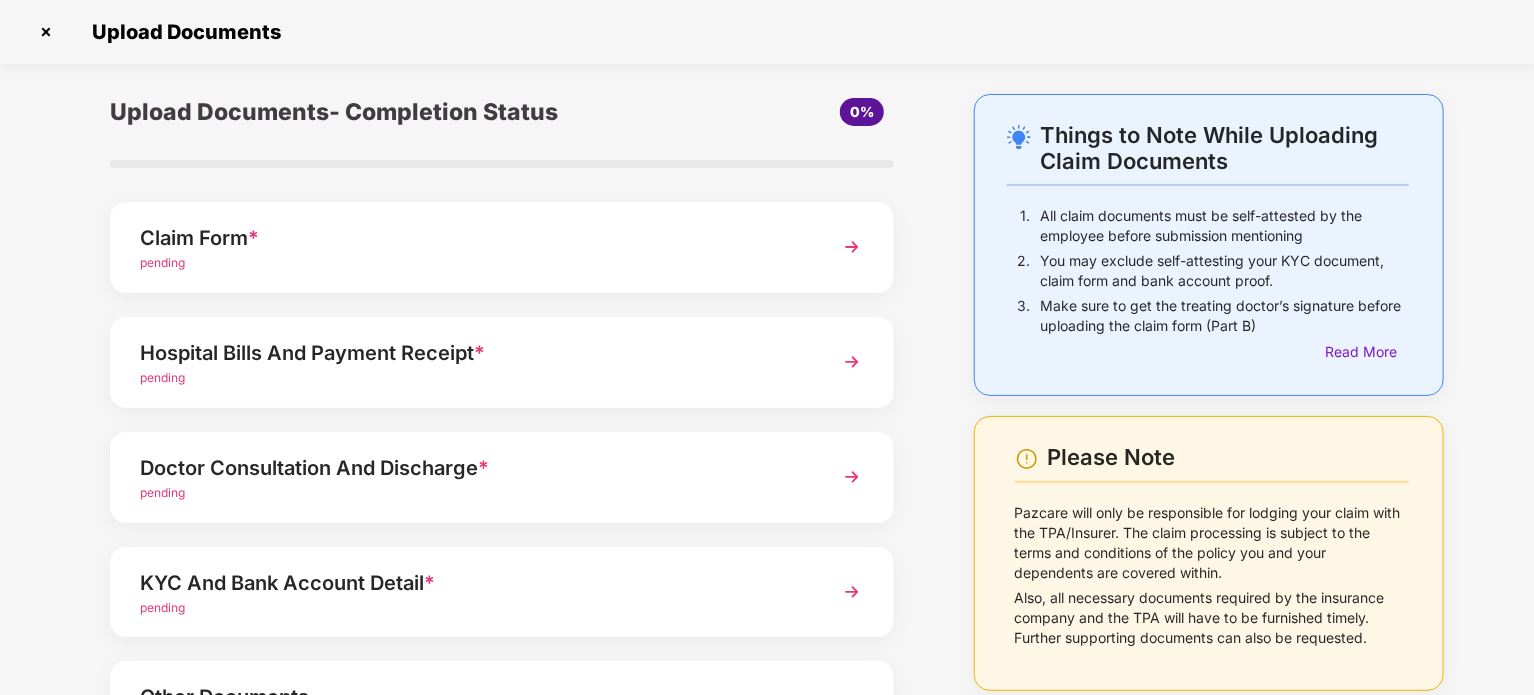 click on "Claim Form *" at bounding box center [471, 238] 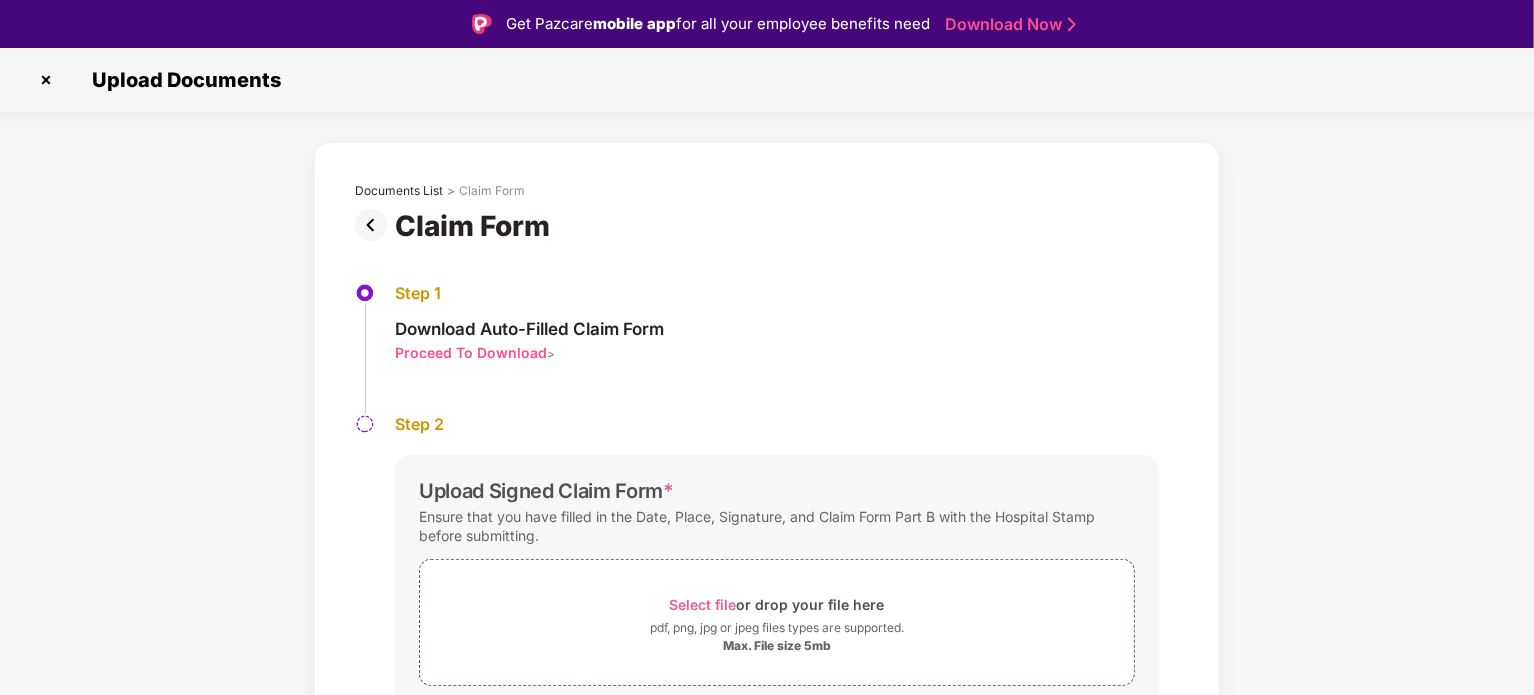 click on "Proceed To Download" at bounding box center [471, 352] 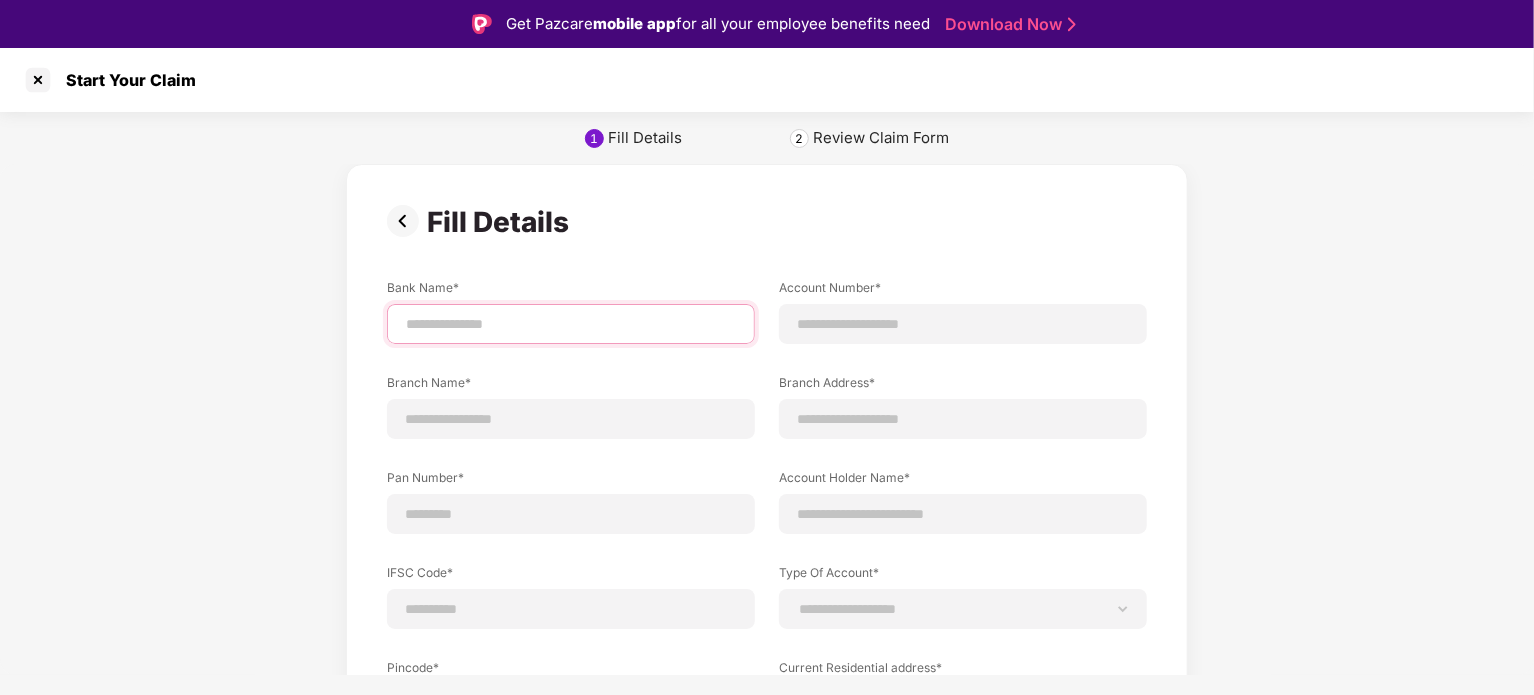click at bounding box center (571, 324) 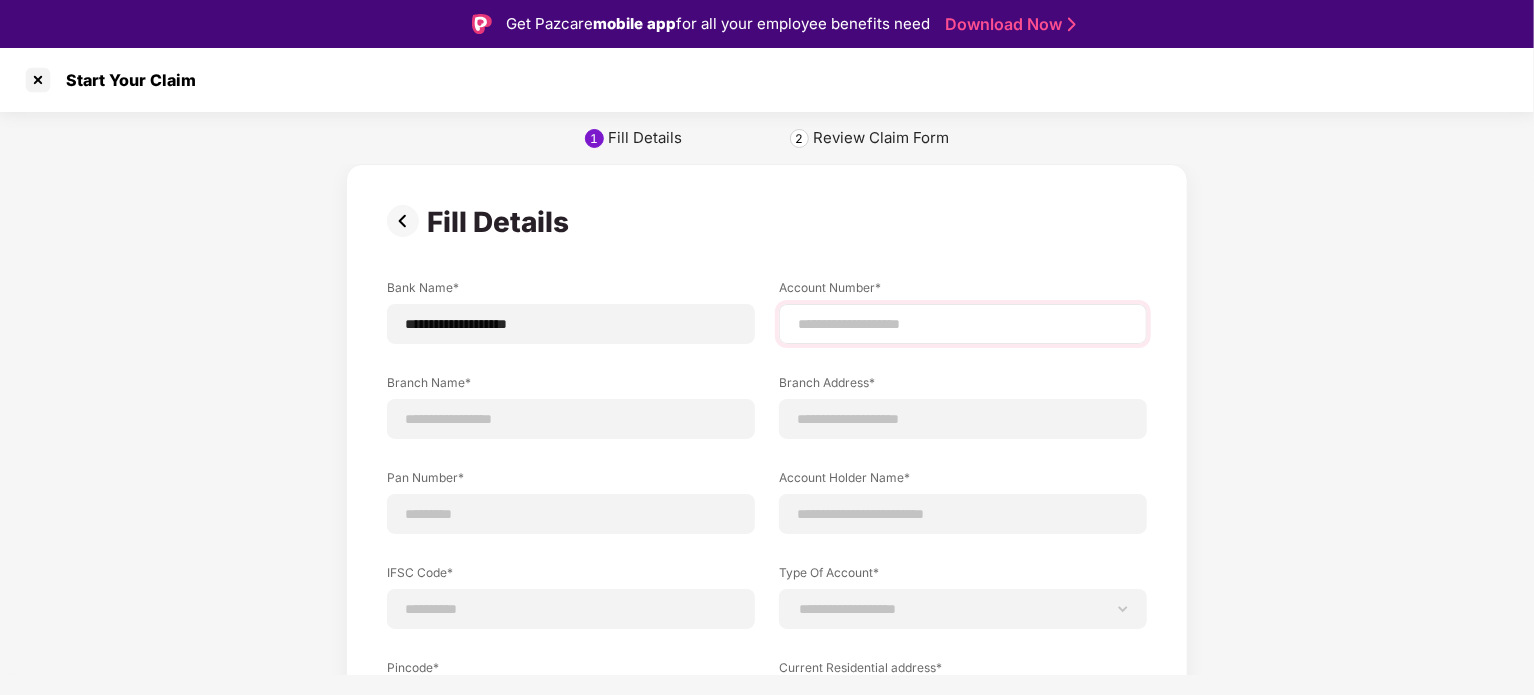 click at bounding box center [963, 324] 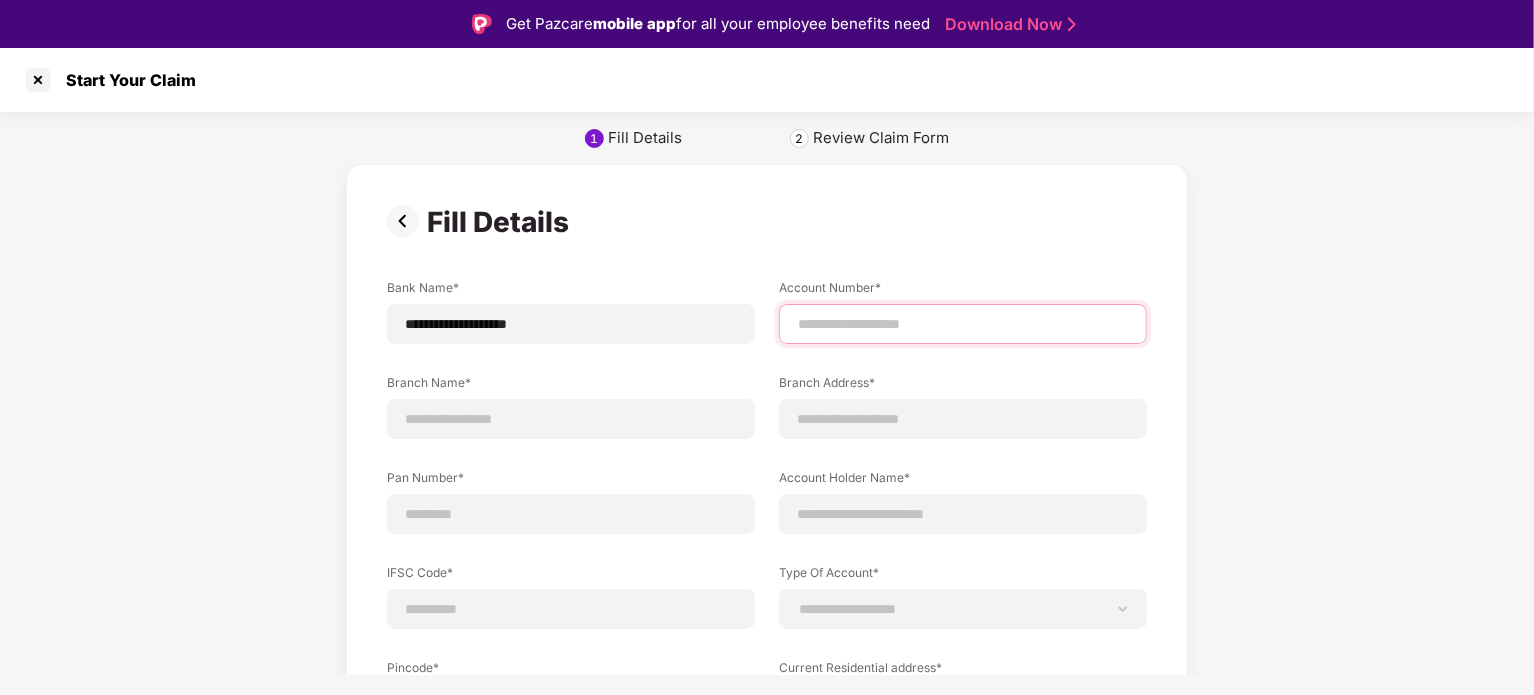 click at bounding box center [963, 324] 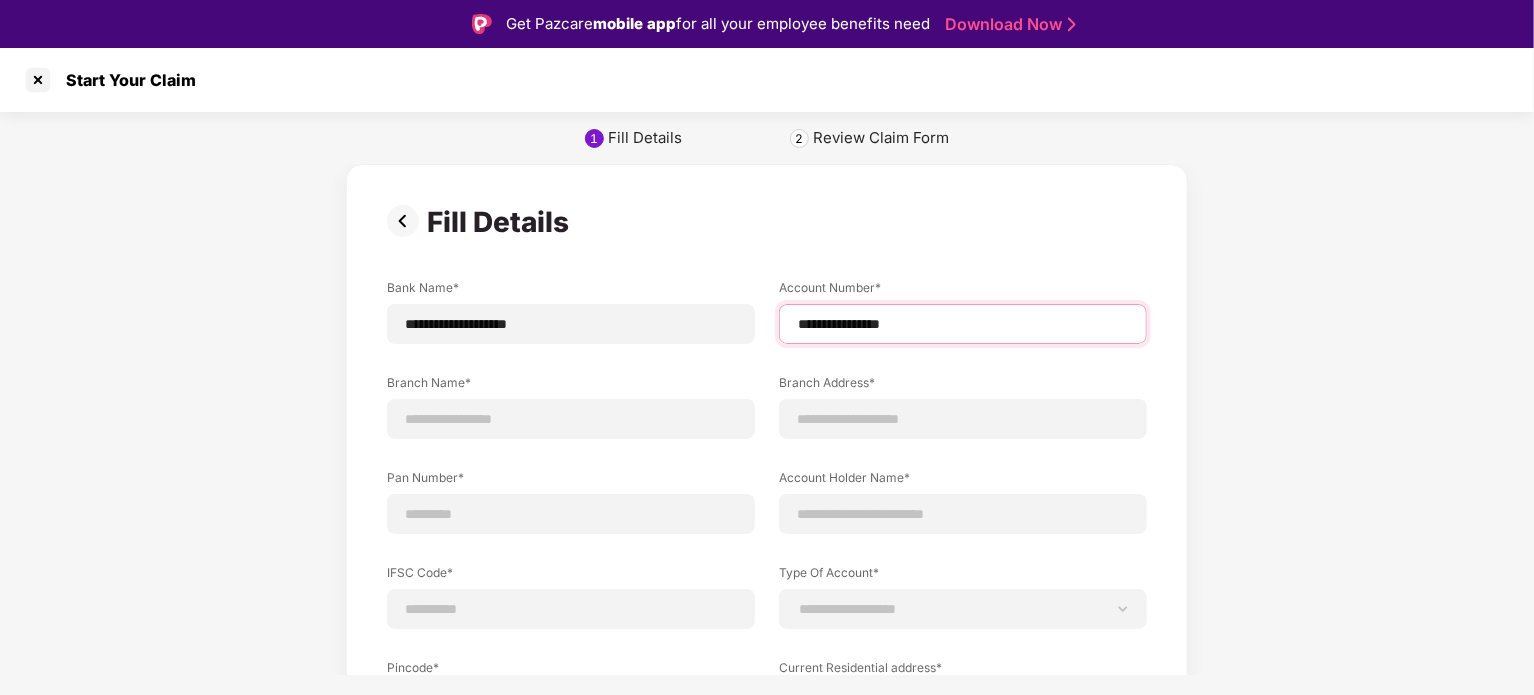 click on "**********" at bounding box center [963, 324] 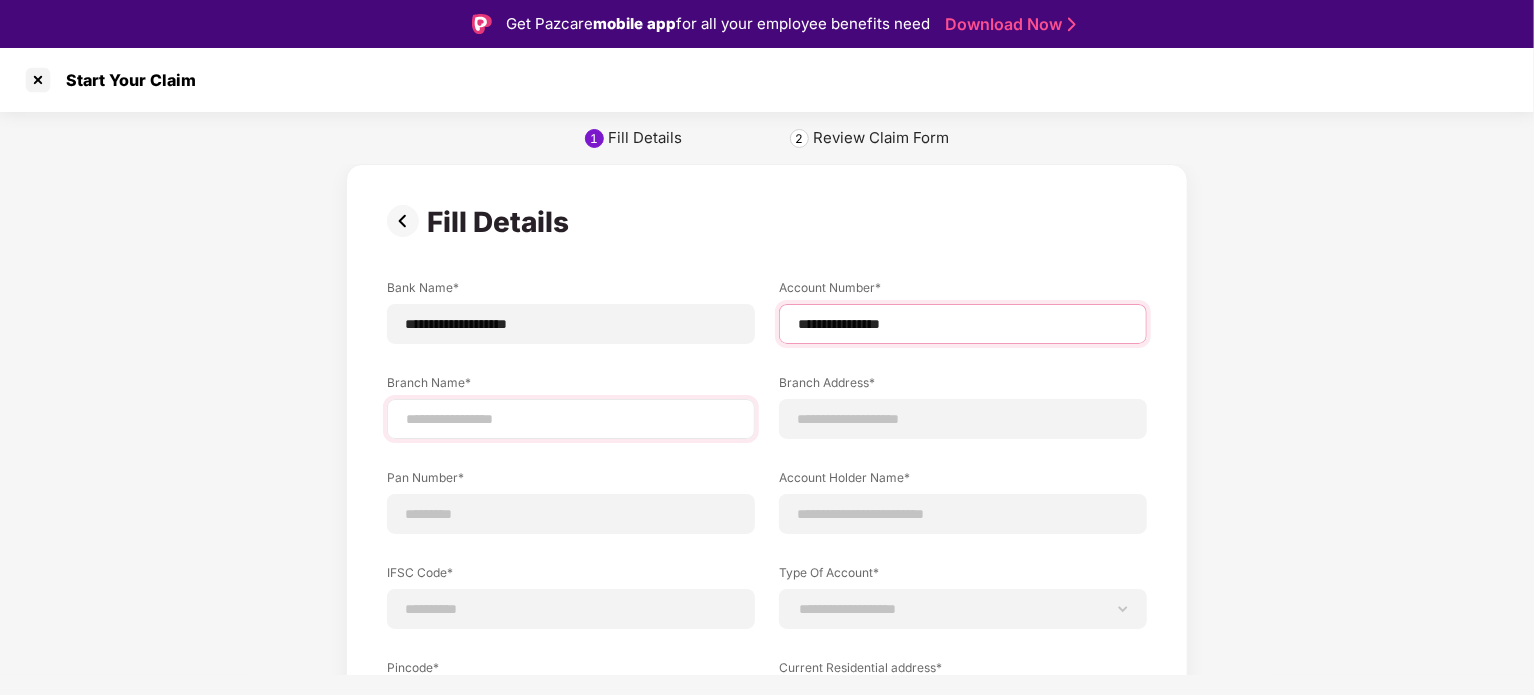type on "**********" 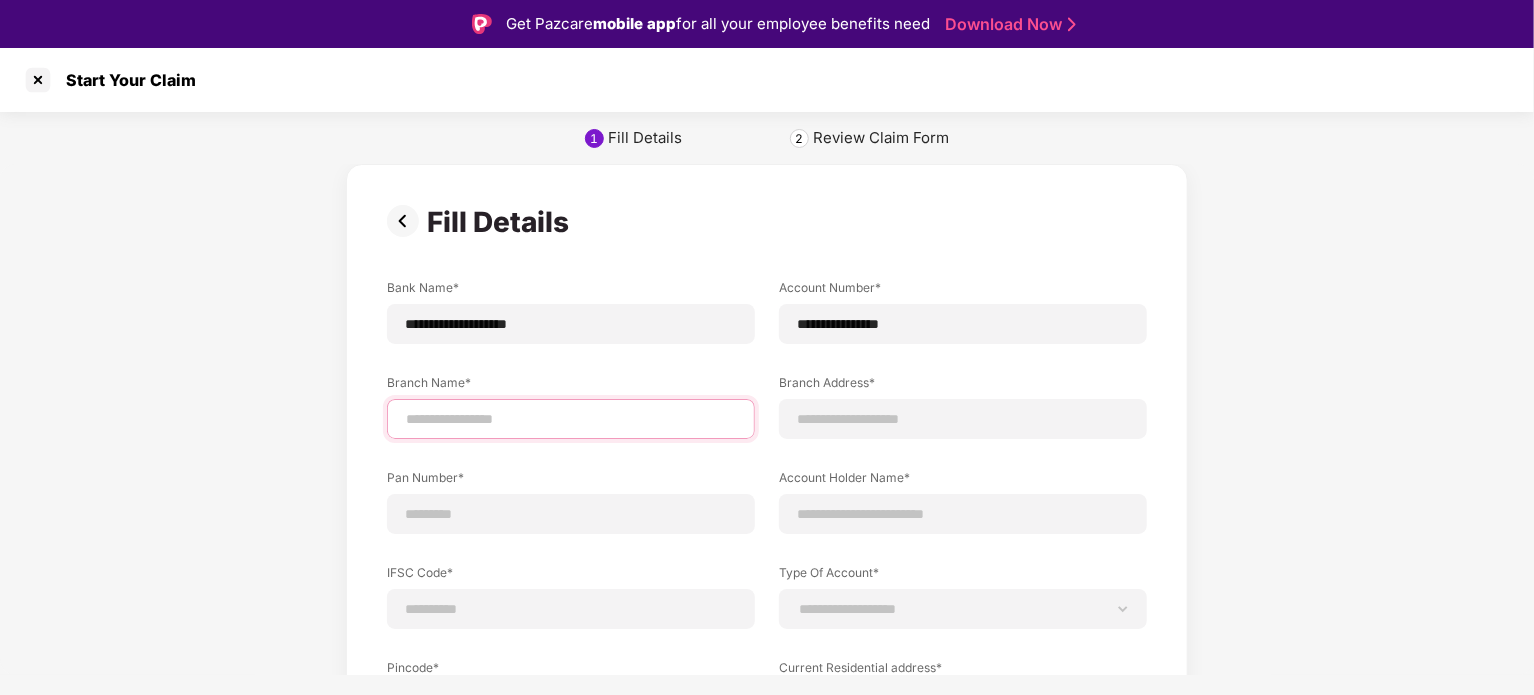 click at bounding box center (571, 419) 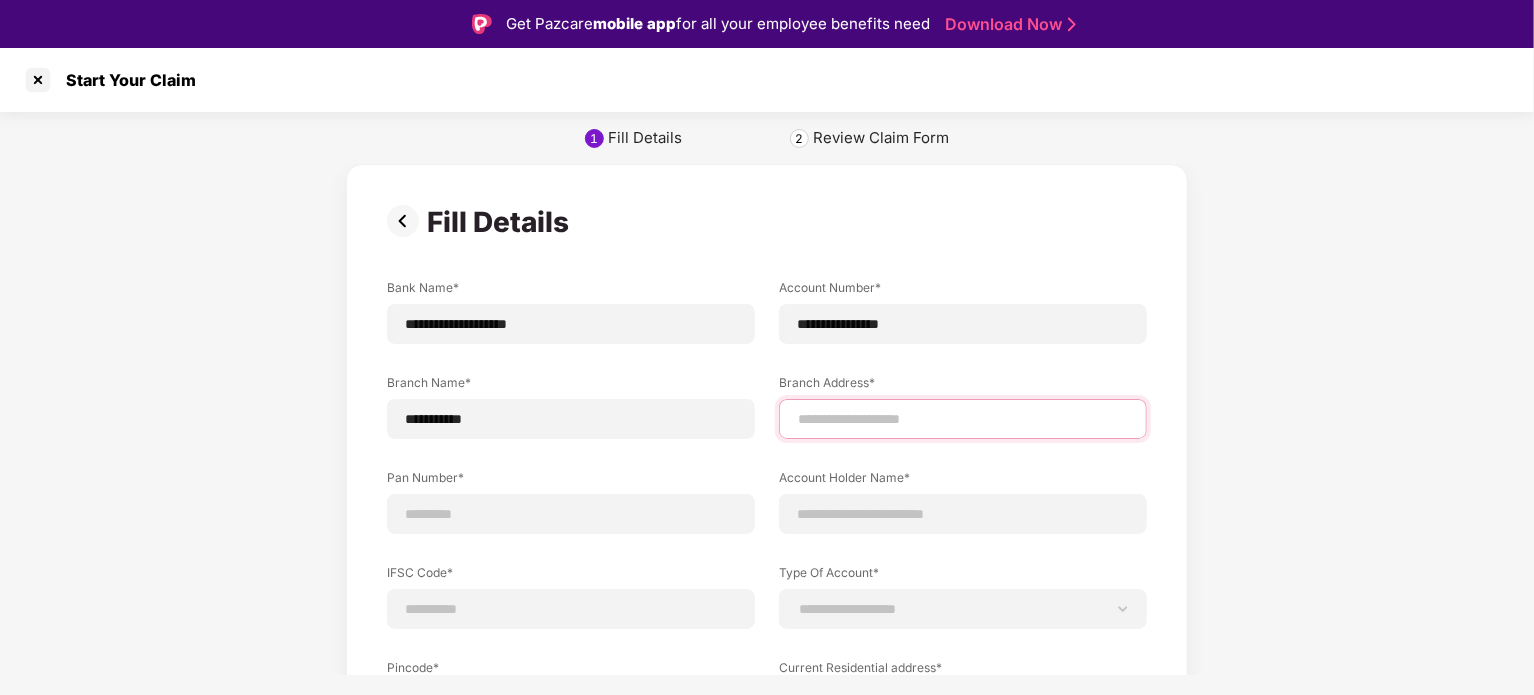click at bounding box center [963, 419] 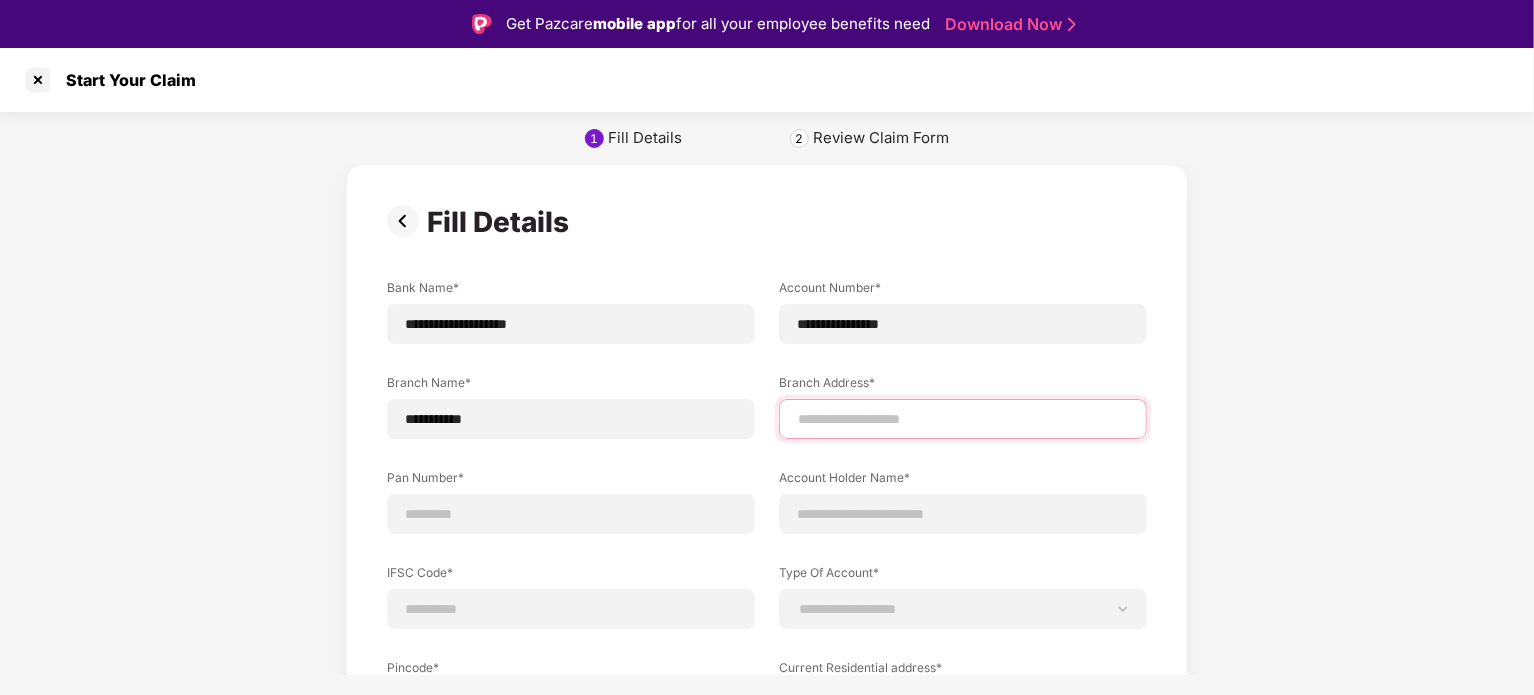 type on "**********" 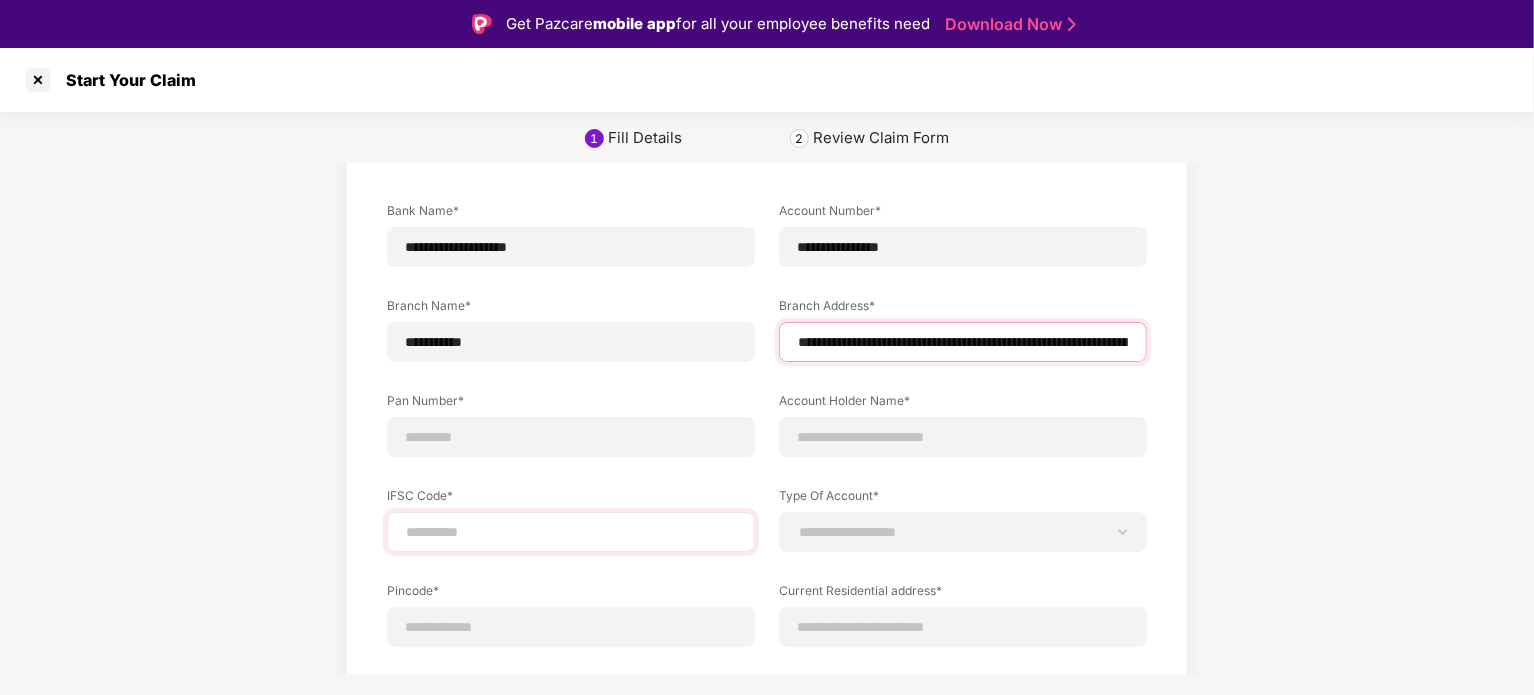 scroll, scrollTop: 171, scrollLeft: 0, axis: vertical 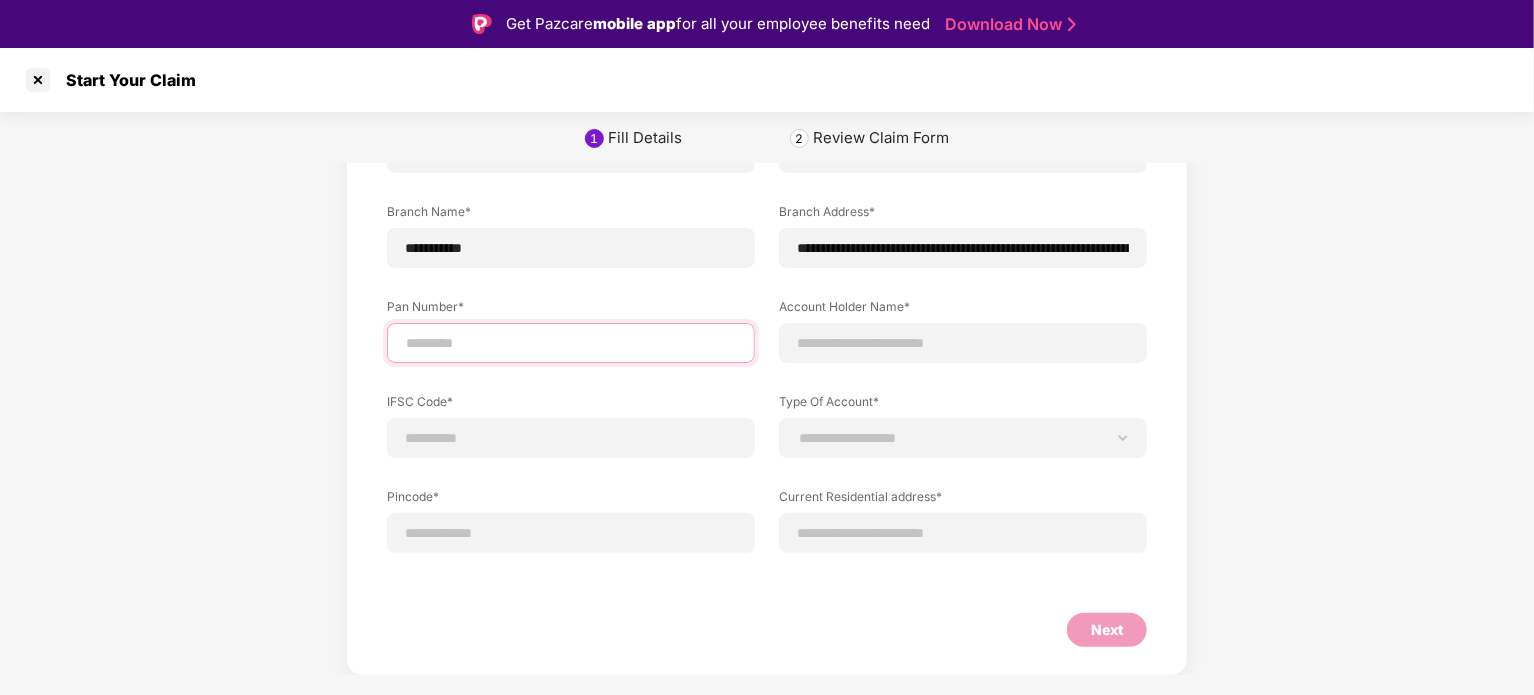 click at bounding box center [571, 343] 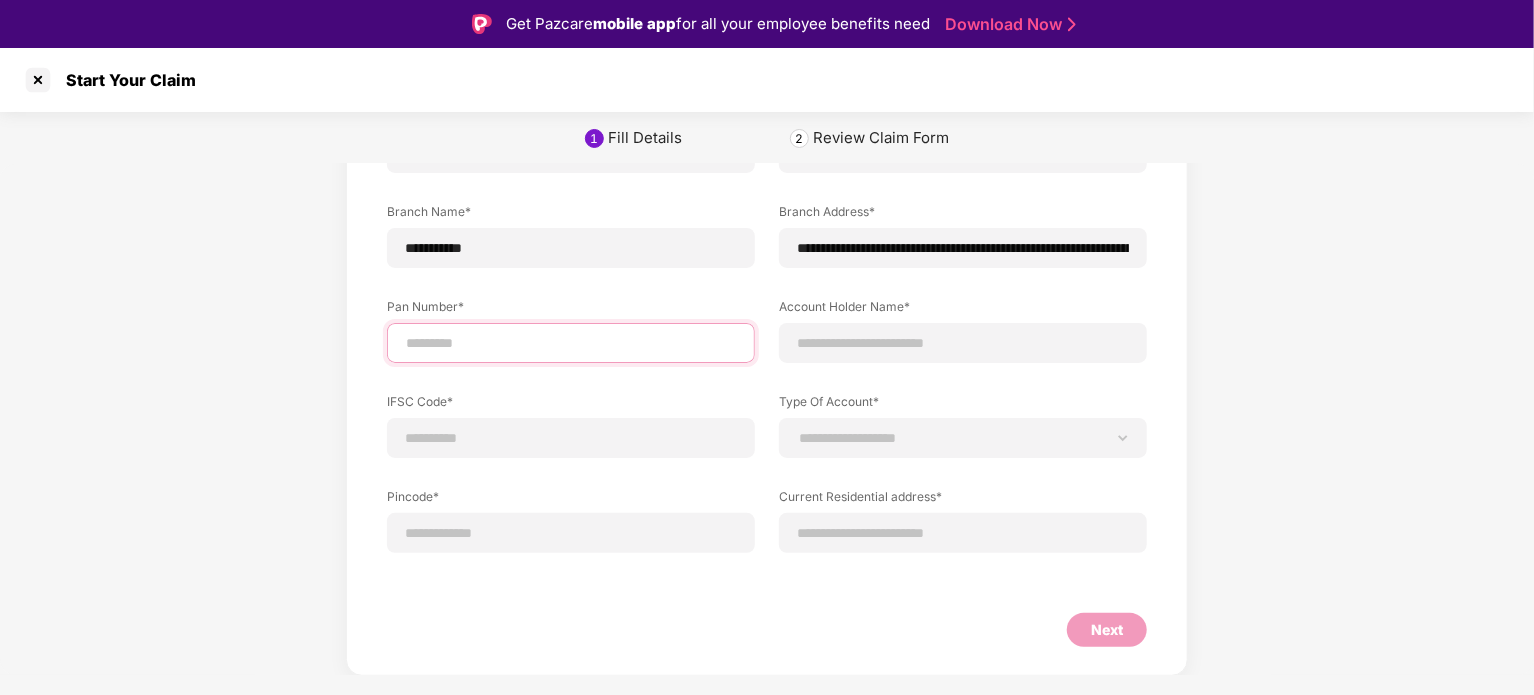 type on "**********" 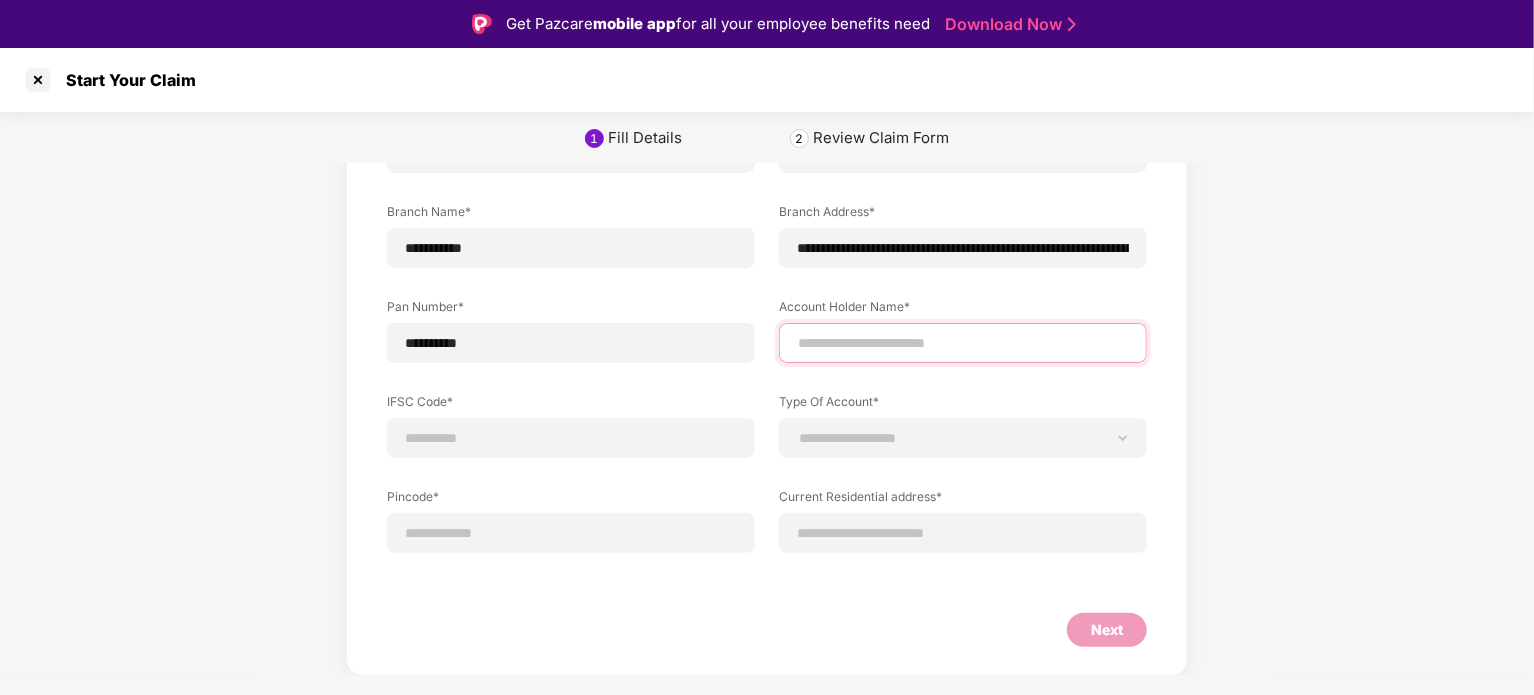 click at bounding box center [963, 343] 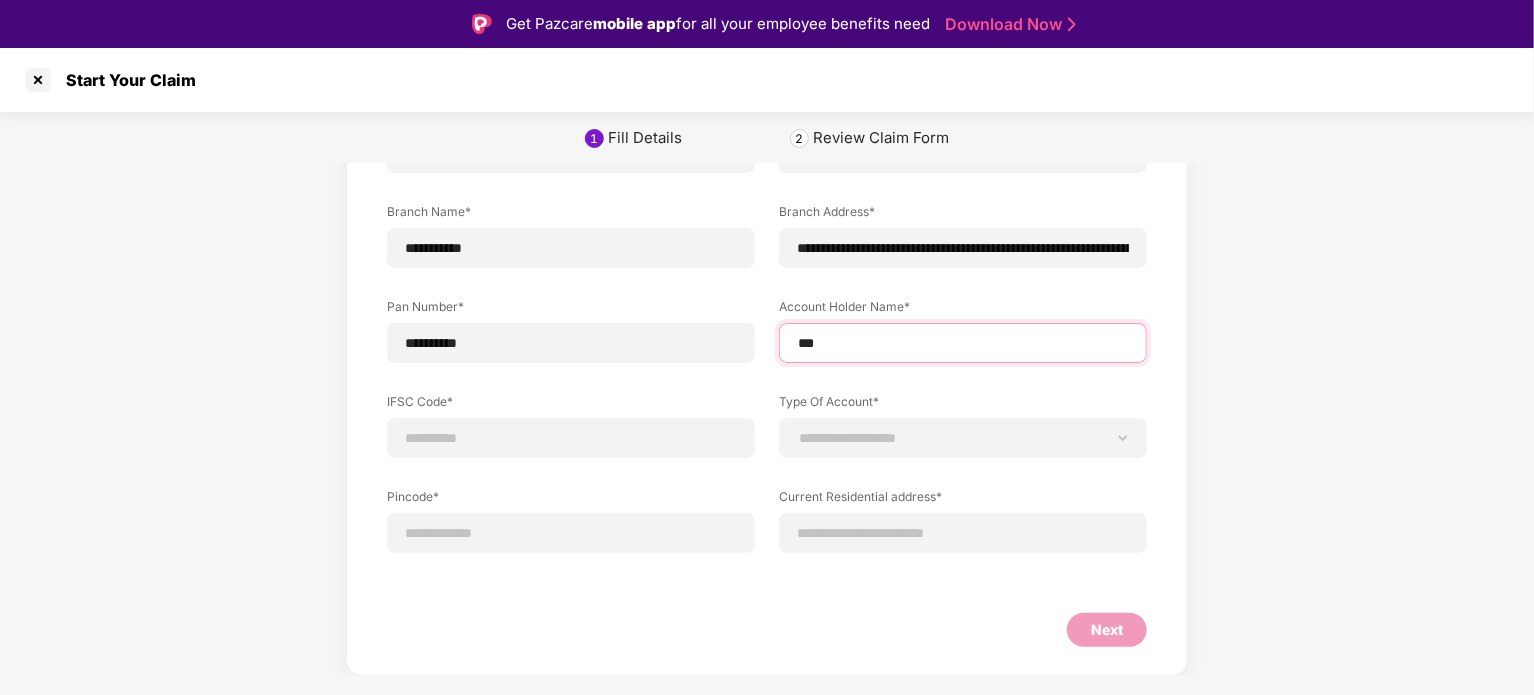 type on "**********" 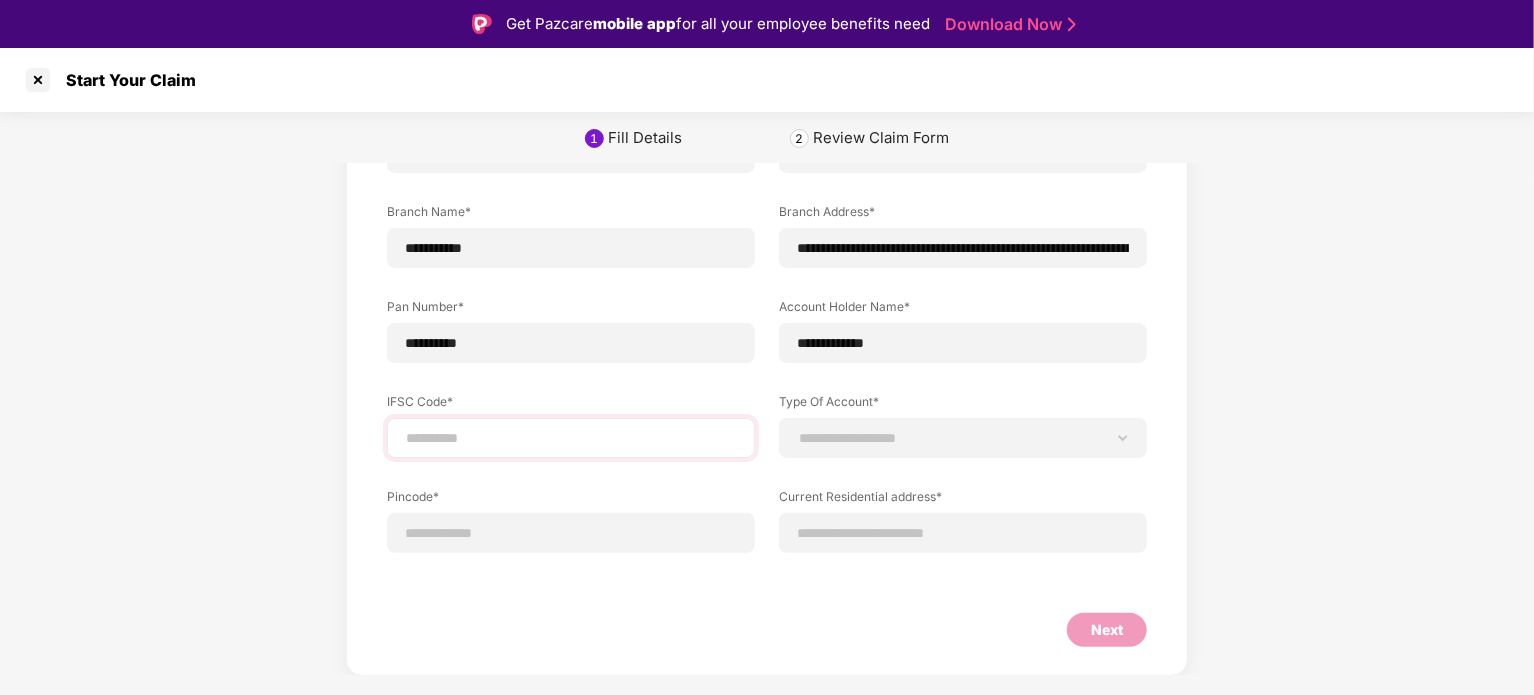 click at bounding box center [571, 438] 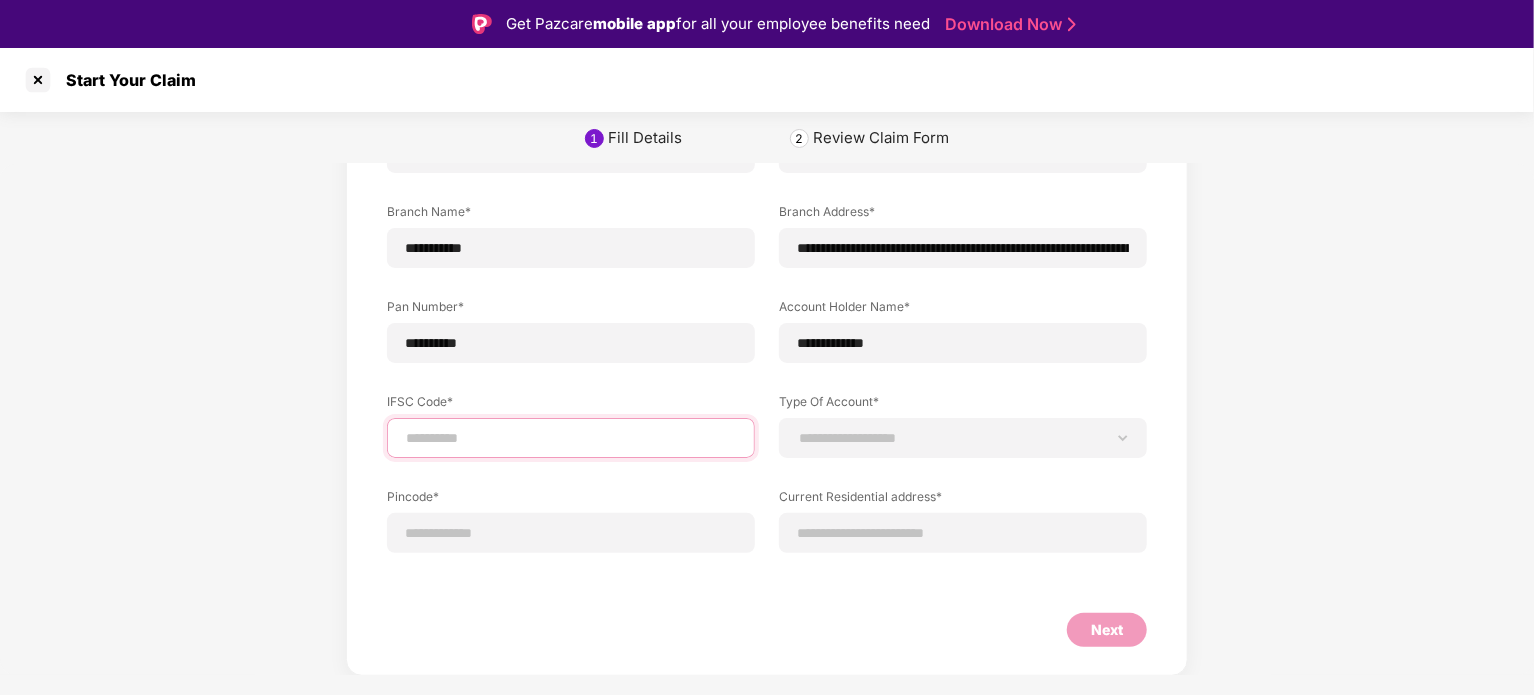 click at bounding box center (571, 438) 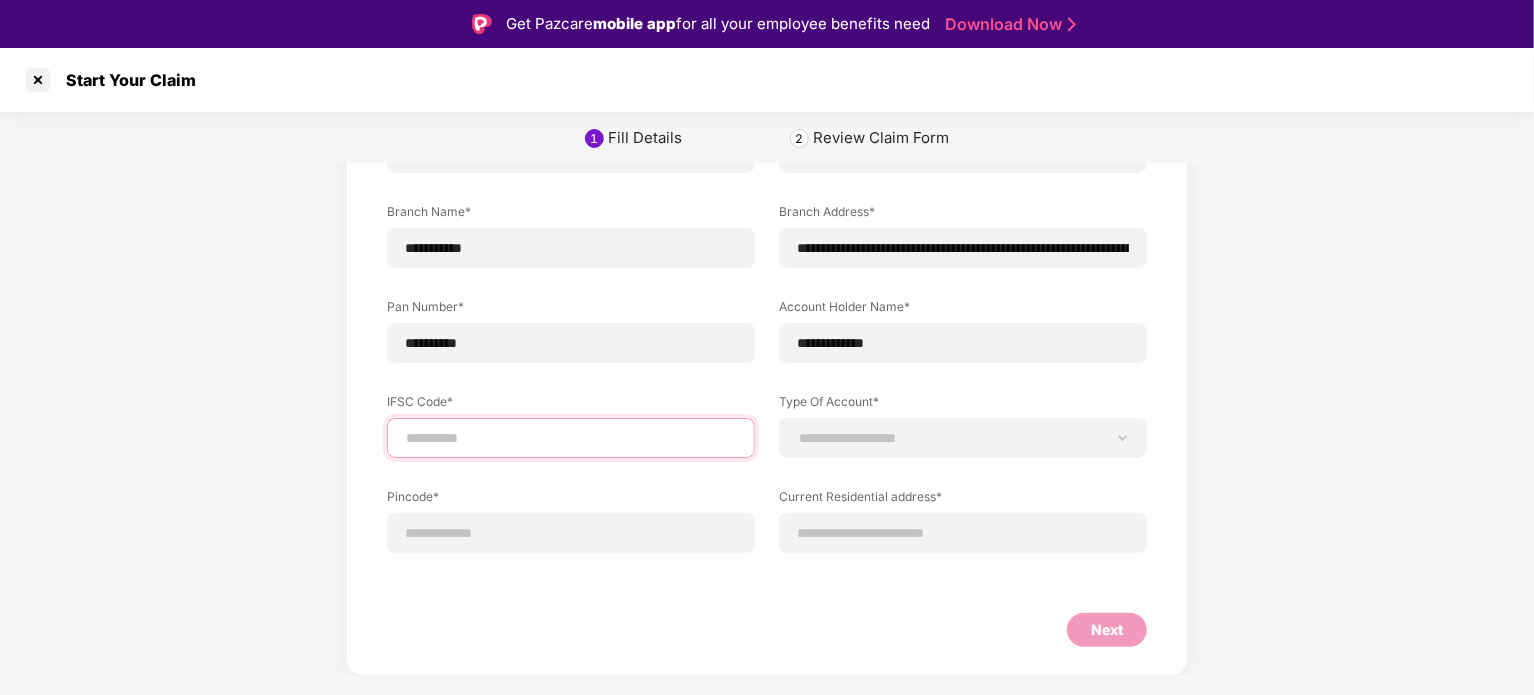 type on "**********" 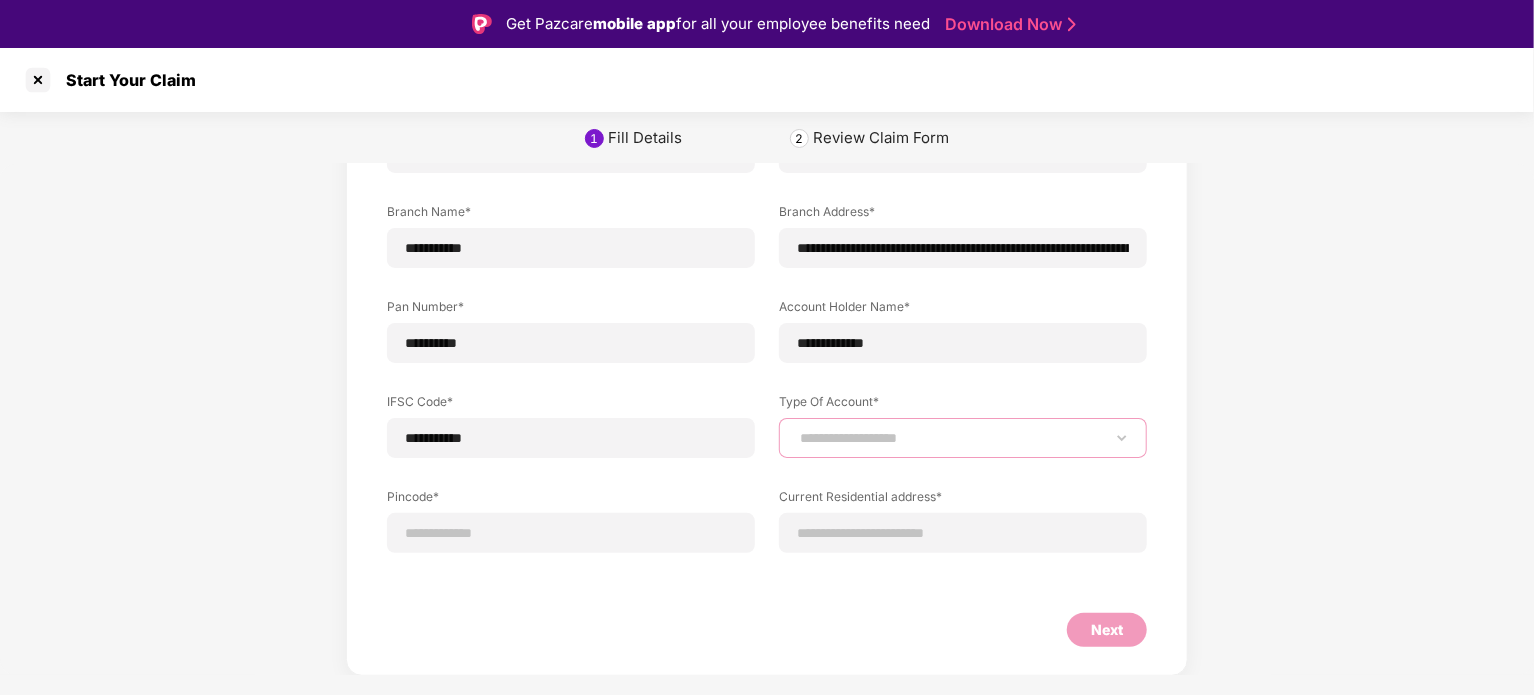 click on "**********" at bounding box center [963, 438] 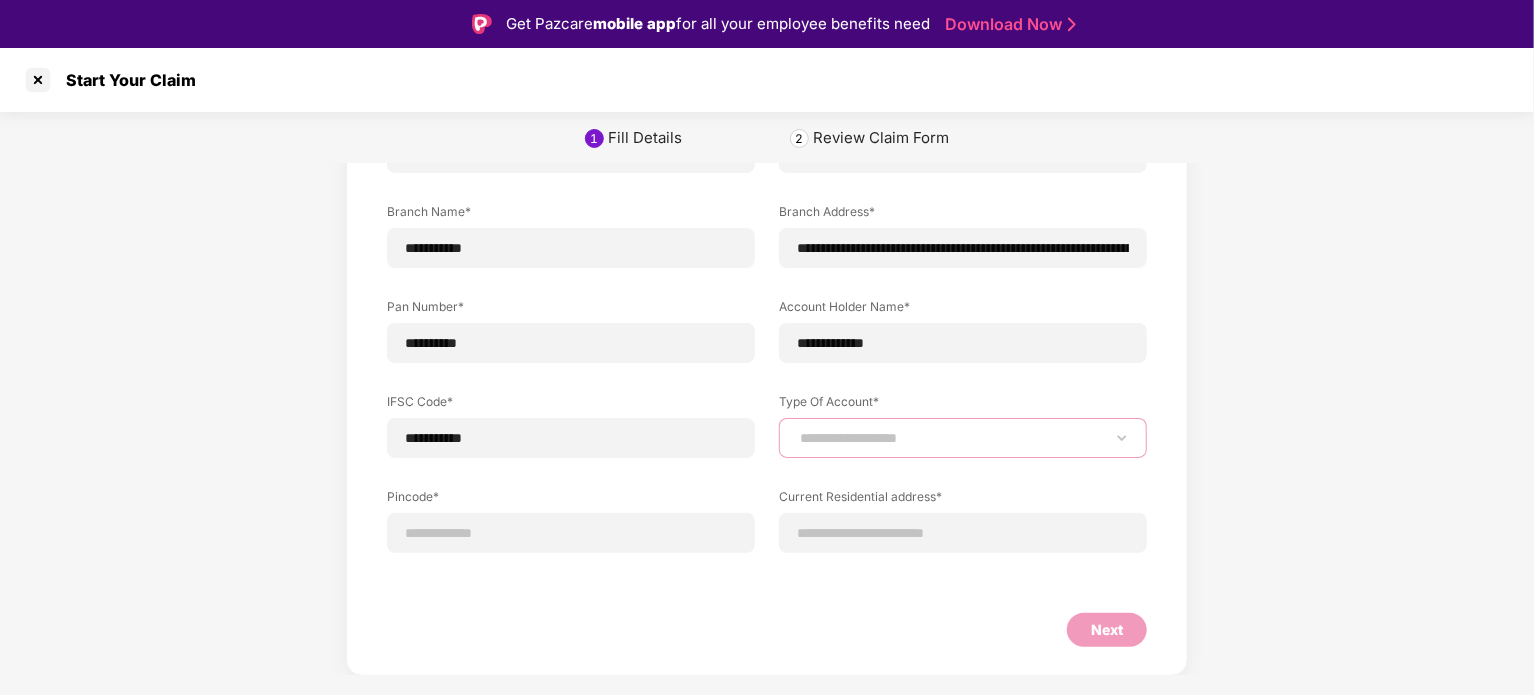 select on "*******" 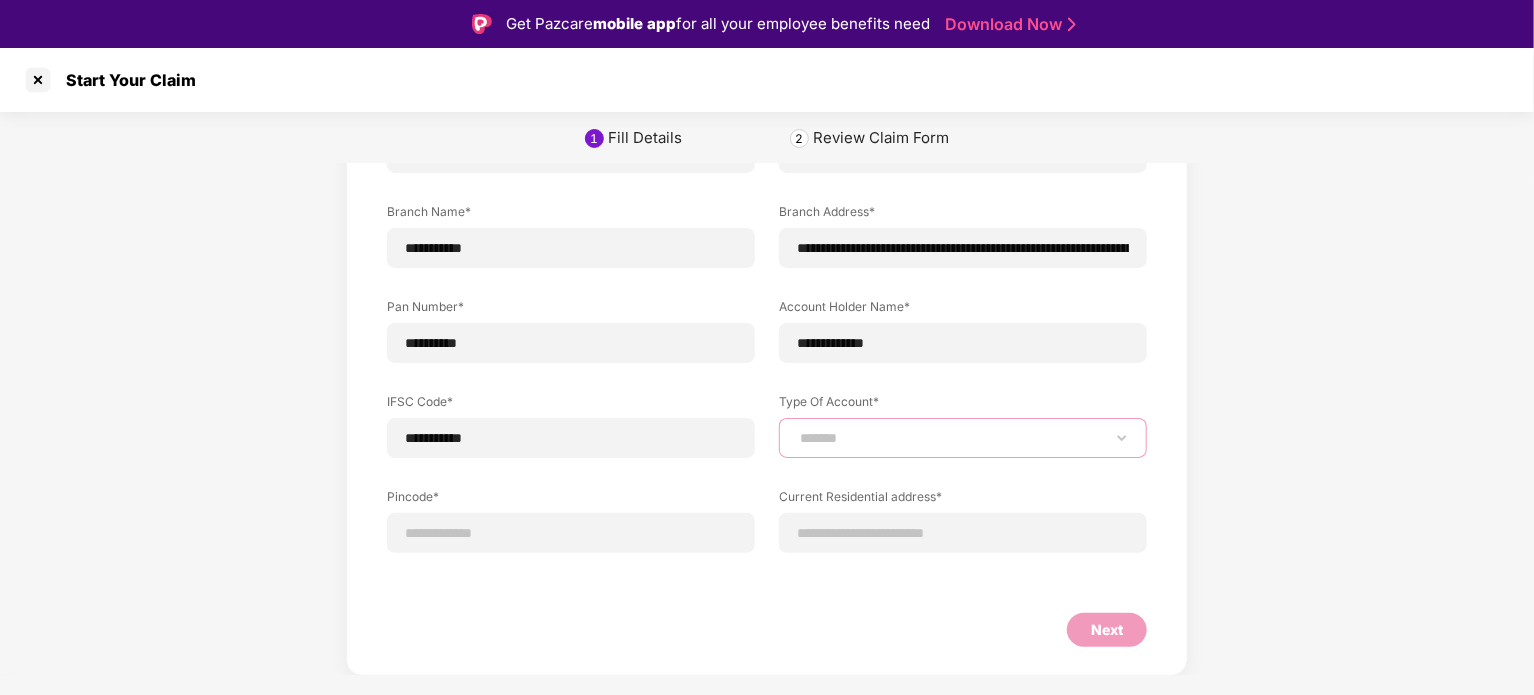 click on "**********" at bounding box center [963, 438] 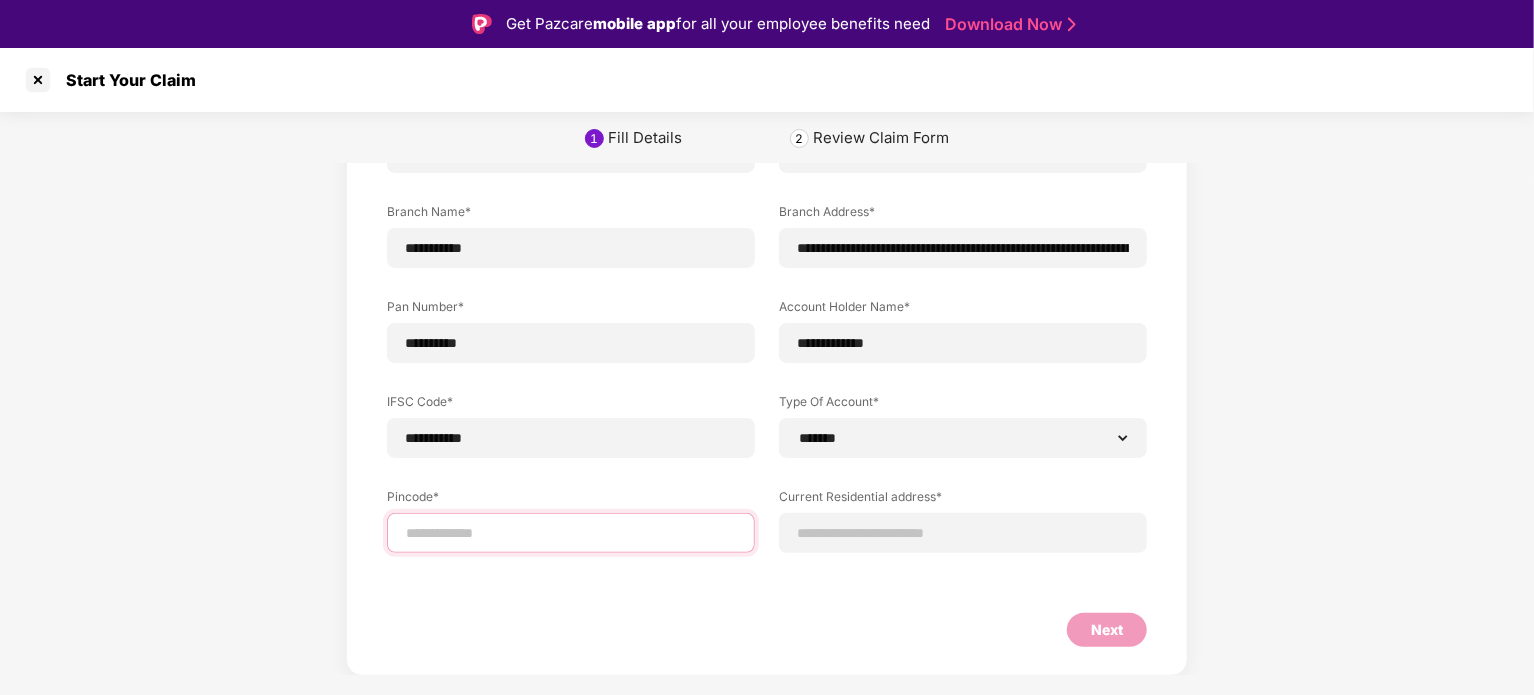 click at bounding box center [571, 533] 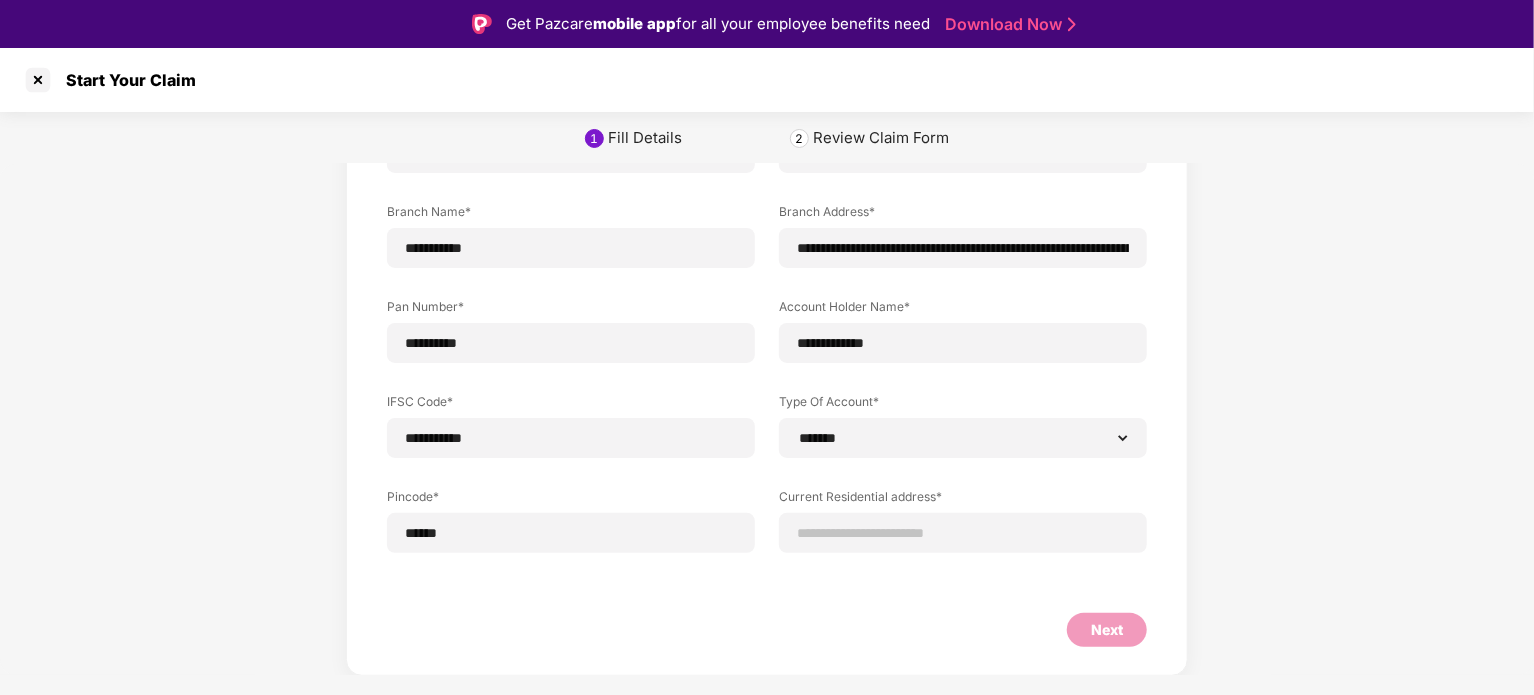 select on "*******" 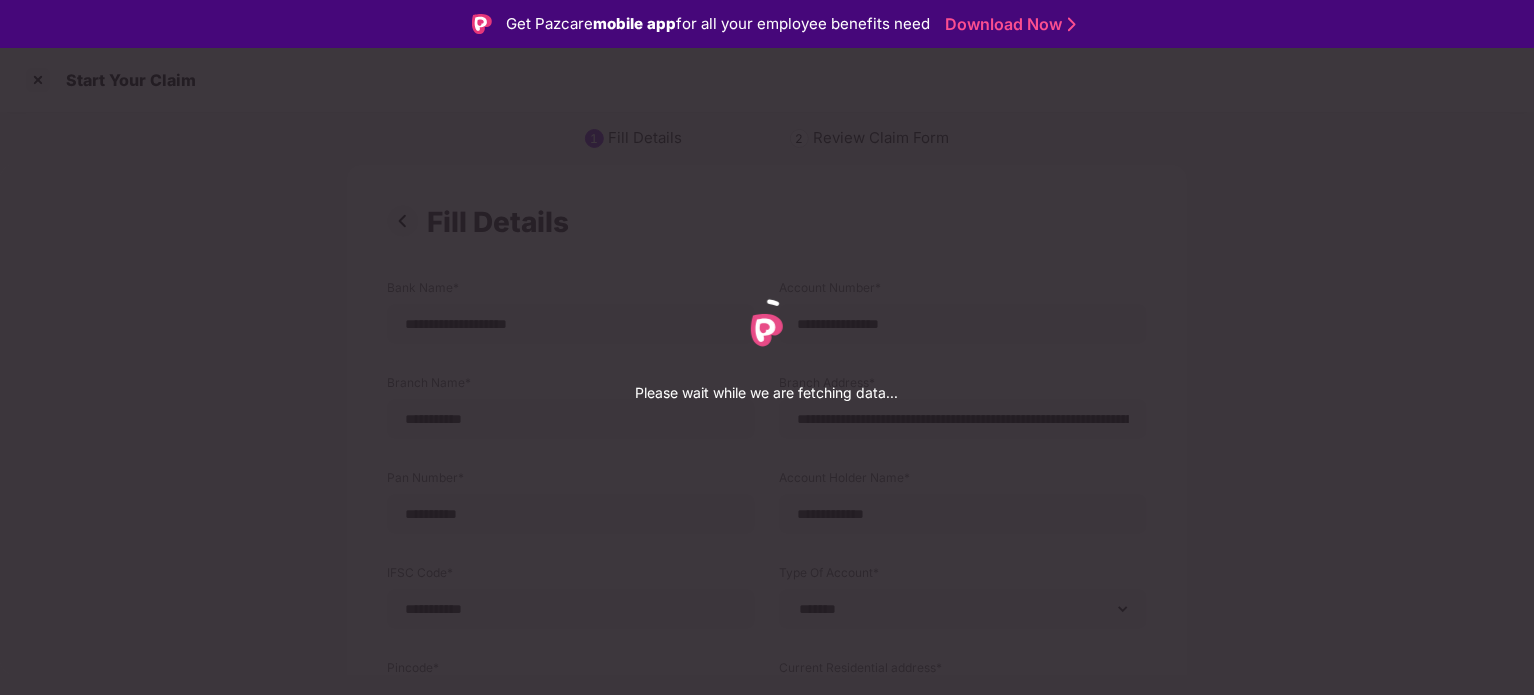 select on "*******" 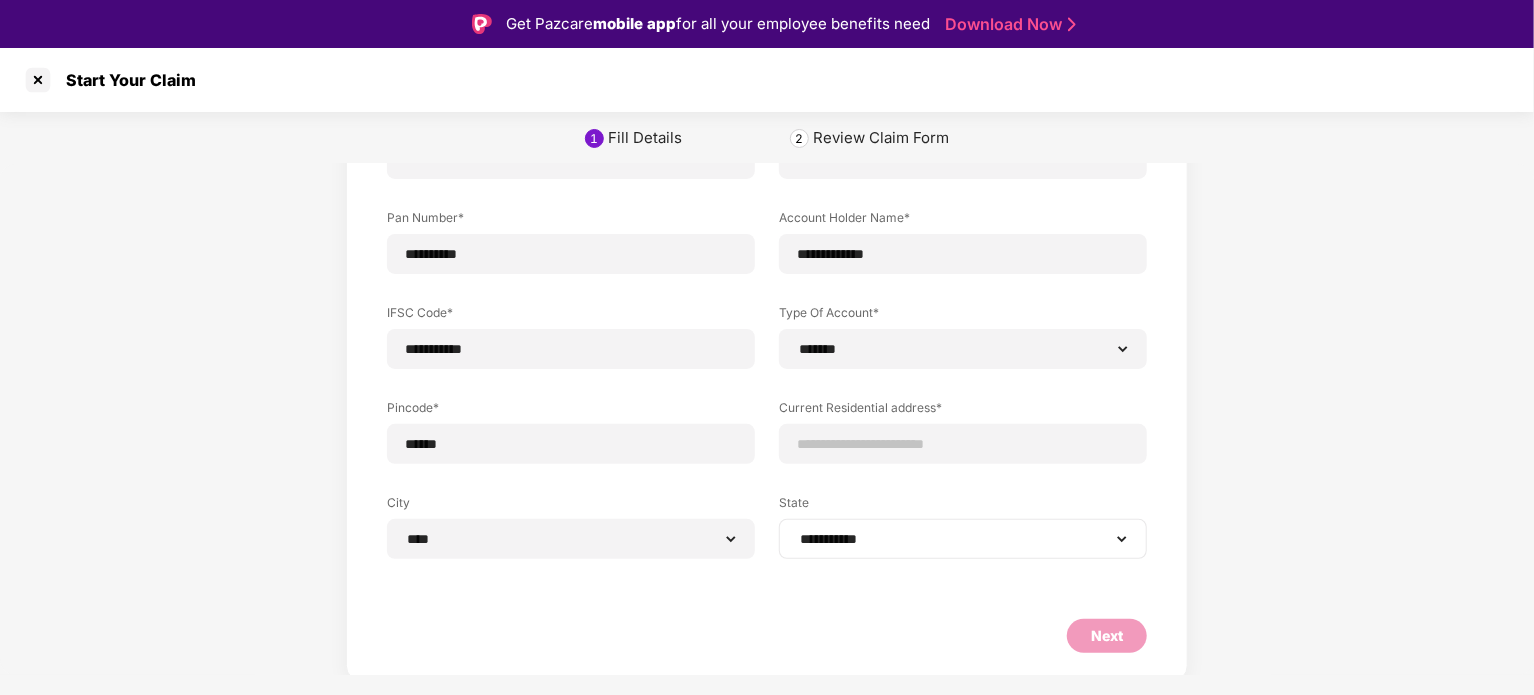 scroll, scrollTop: 266, scrollLeft: 0, axis: vertical 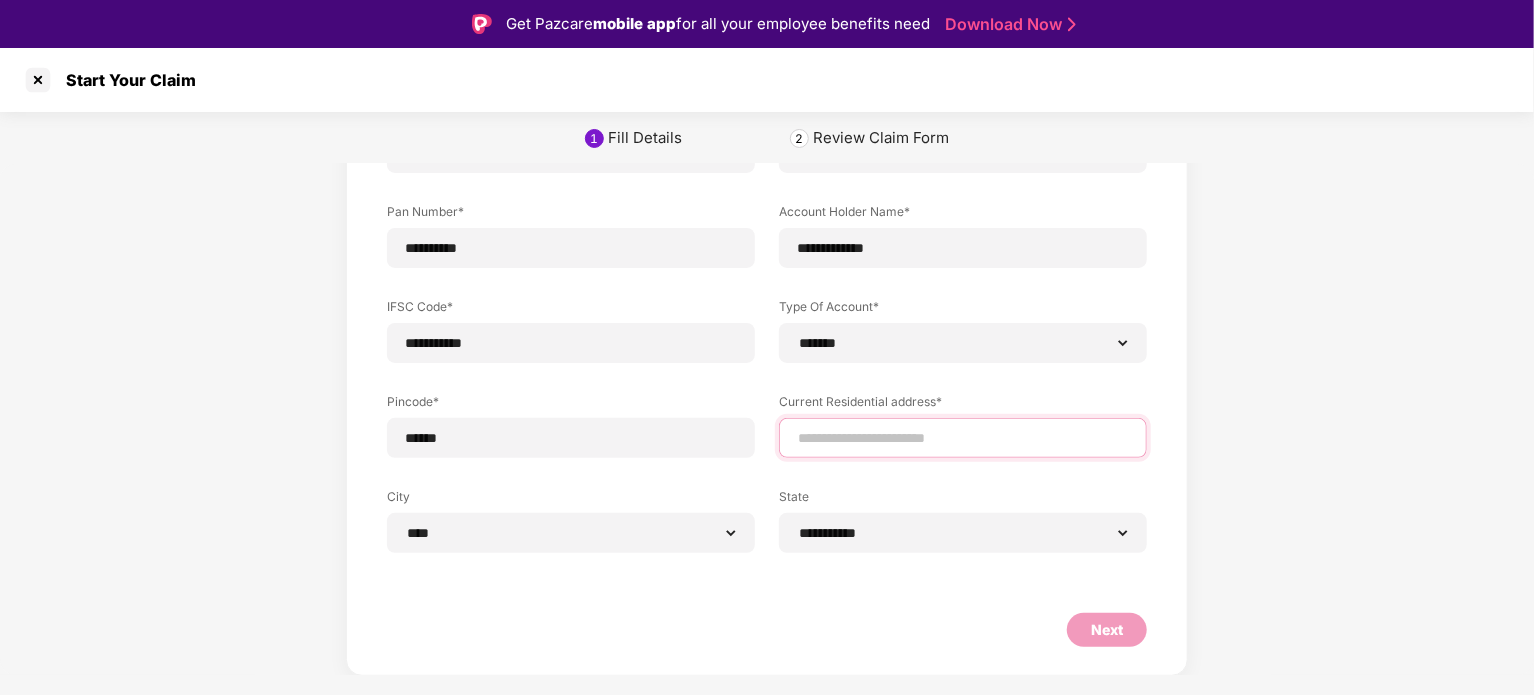 click at bounding box center (963, 438) 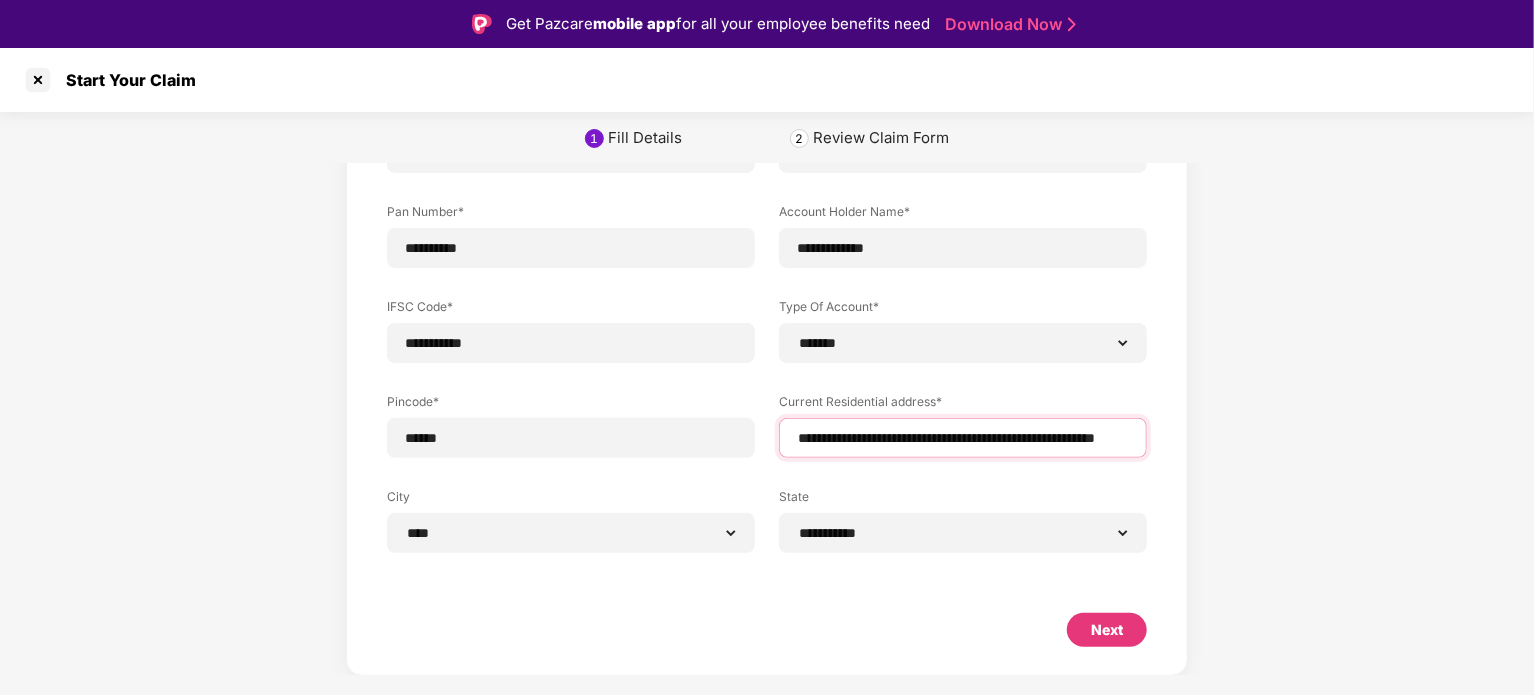 scroll, scrollTop: 0, scrollLeft: 86, axis: horizontal 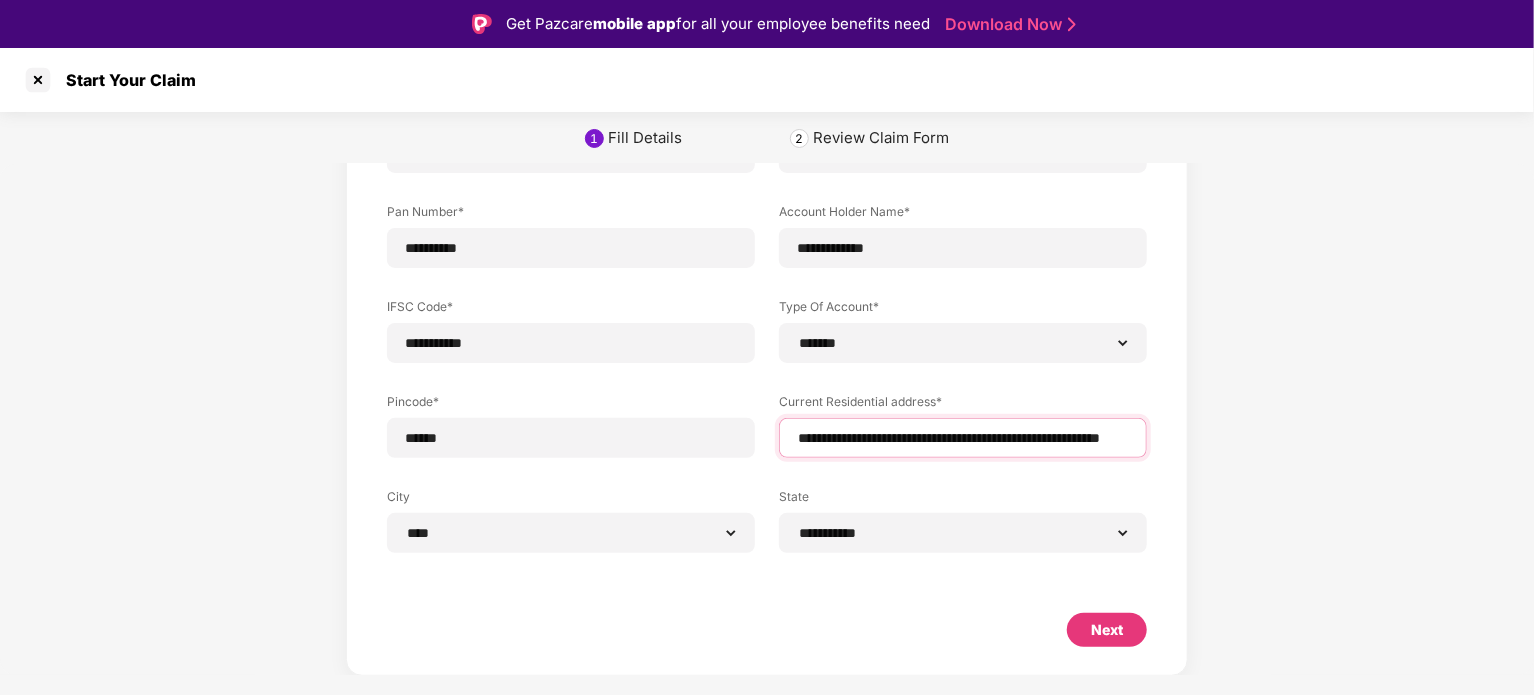type on "**********" 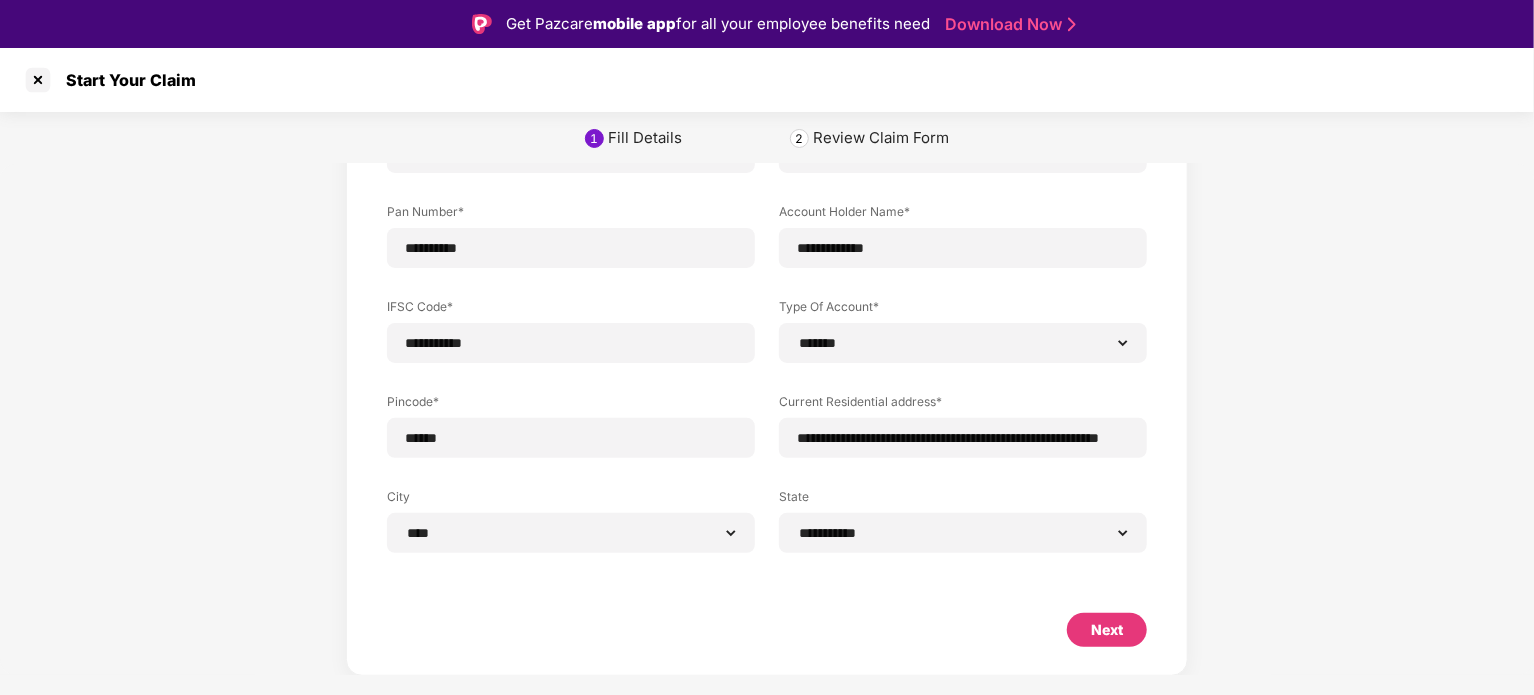 click on "Next" at bounding box center [1107, 630] 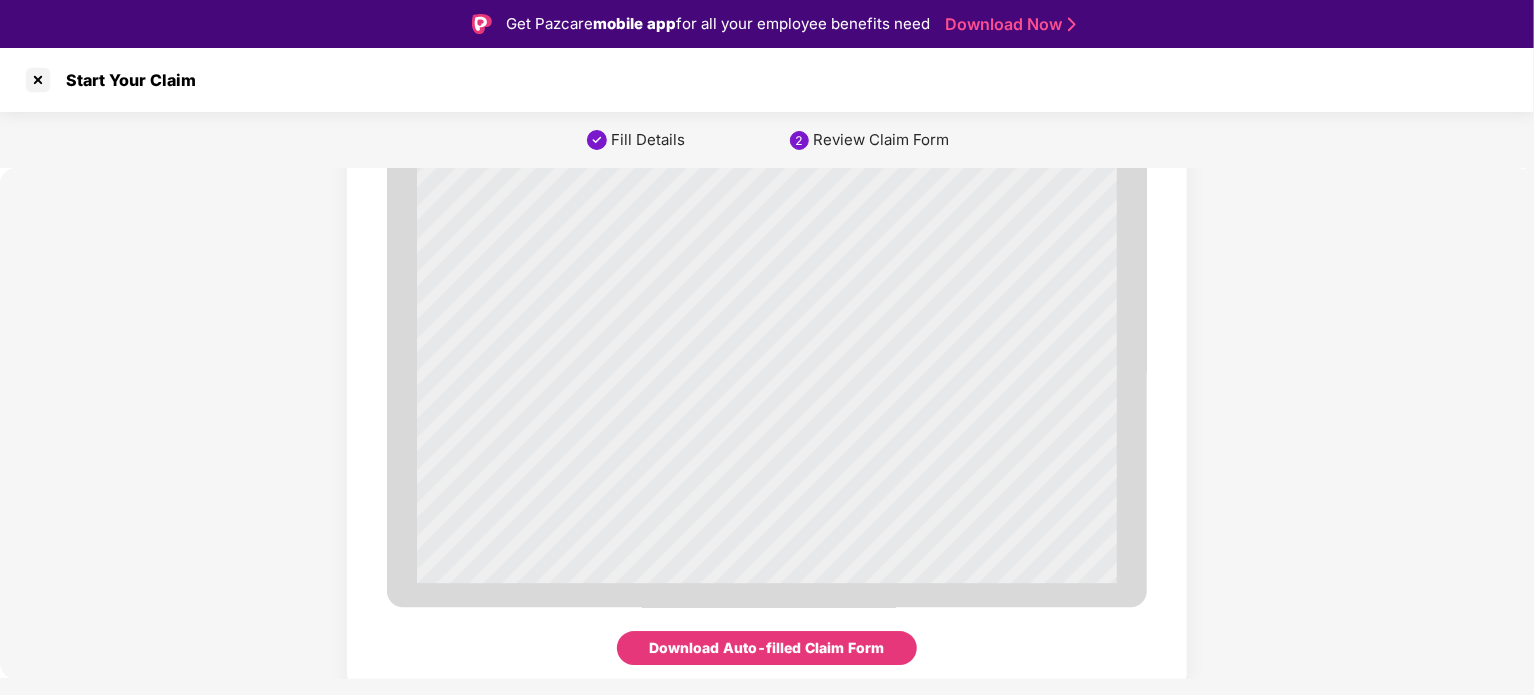scroll, scrollTop: 6882, scrollLeft: 0, axis: vertical 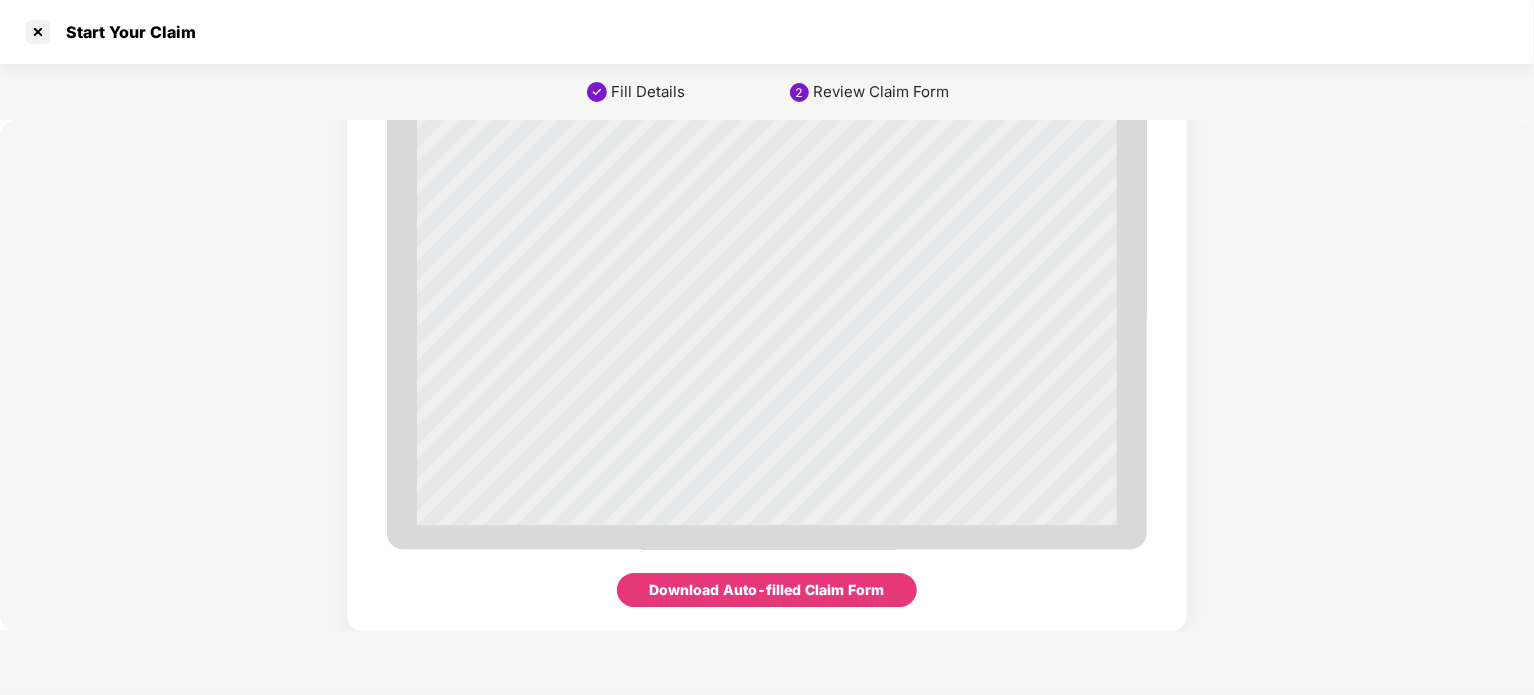 click on "Download Auto-filled Claim Form" at bounding box center [767, 590] 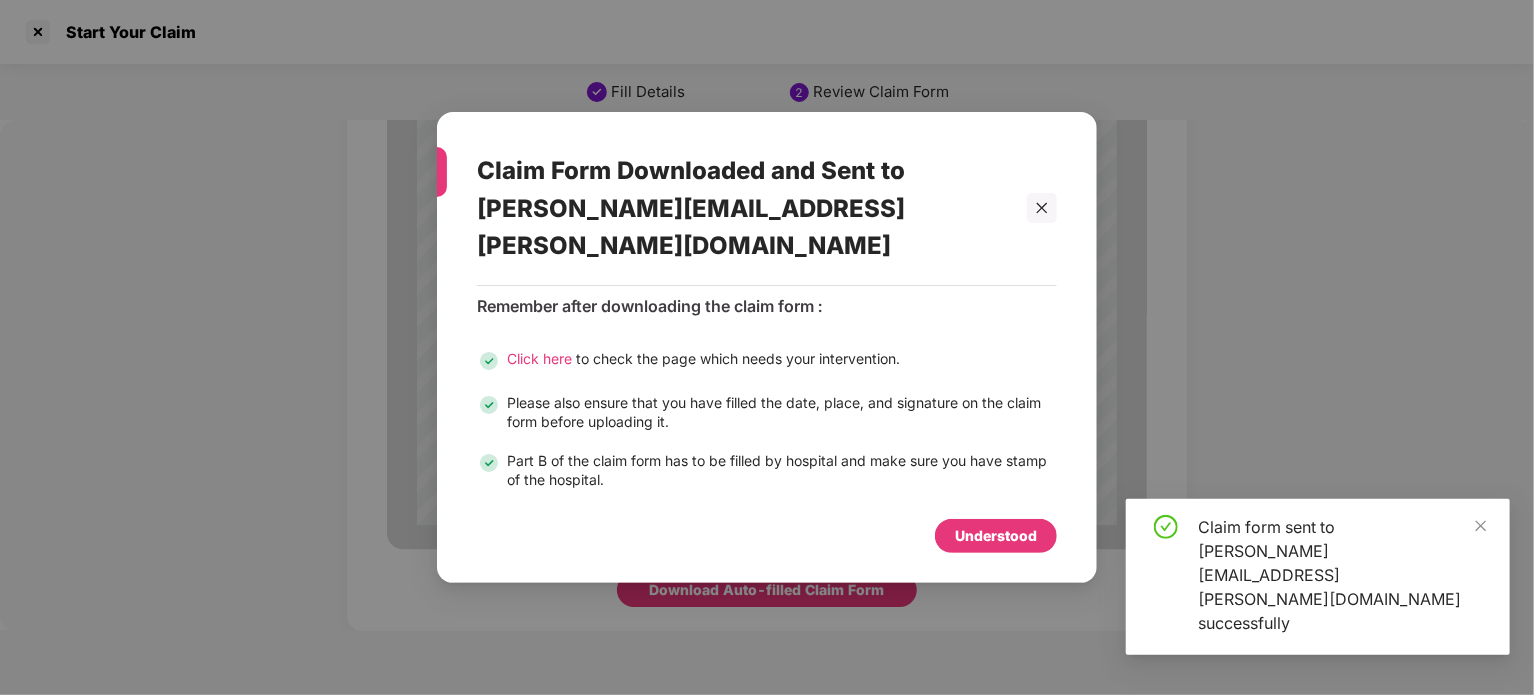 click on "Understood" at bounding box center [996, 536] 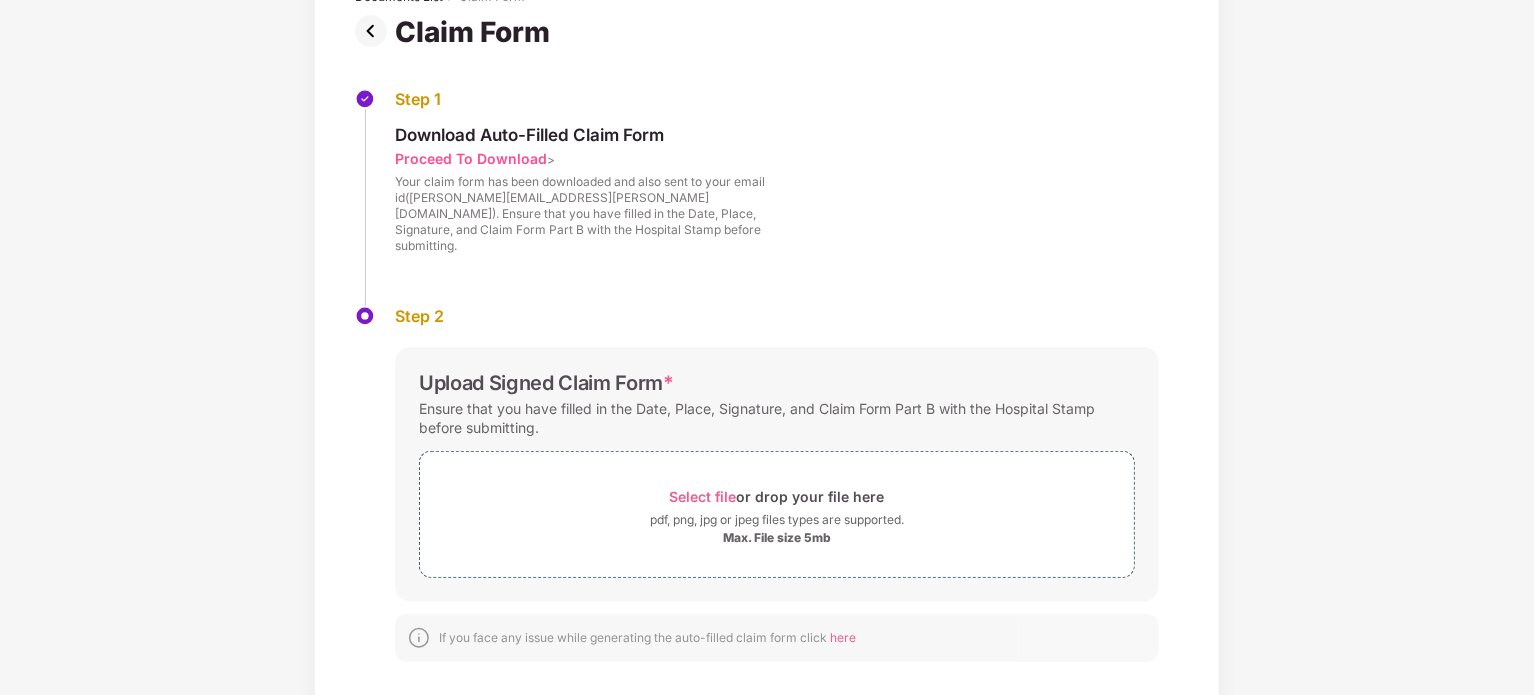 scroll, scrollTop: 147, scrollLeft: 0, axis: vertical 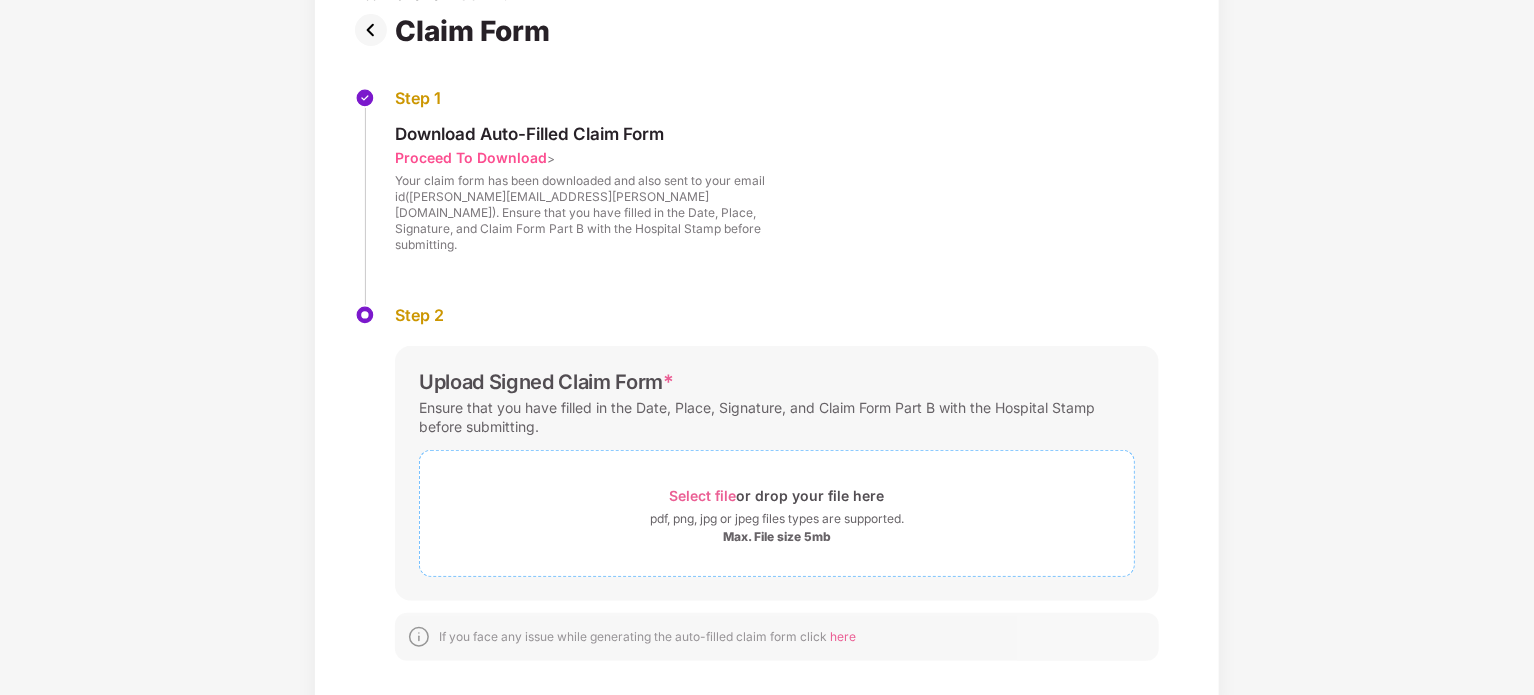 click on "Select file" at bounding box center [703, 495] 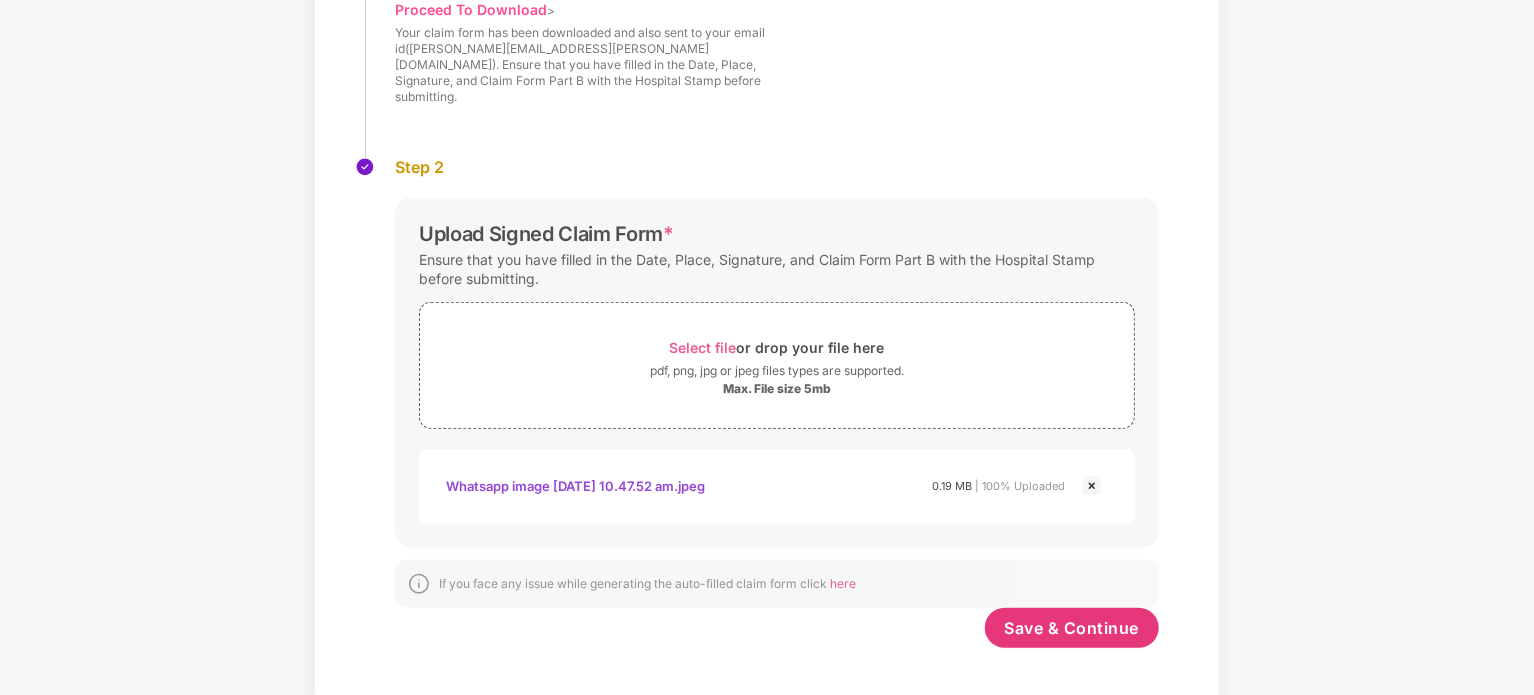 scroll, scrollTop: 292, scrollLeft: 0, axis: vertical 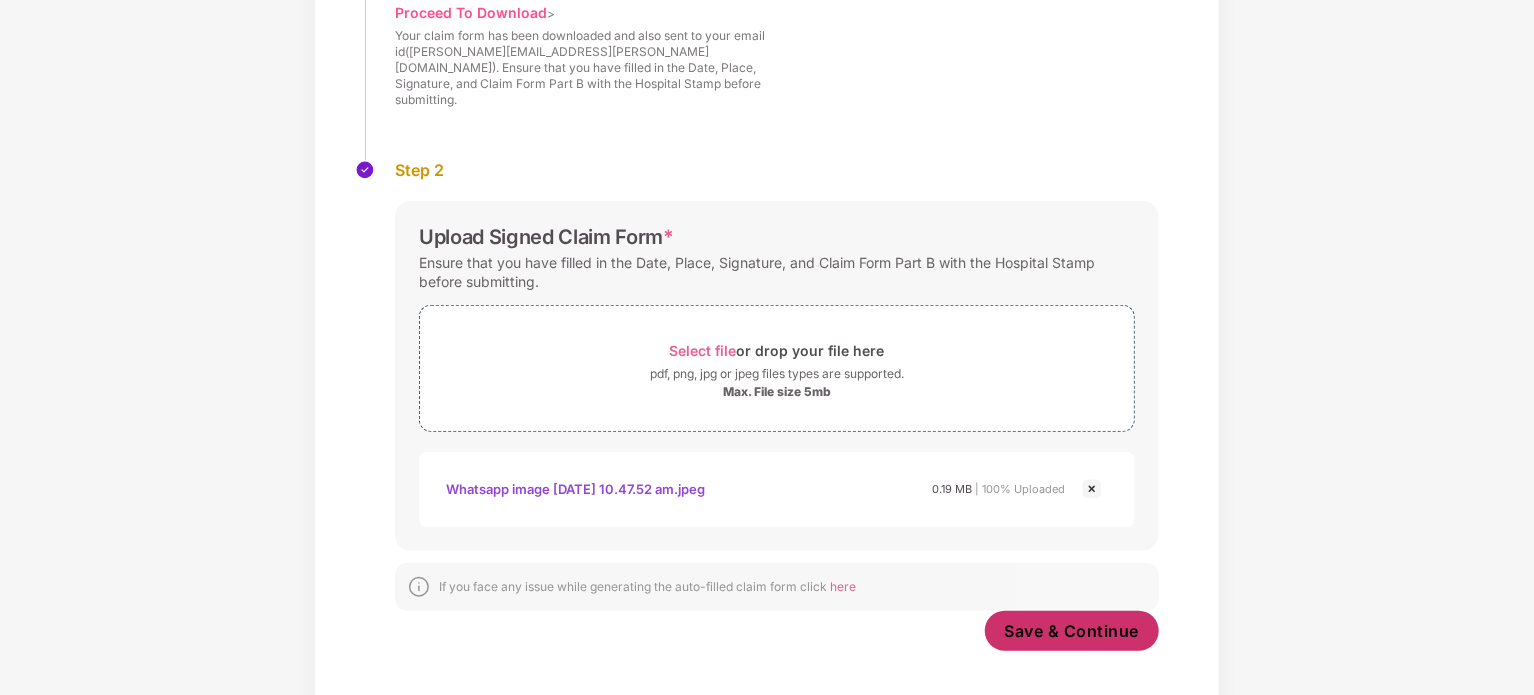 click on "Save & Continue" at bounding box center (1072, 631) 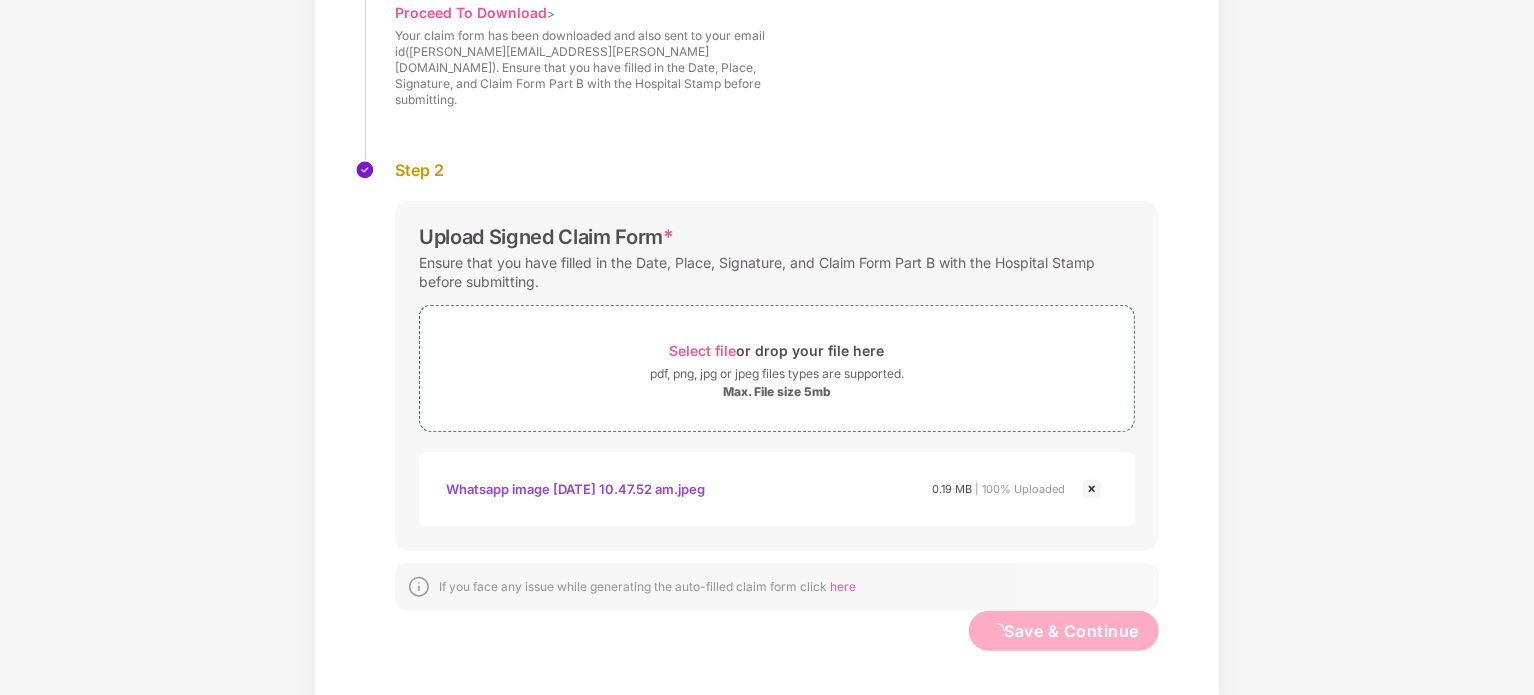 scroll, scrollTop: 0, scrollLeft: 0, axis: both 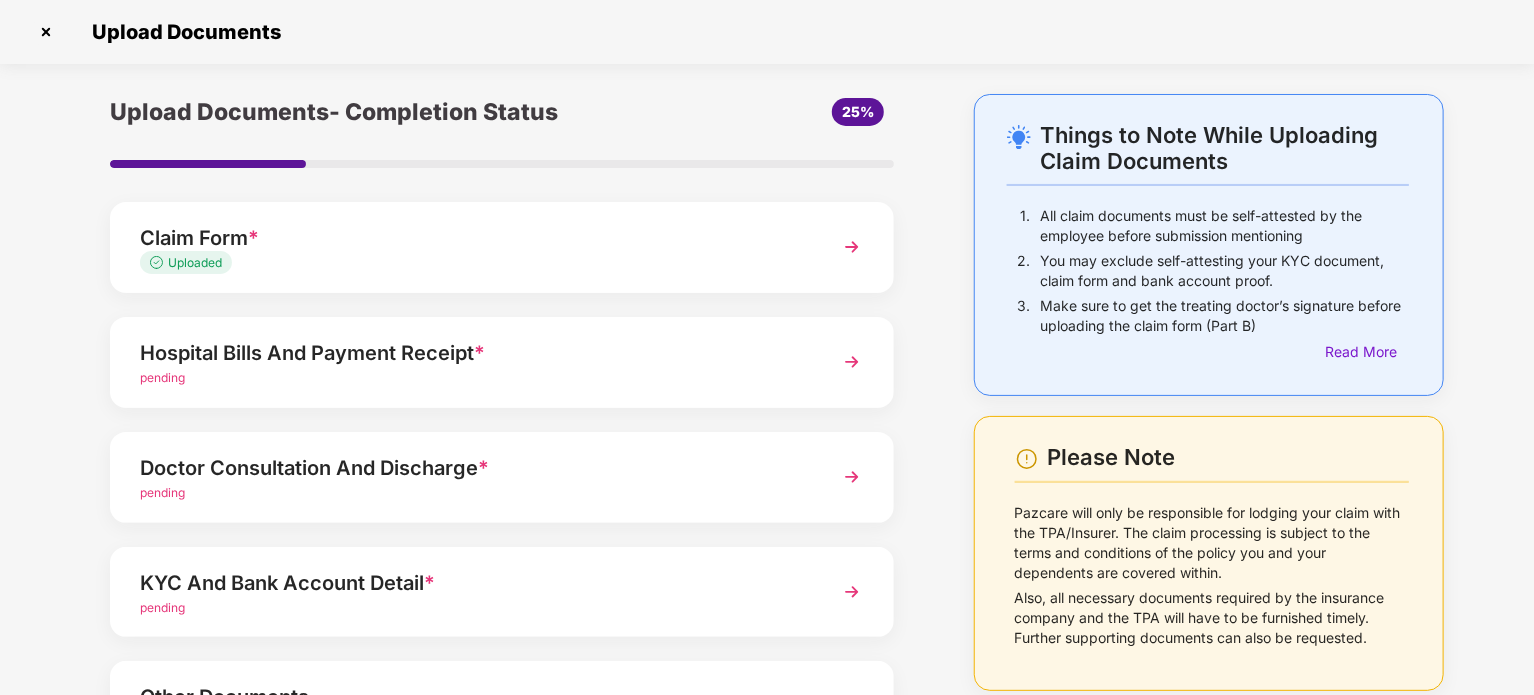 click on "Hospital Bills And Payment Receipt * pending" at bounding box center [502, 362] 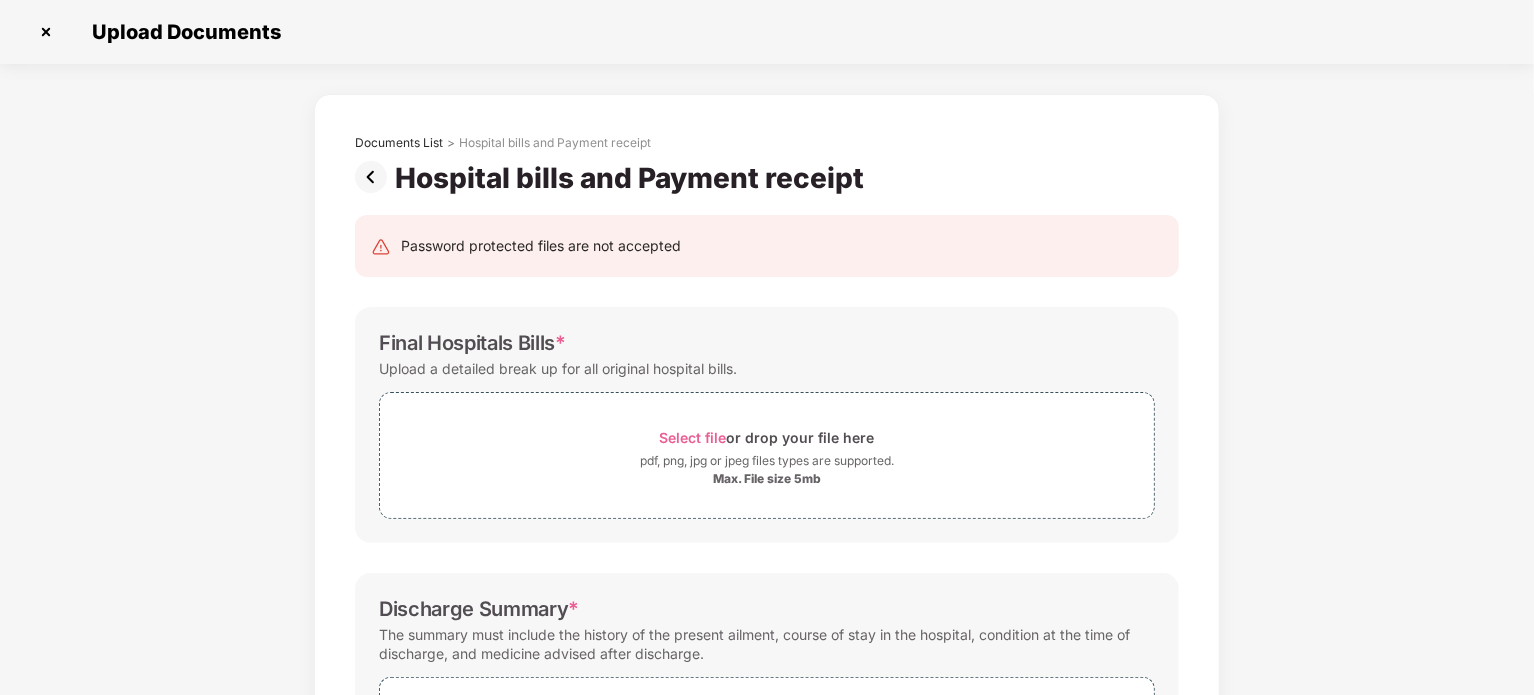 scroll, scrollTop: 0, scrollLeft: 0, axis: both 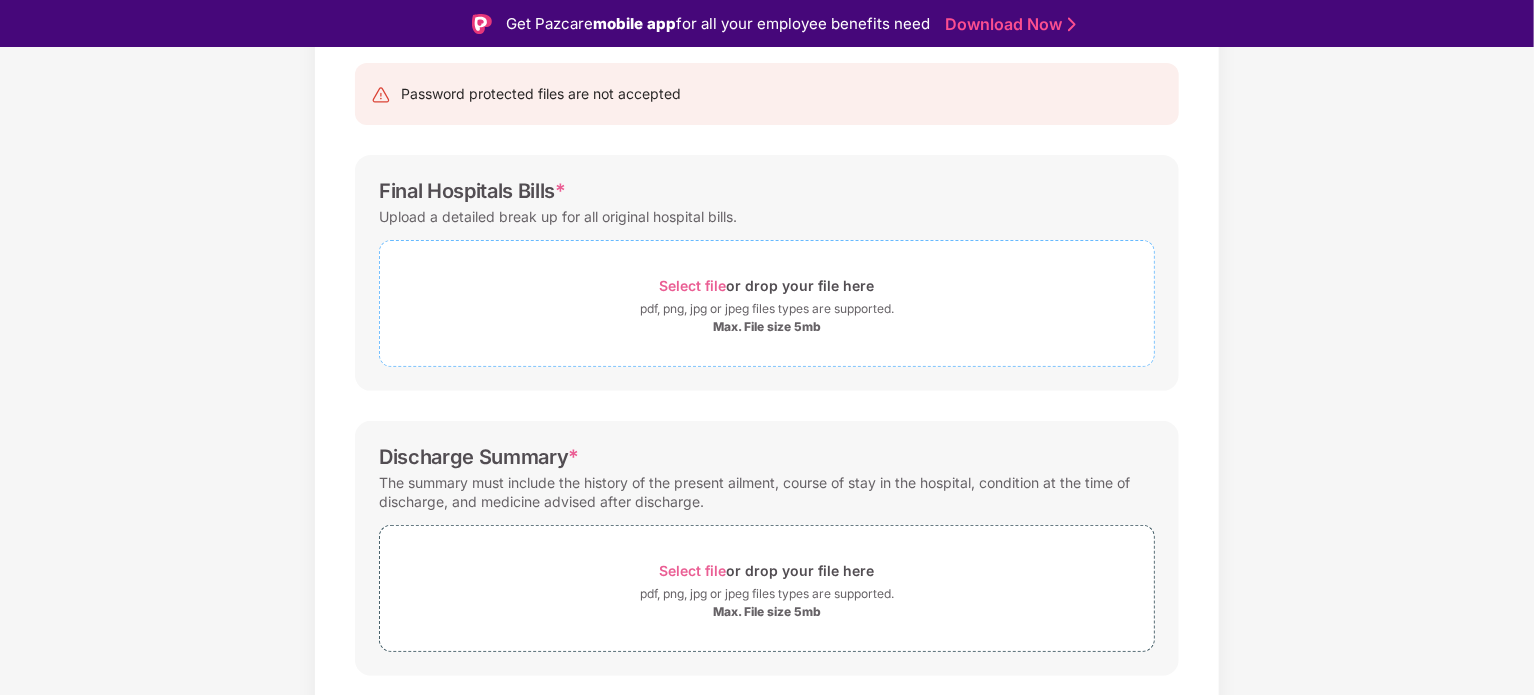 click on "Select file" at bounding box center [693, 285] 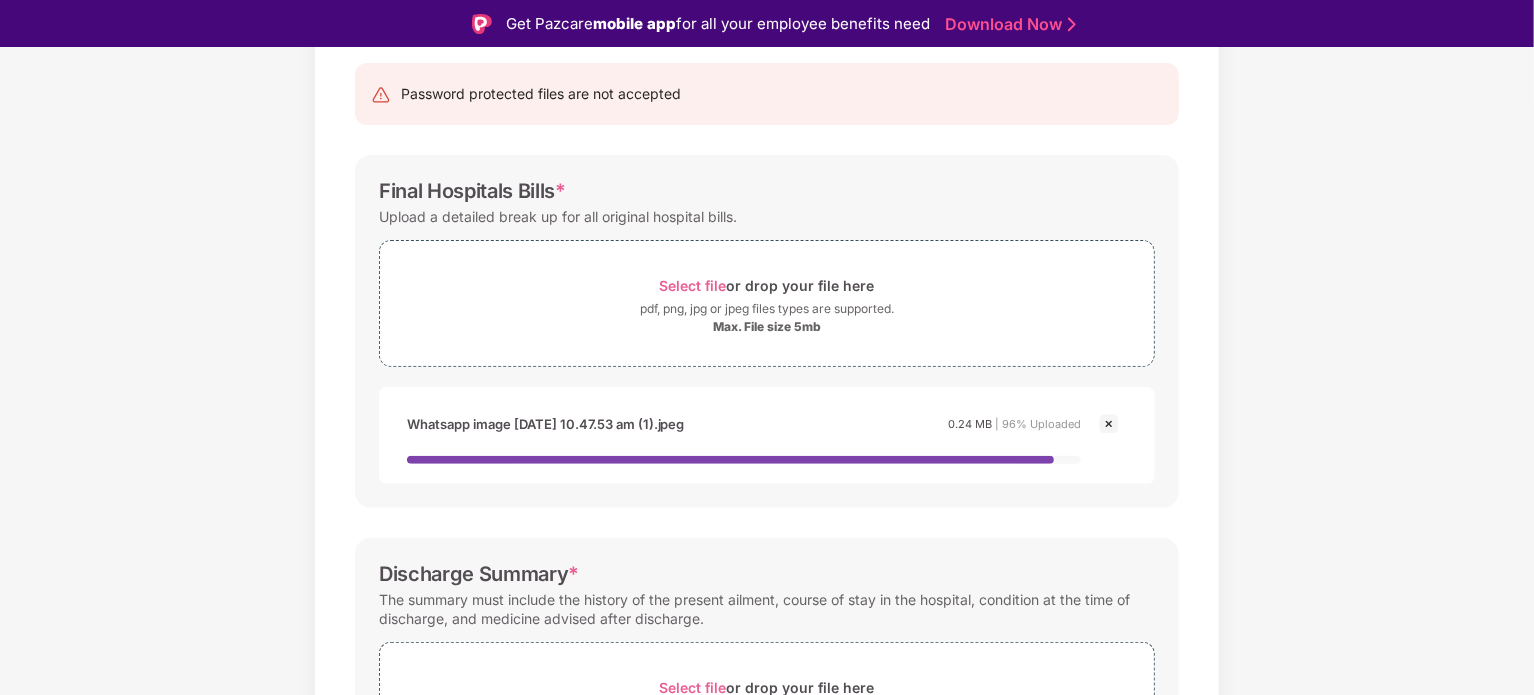 scroll, scrollTop: 600, scrollLeft: 0, axis: vertical 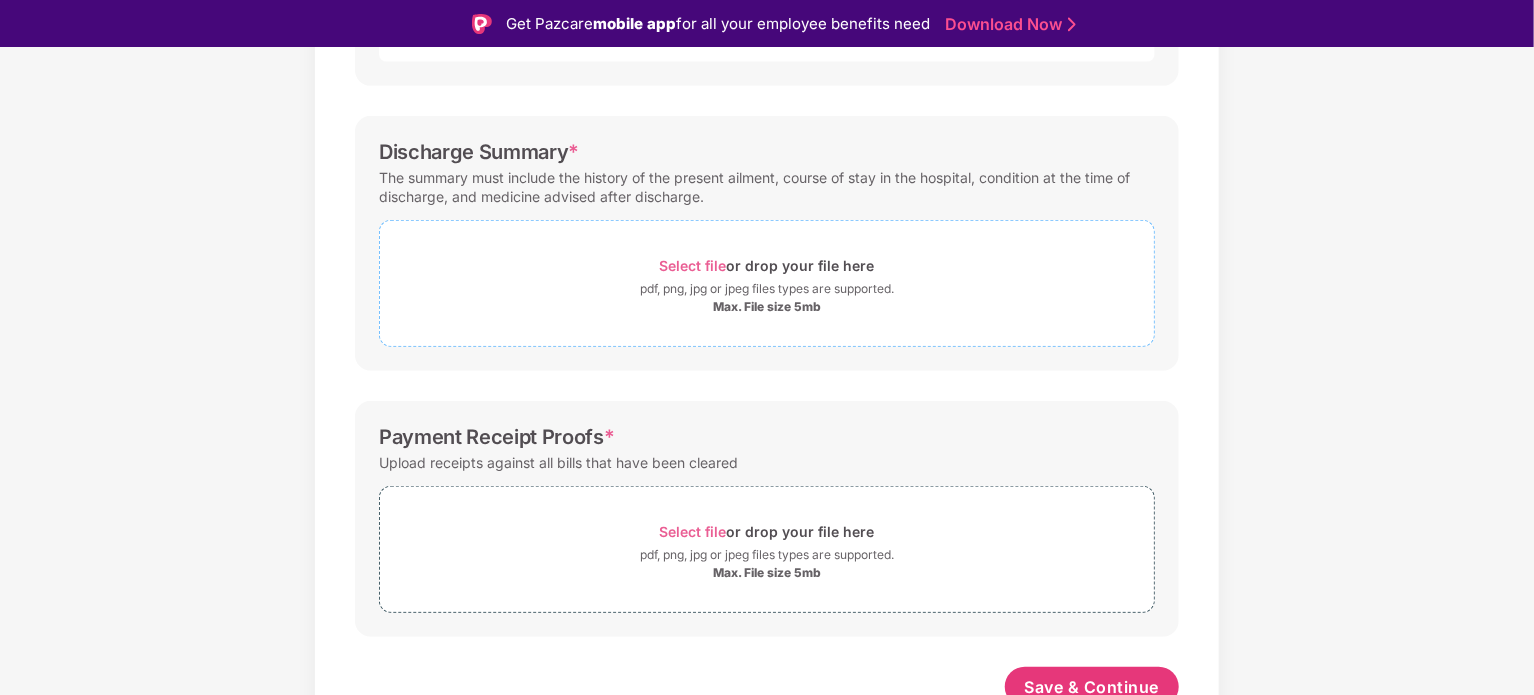 click on "Select file" at bounding box center (693, 265) 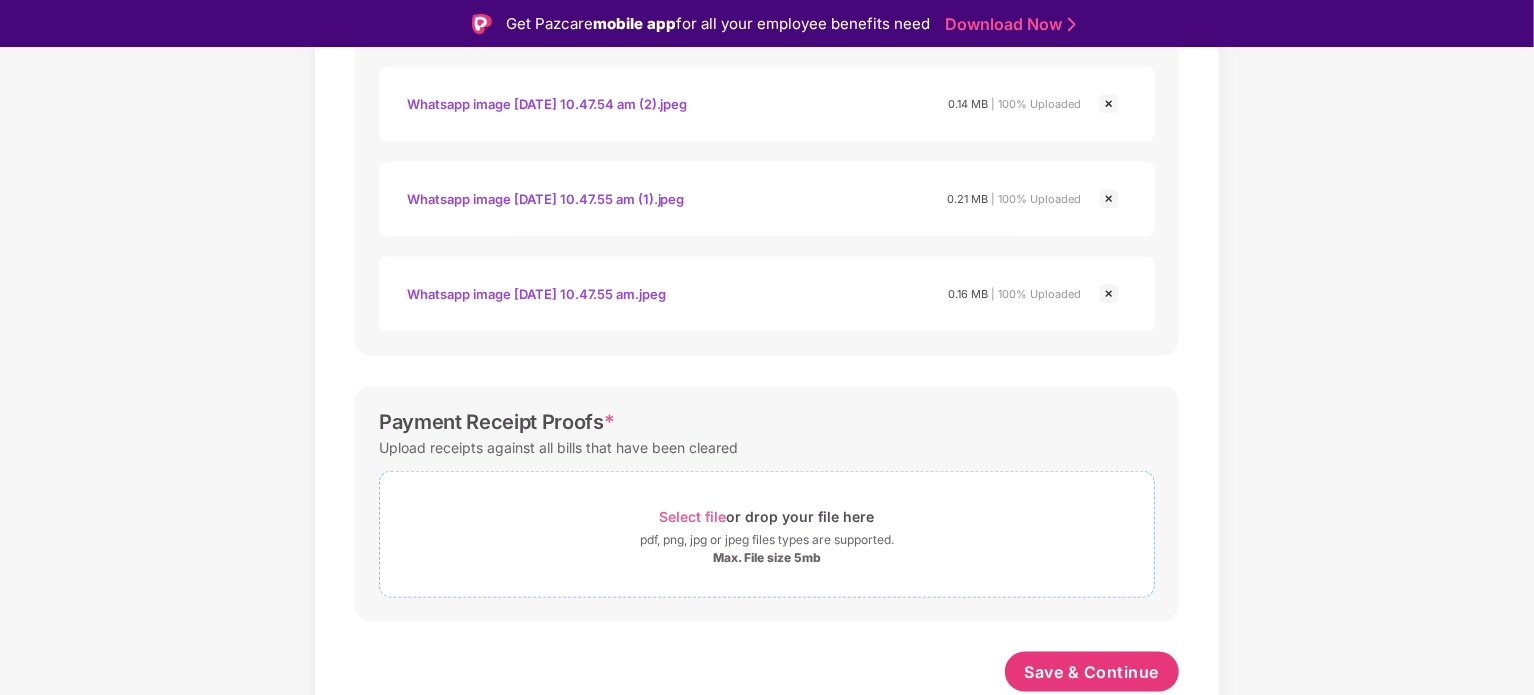 scroll, scrollTop: 993, scrollLeft: 0, axis: vertical 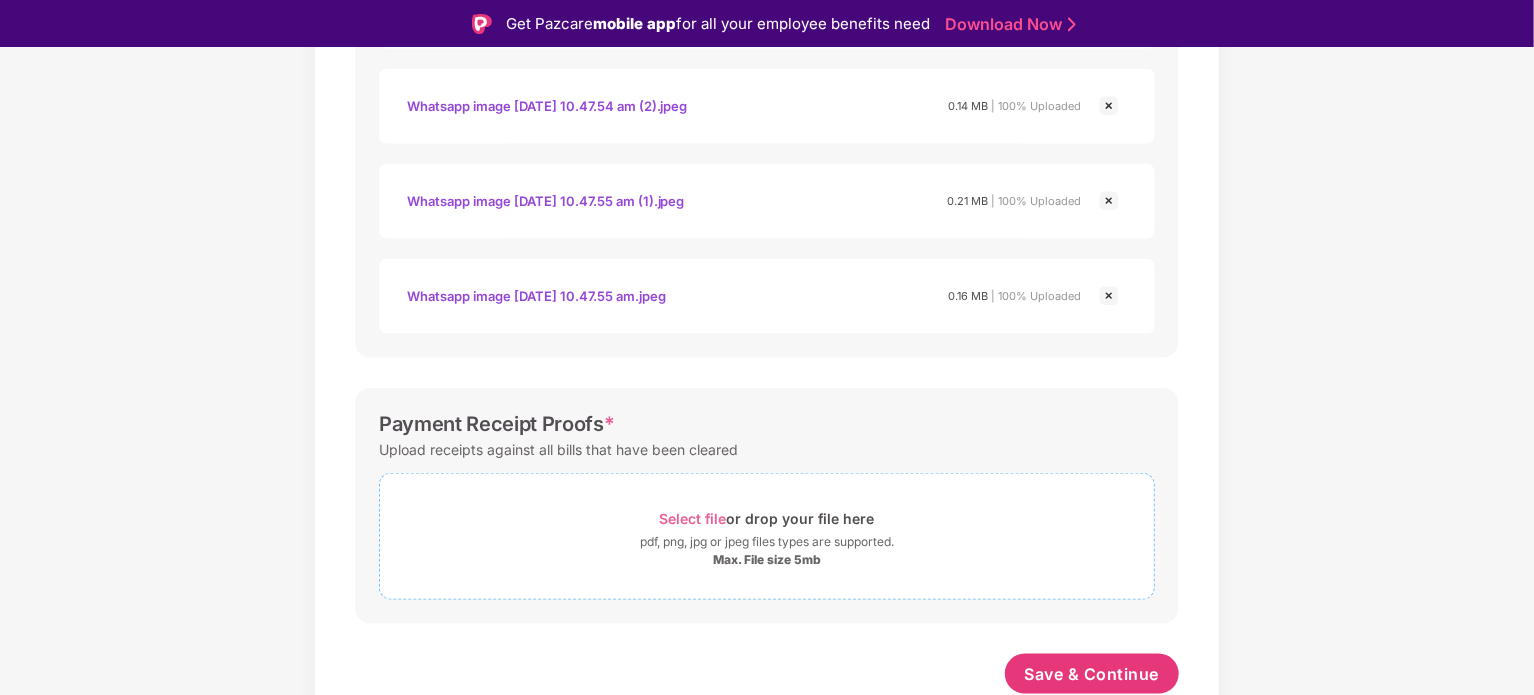 click on "Select file" at bounding box center [693, 518] 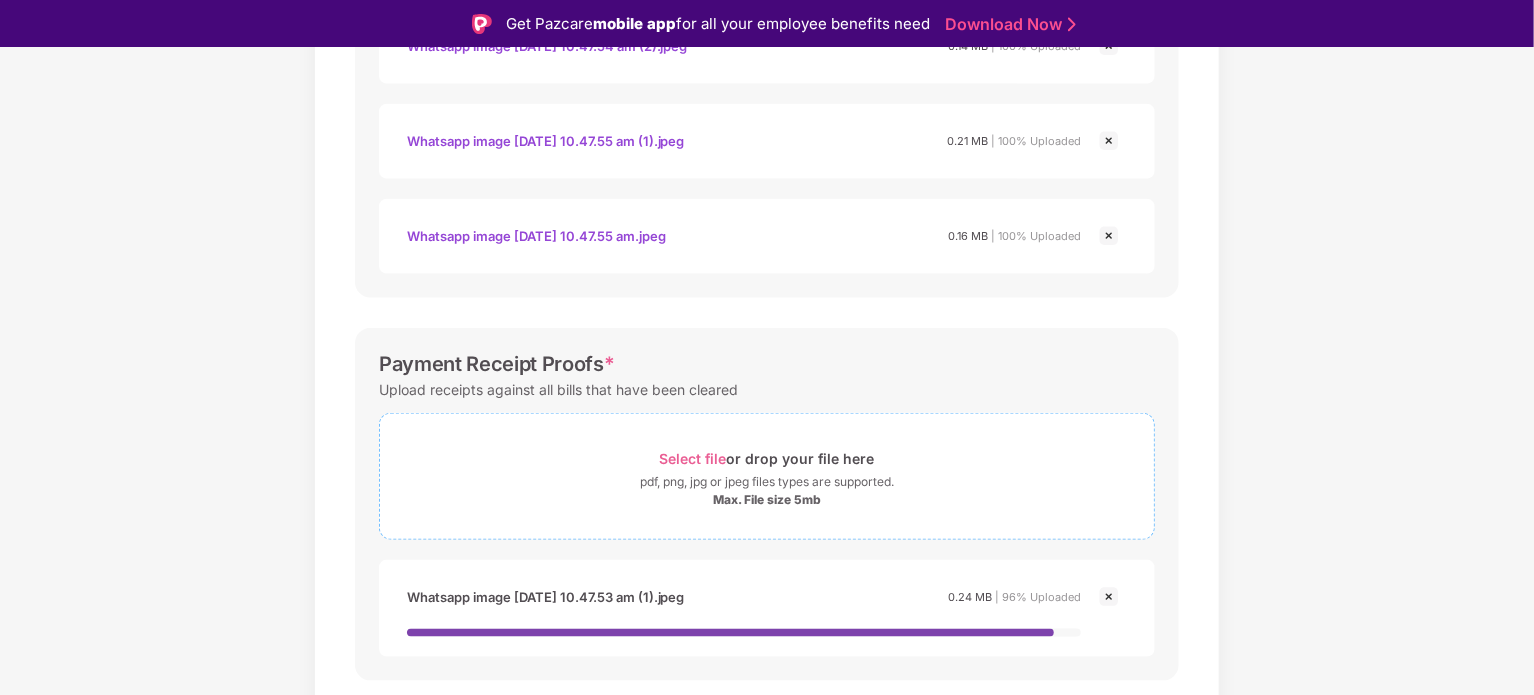 scroll, scrollTop: 1095, scrollLeft: 0, axis: vertical 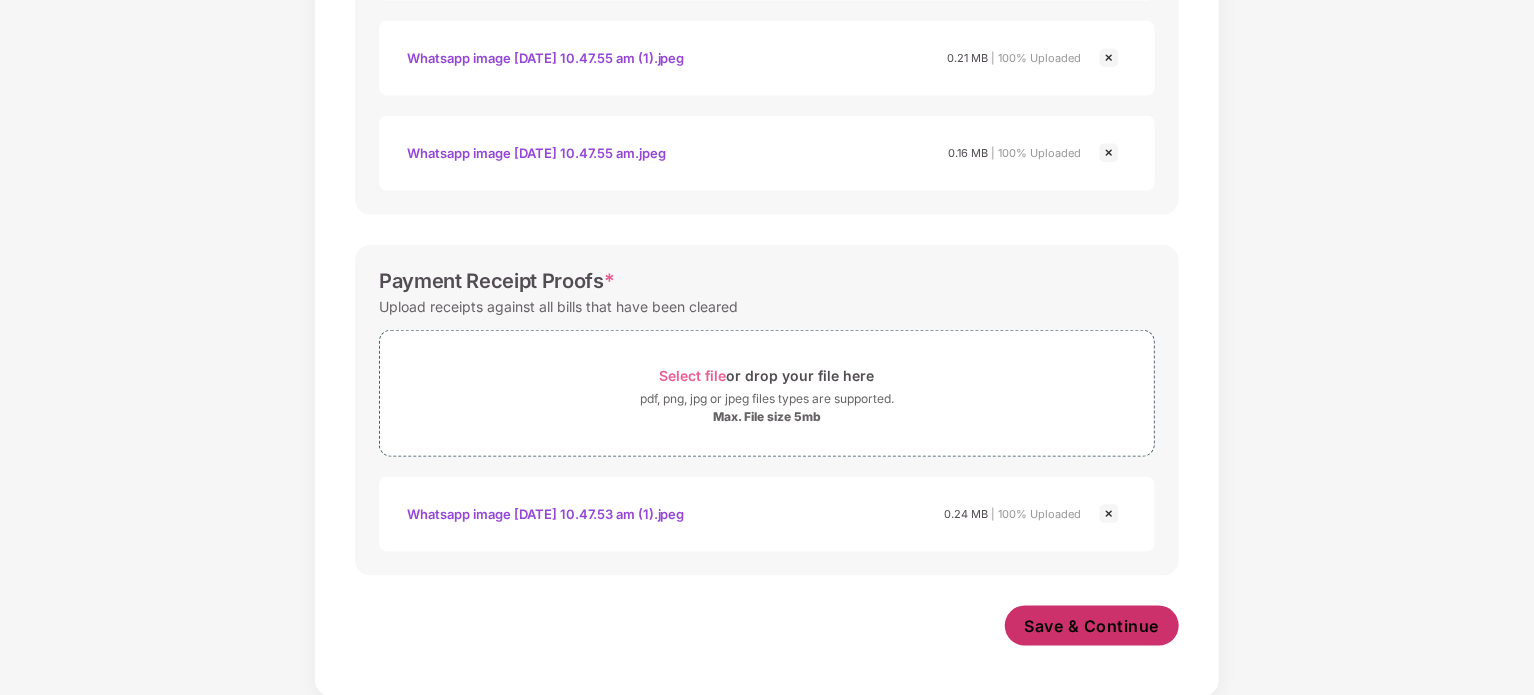 click on "Save & Continue" at bounding box center [1092, 626] 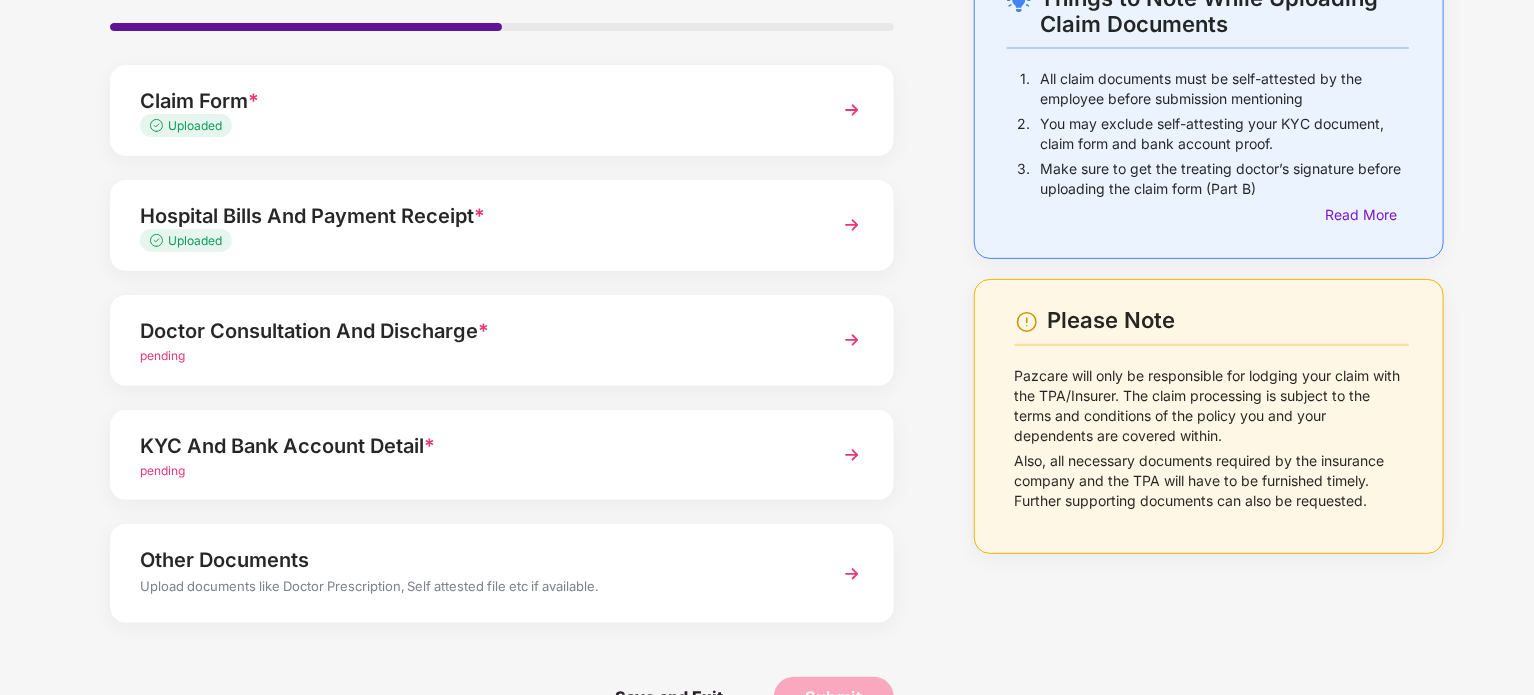 scroll, scrollTop: 88, scrollLeft: 0, axis: vertical 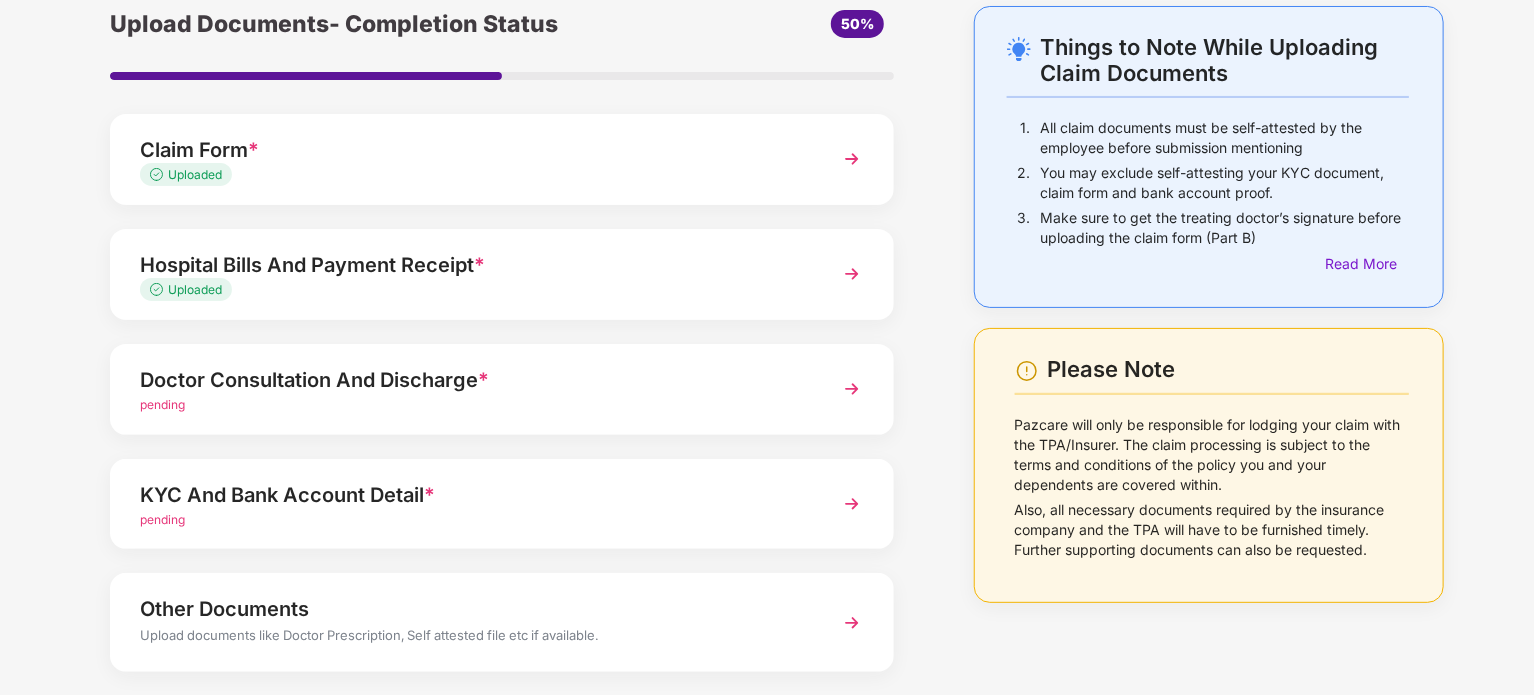 click on "Uploaded" at bounding box center [471, 290] 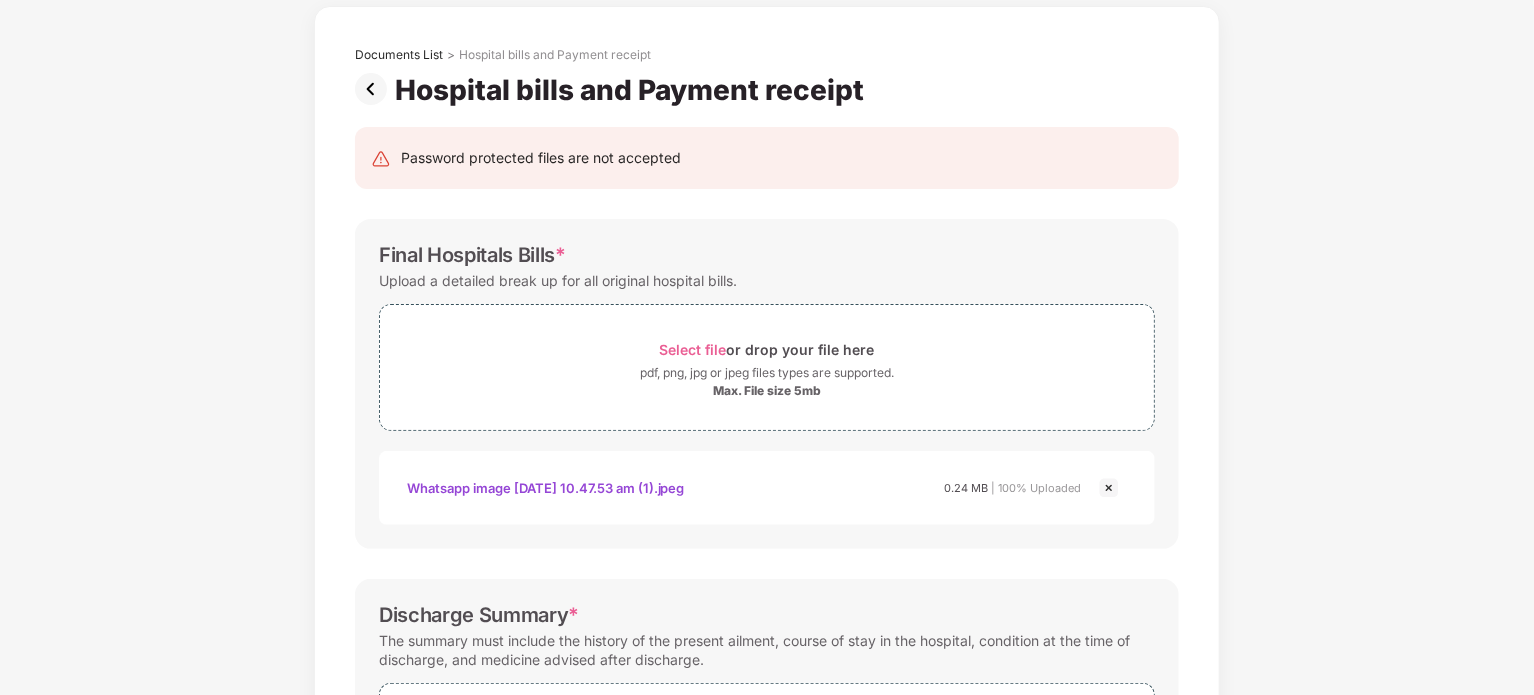 scroll, scrollTop: 0, scrollLeft: 0, axis: both 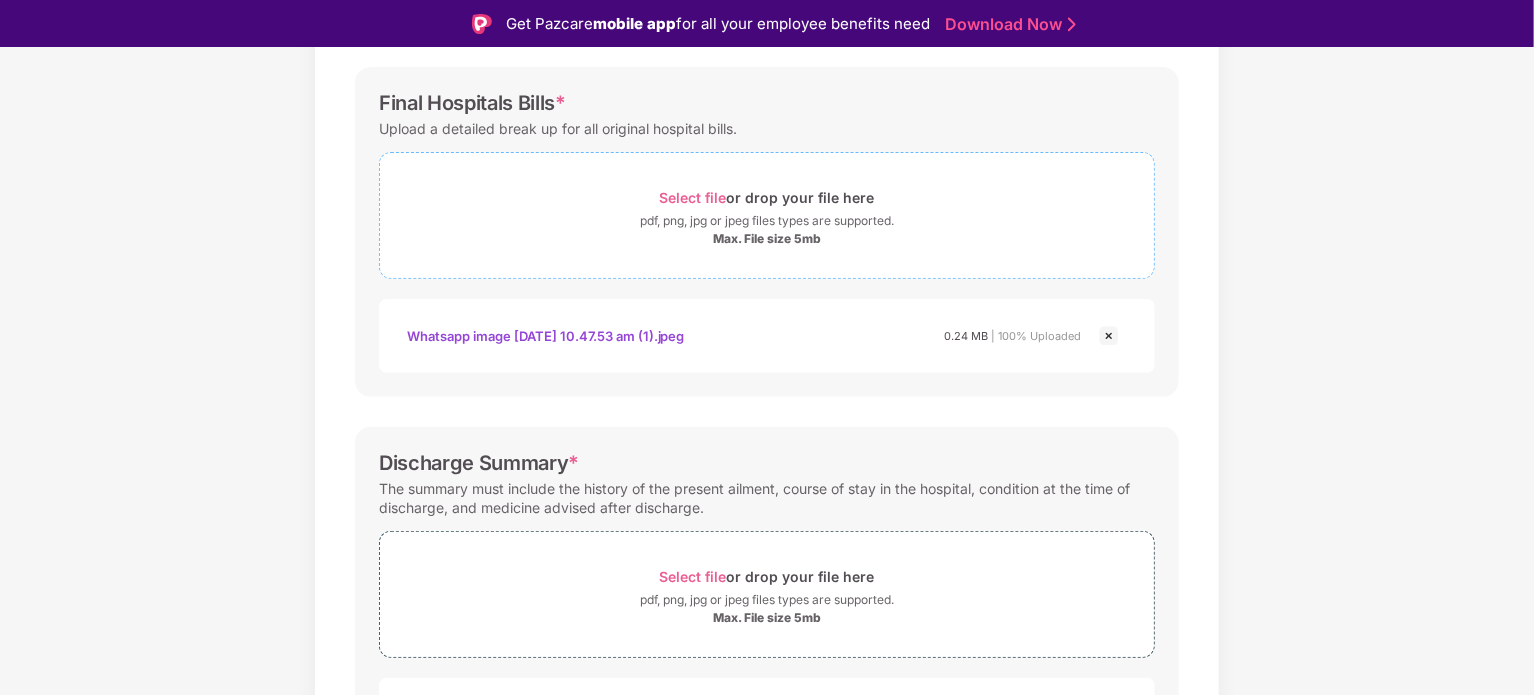 click on "Select file" at bounding box center (693, 197) 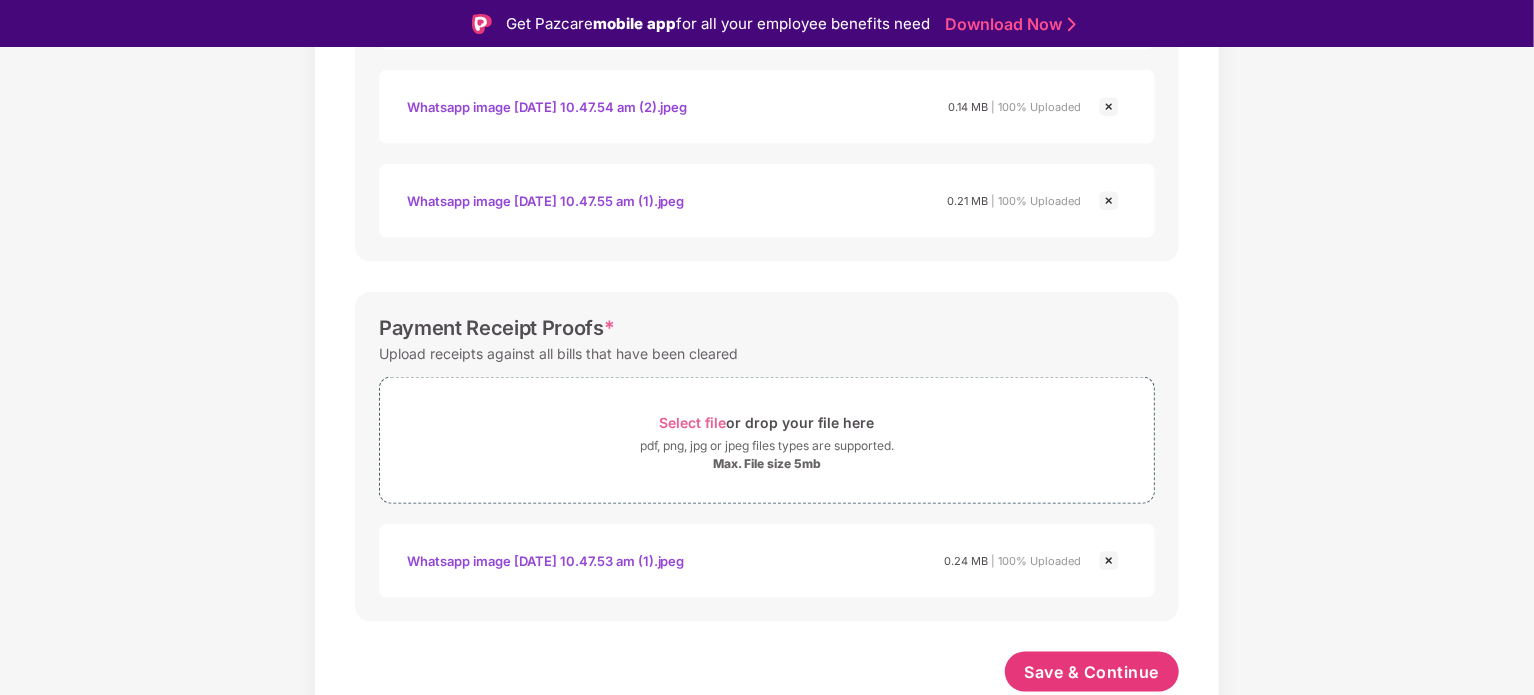 scroll, scrollTop: 1177, scrollLeft: 0, axis: vertical 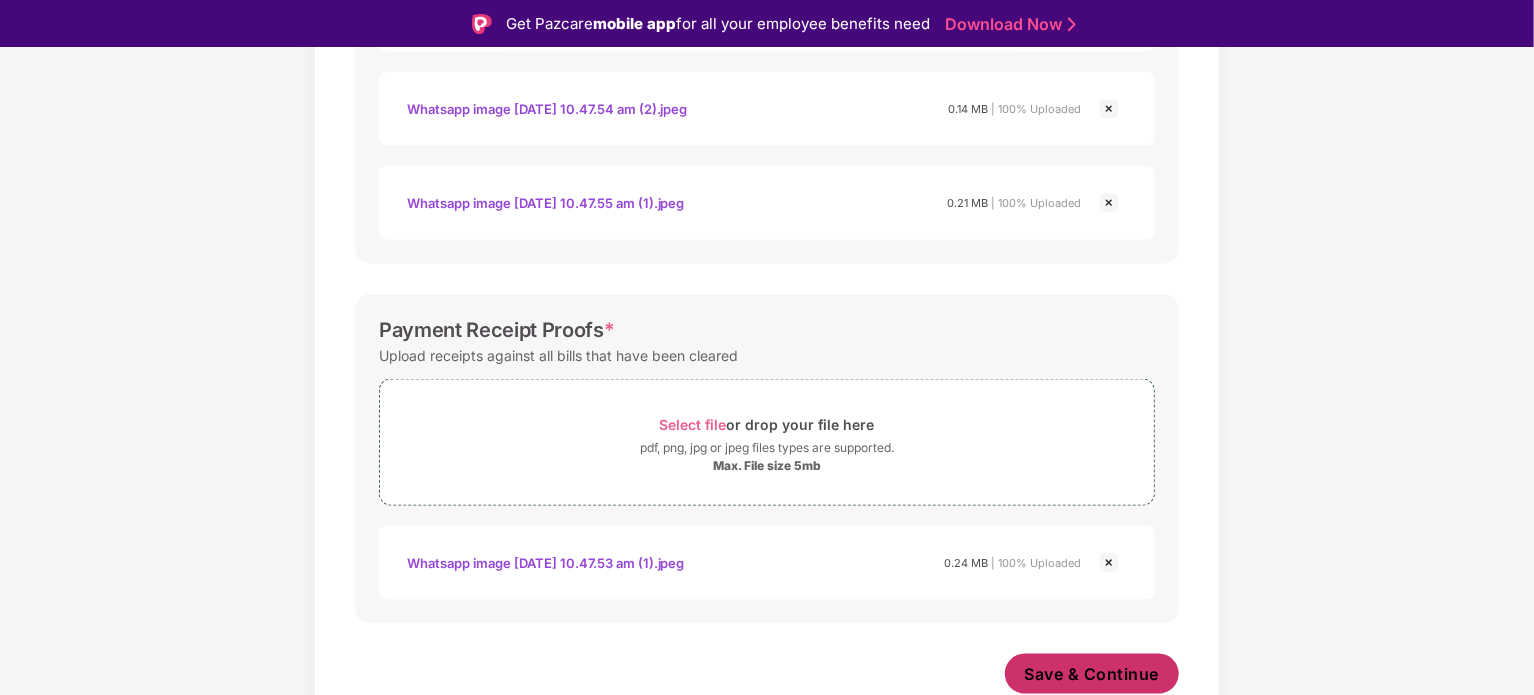 click on "Save & Continue" at bounding box center (1092, 674) 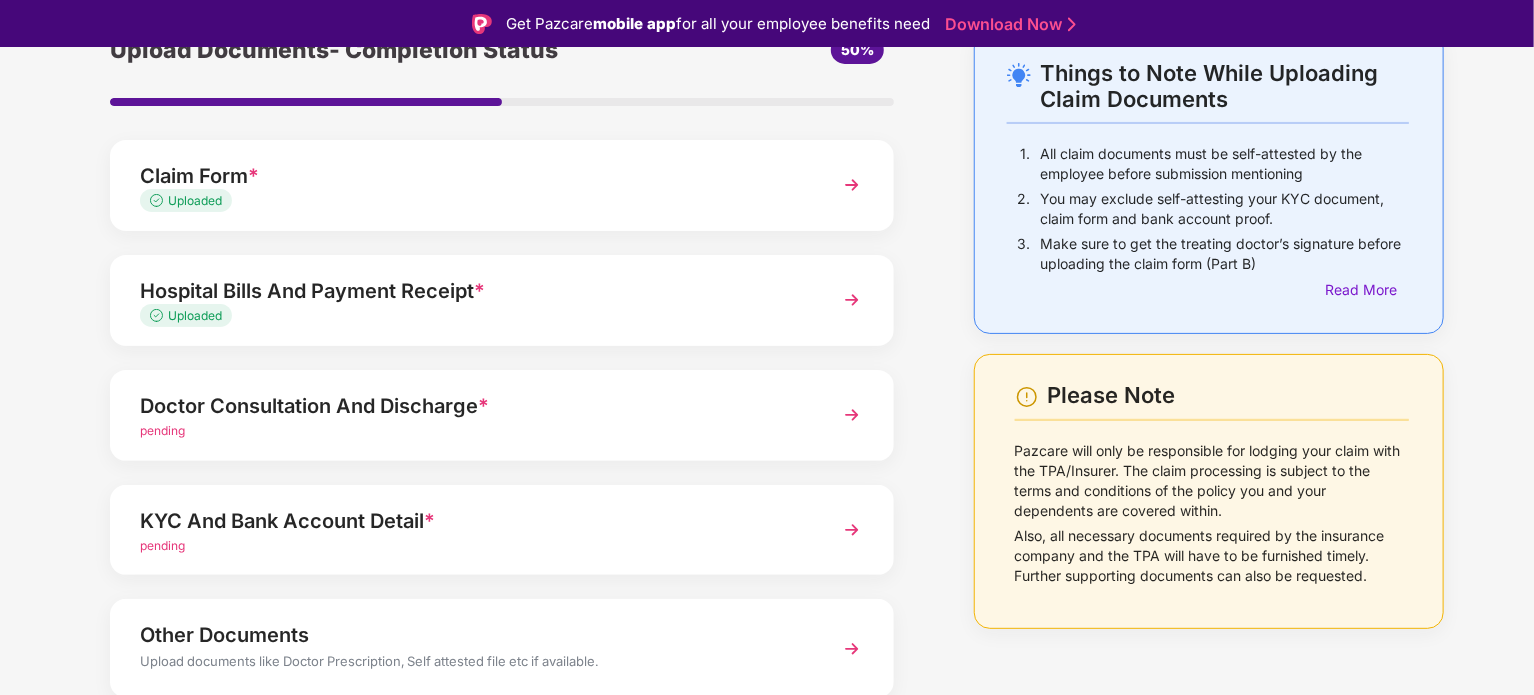 scroll, scrollTop: 188, scrollLeft: 0, axis: vertical 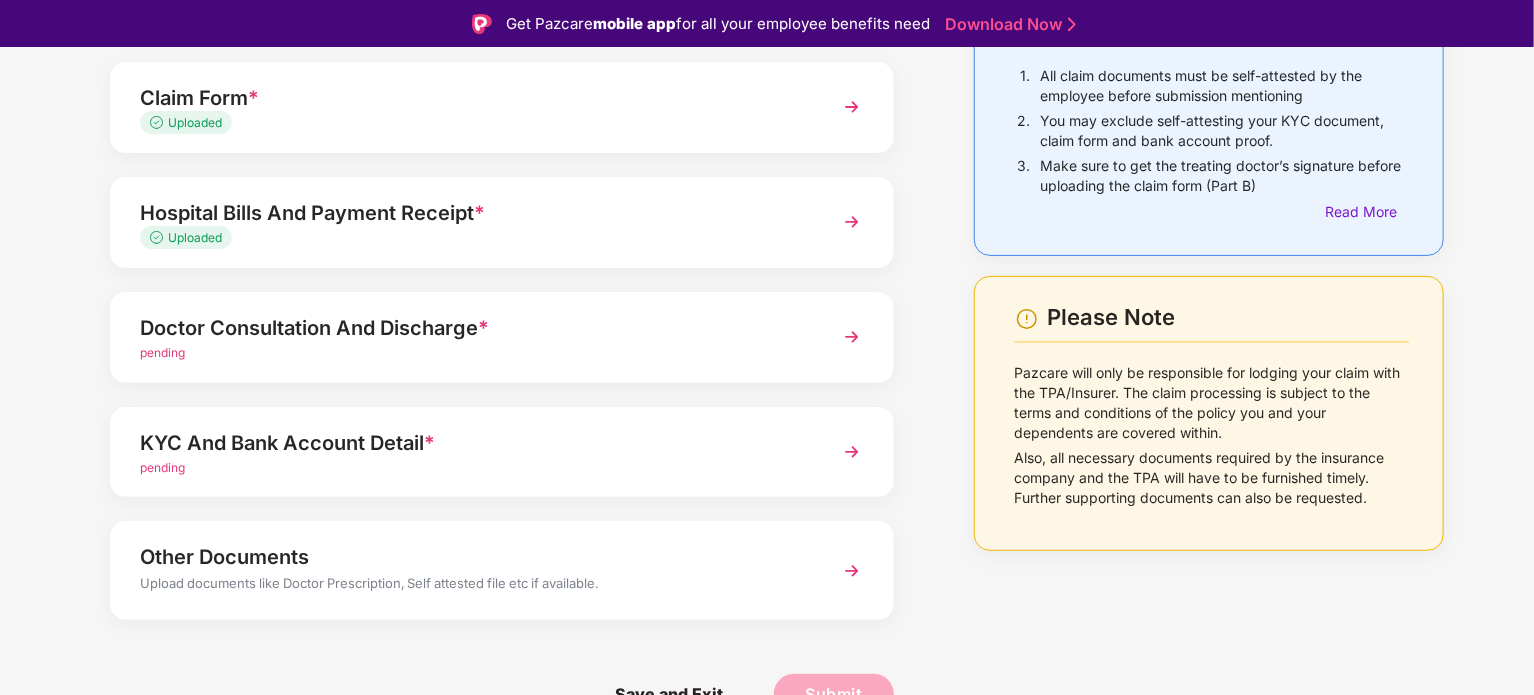 click on "pending" at bounding box center [471, 353] 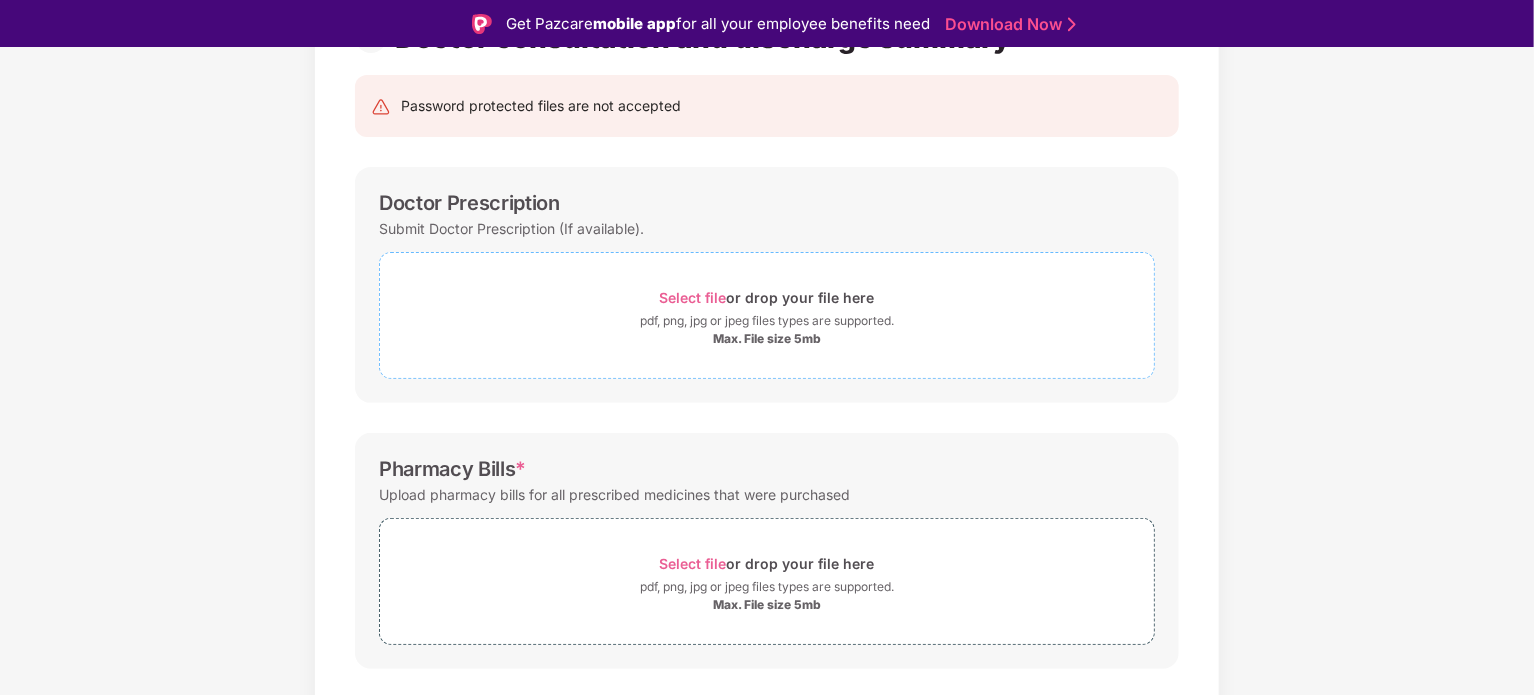 click on "Select file" at bounding box center [693, 297] 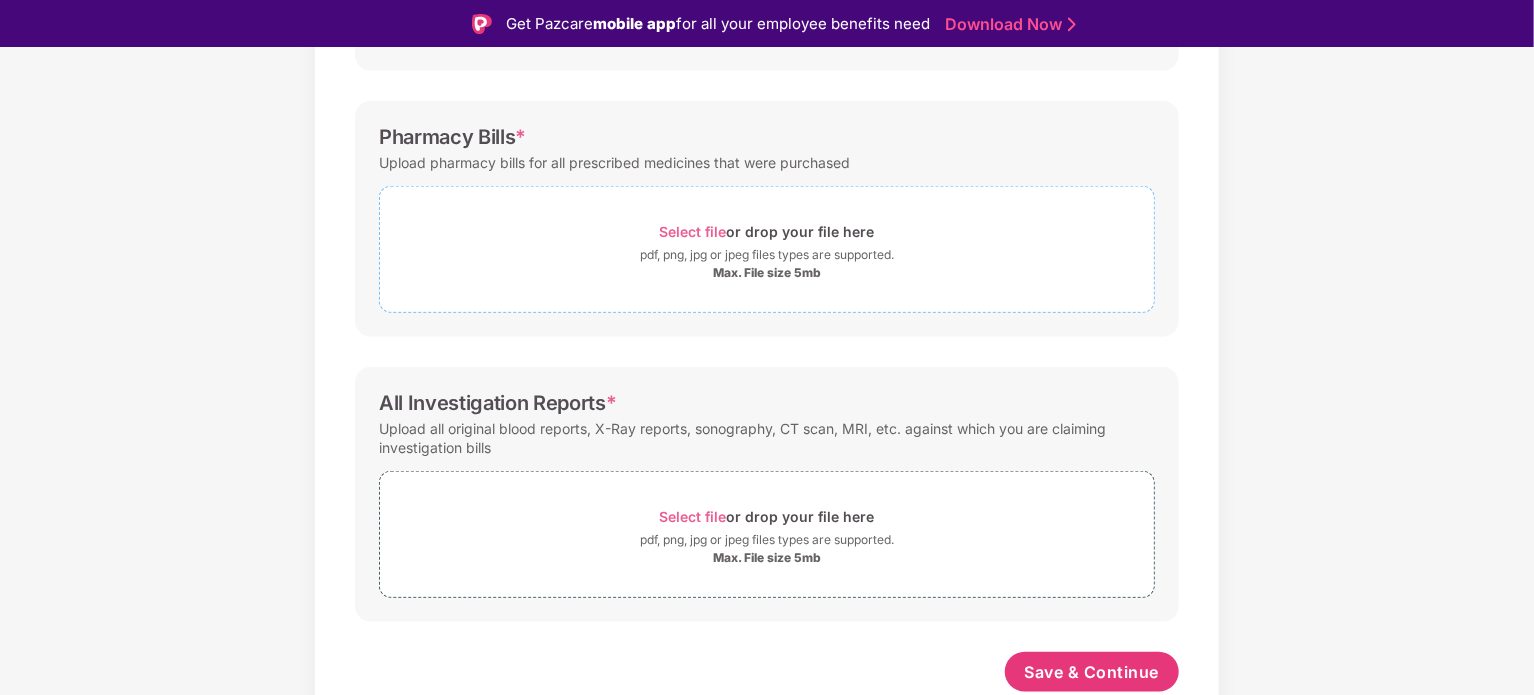 scroll, scrollTop: 803, scrollLeft: 0, axis: vertical 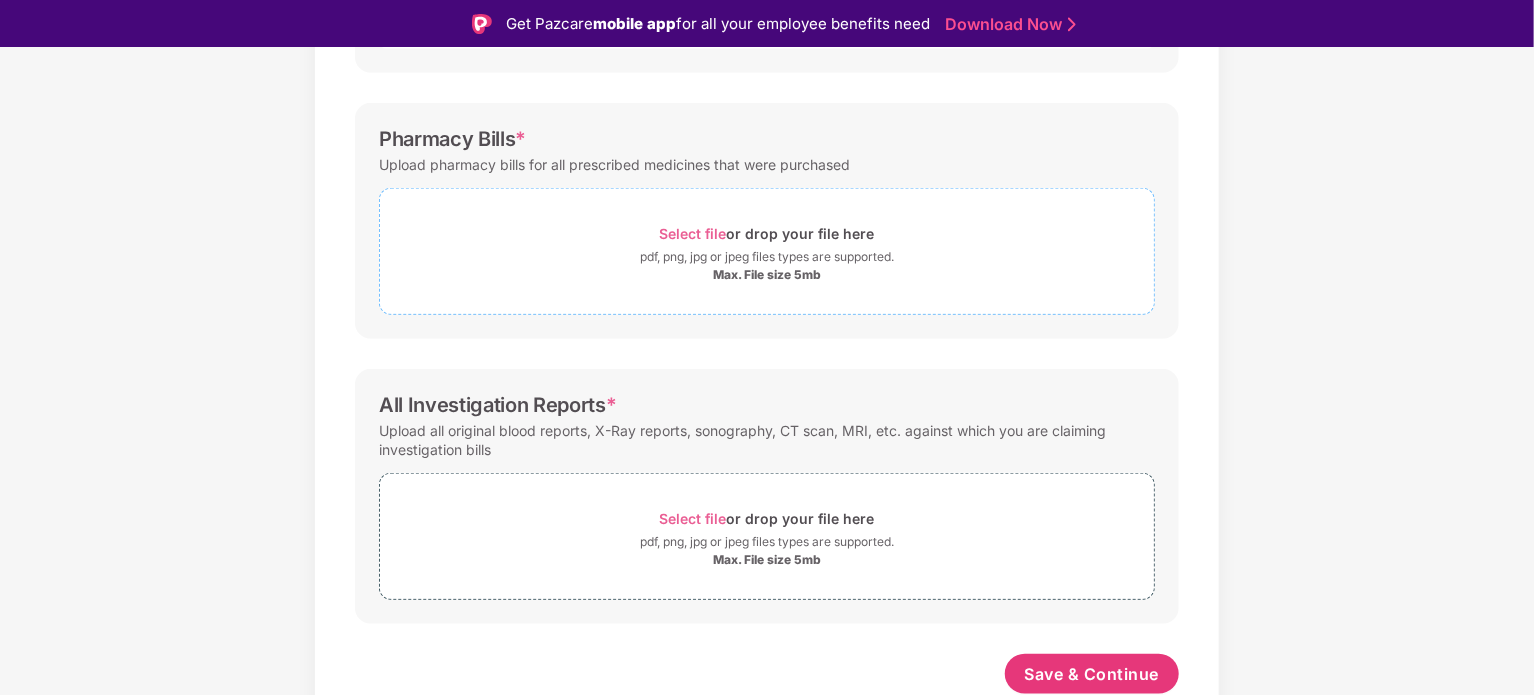 click on "Select file  or drop your file here pdf, png, jpg or jpeg files types are supported. Max. File size 5mb" at bounding box center [767, 251] 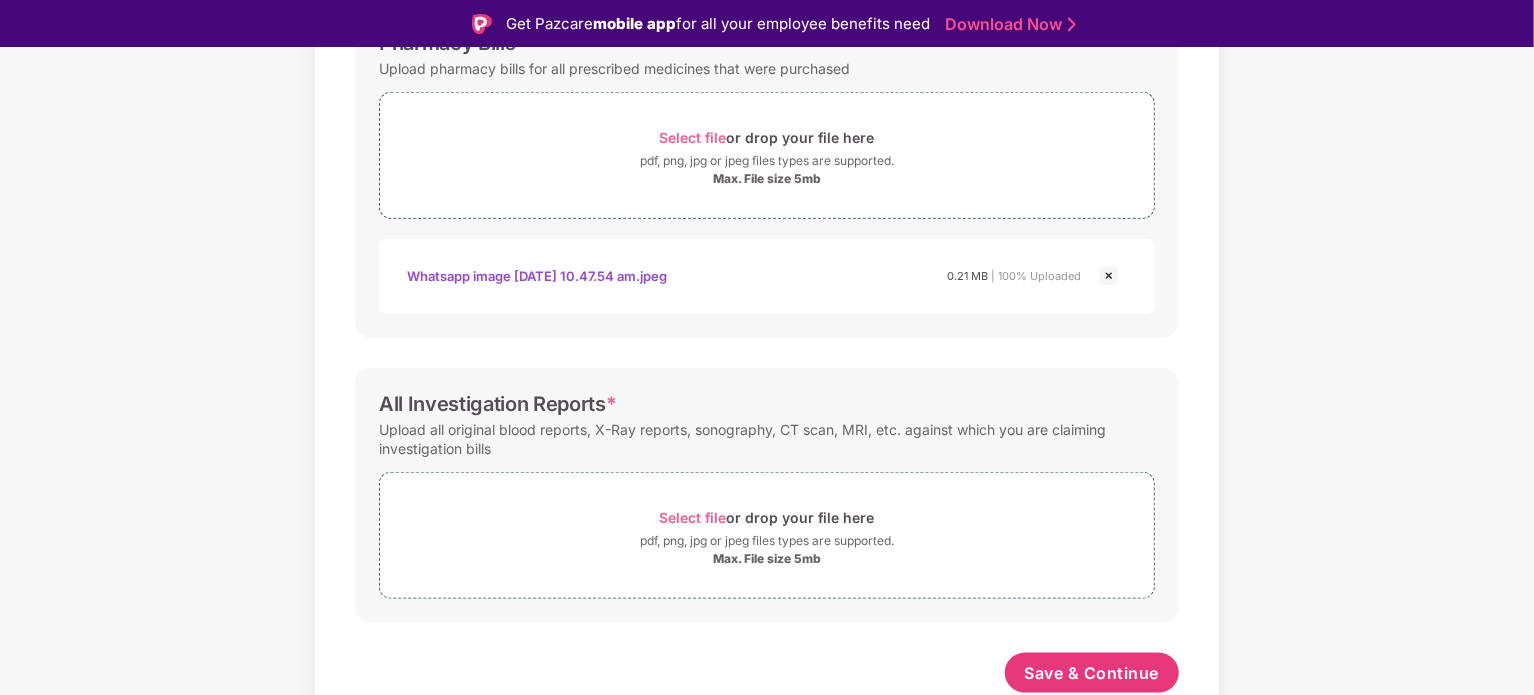 scroll, scrollTop: 898, scrollLeft: 0, axis: vertical 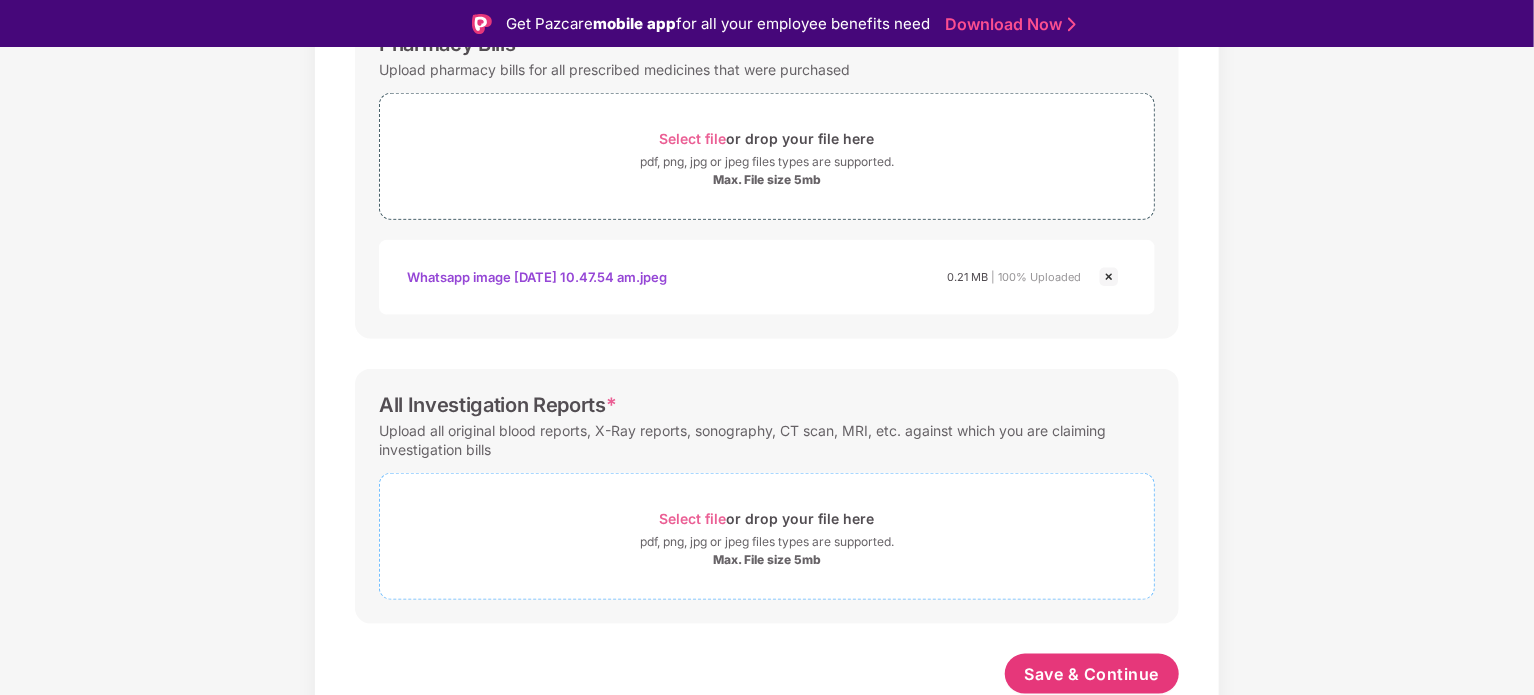click on "Select file" at bounding box center (693, 518) 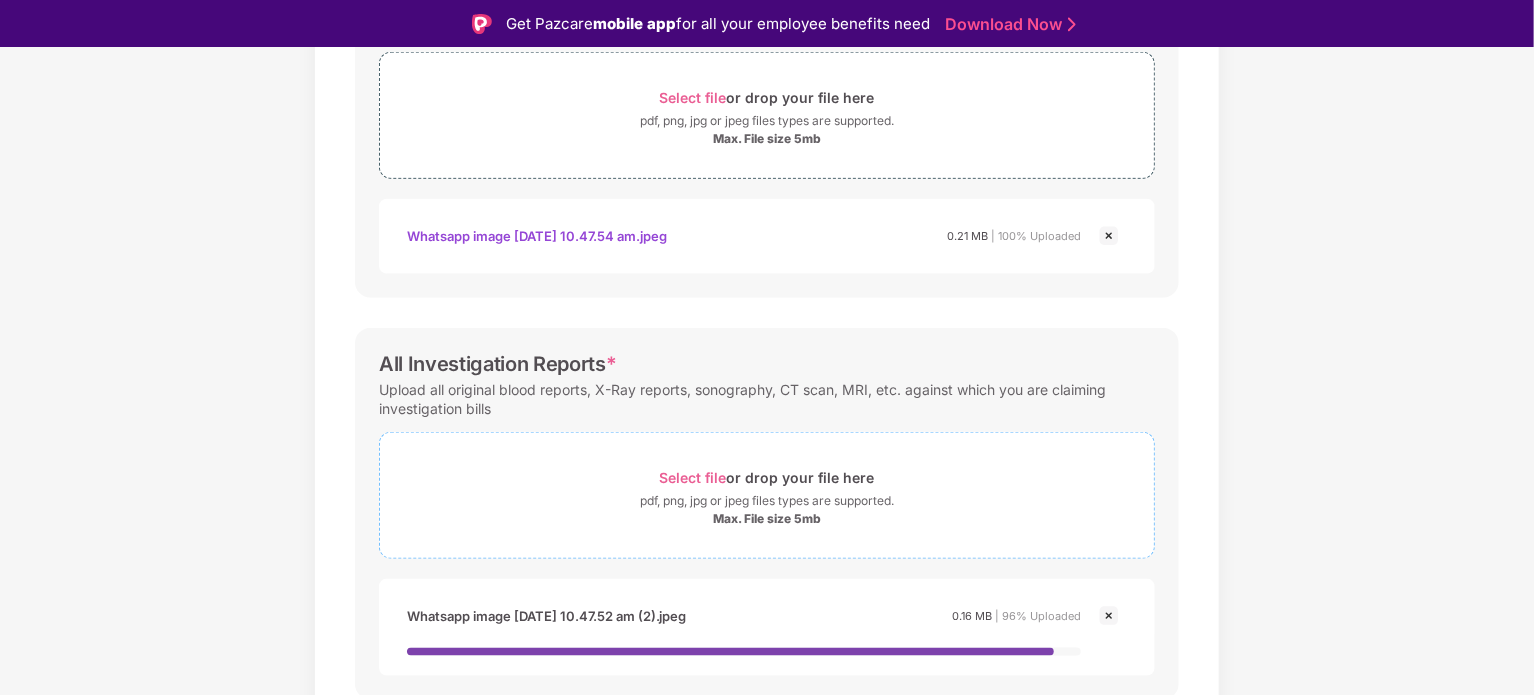scroll, scrollTop: 1015, scrollLeft: 0, axis: vertical 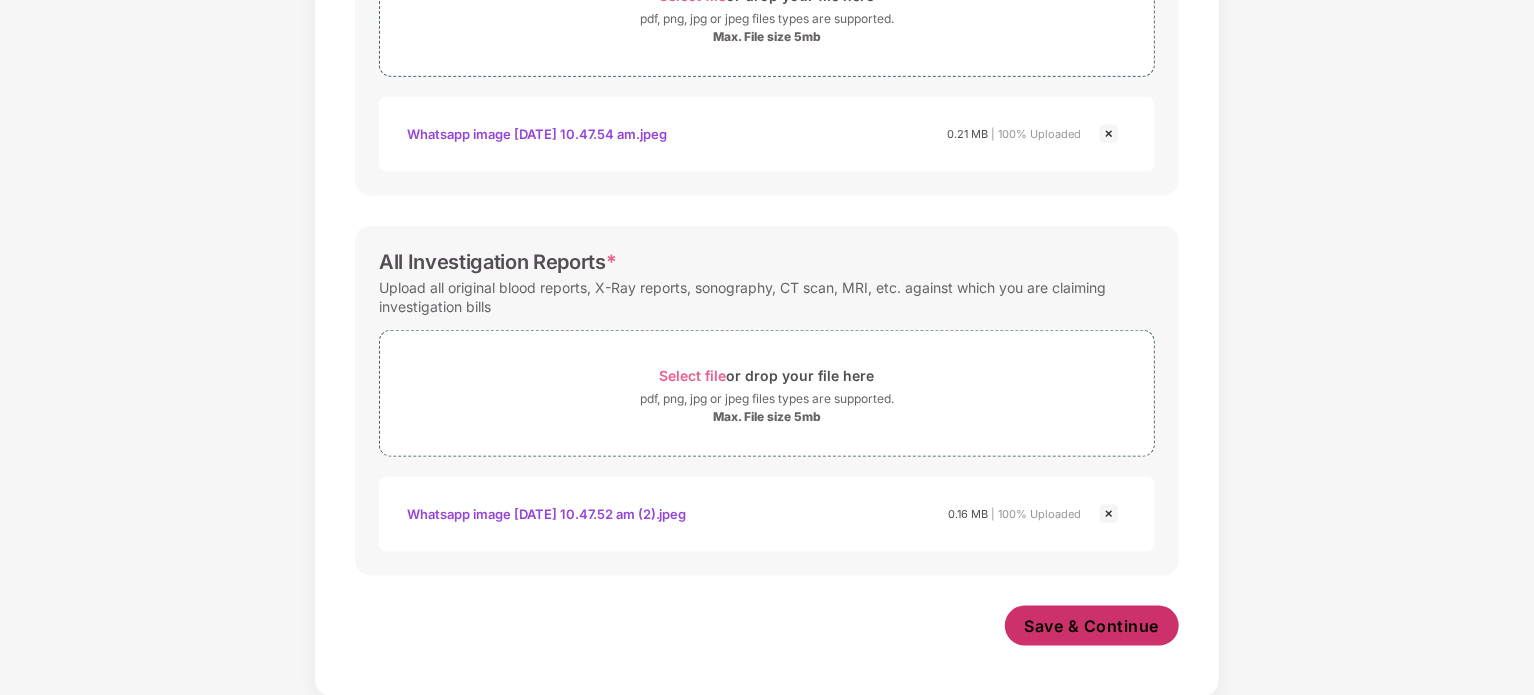 click on "Save & Continue" at bounding box center [1092, 626] 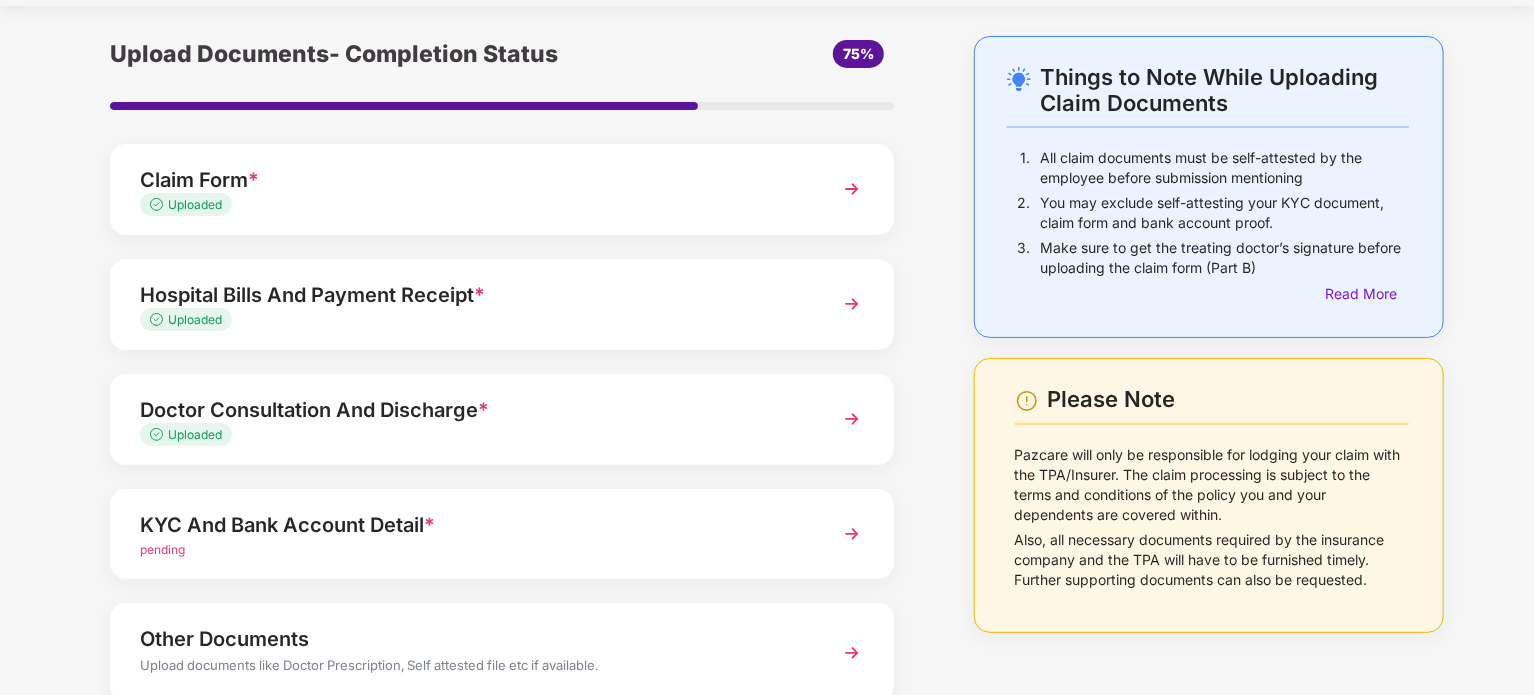 scroll, scrollTop: 0, scrollLeft: 0, axis: both 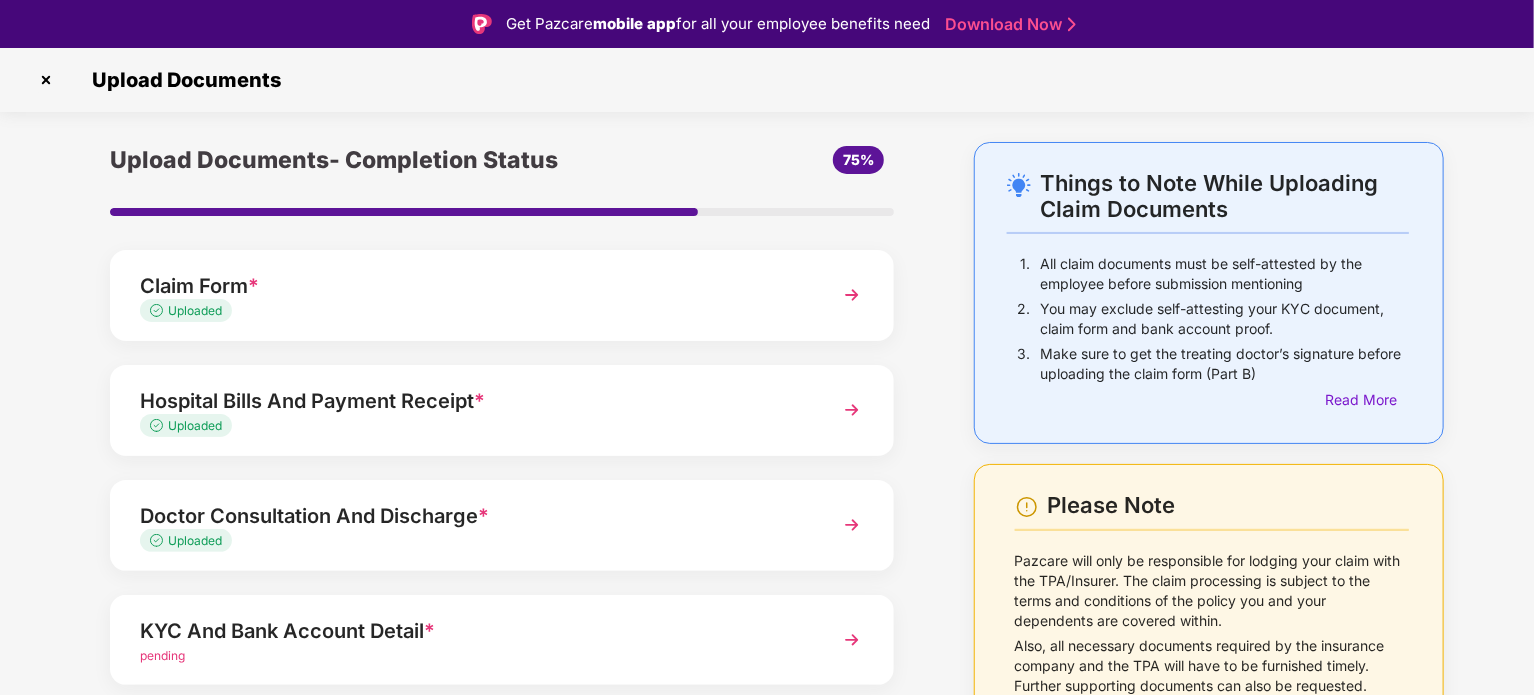 click on "*" at bounding box center [253, 286] 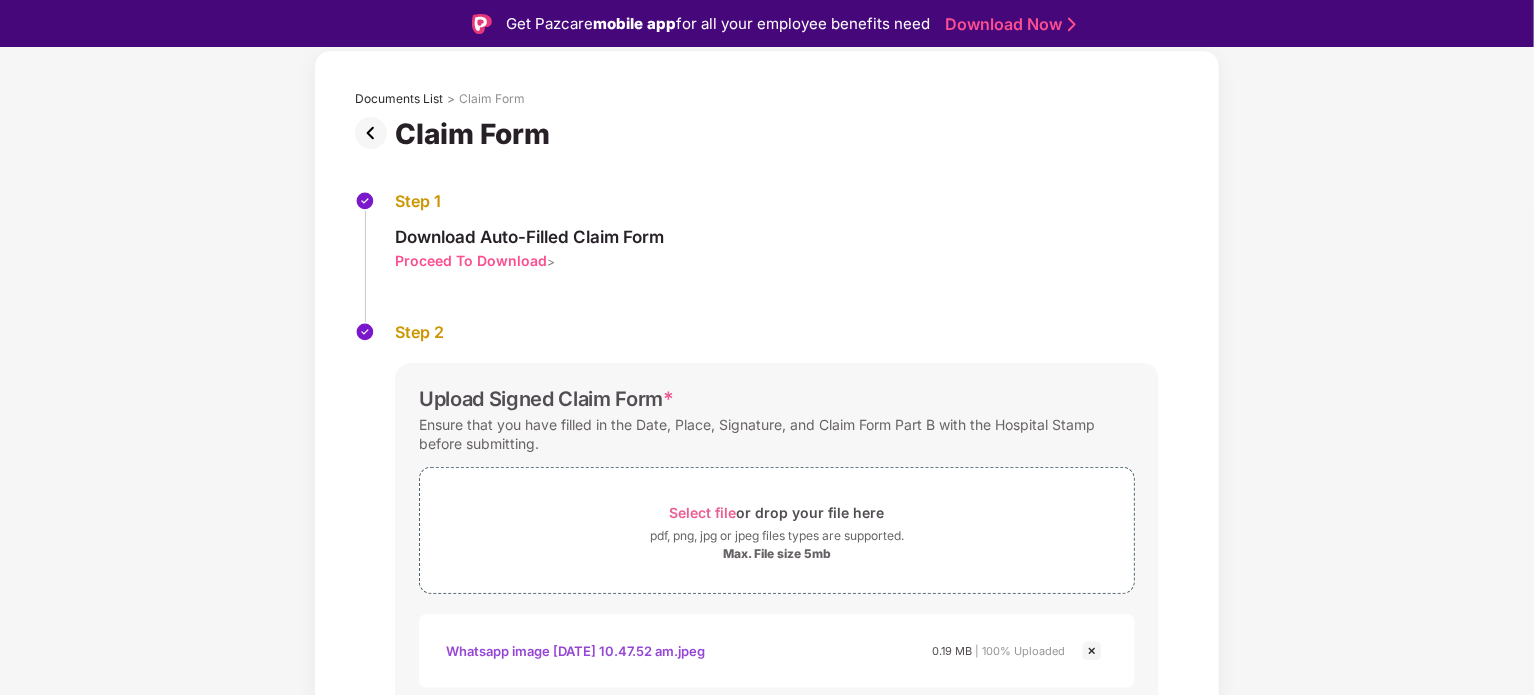scroll, scrollTop: 171, scrollLeft: 0, axis: vertical 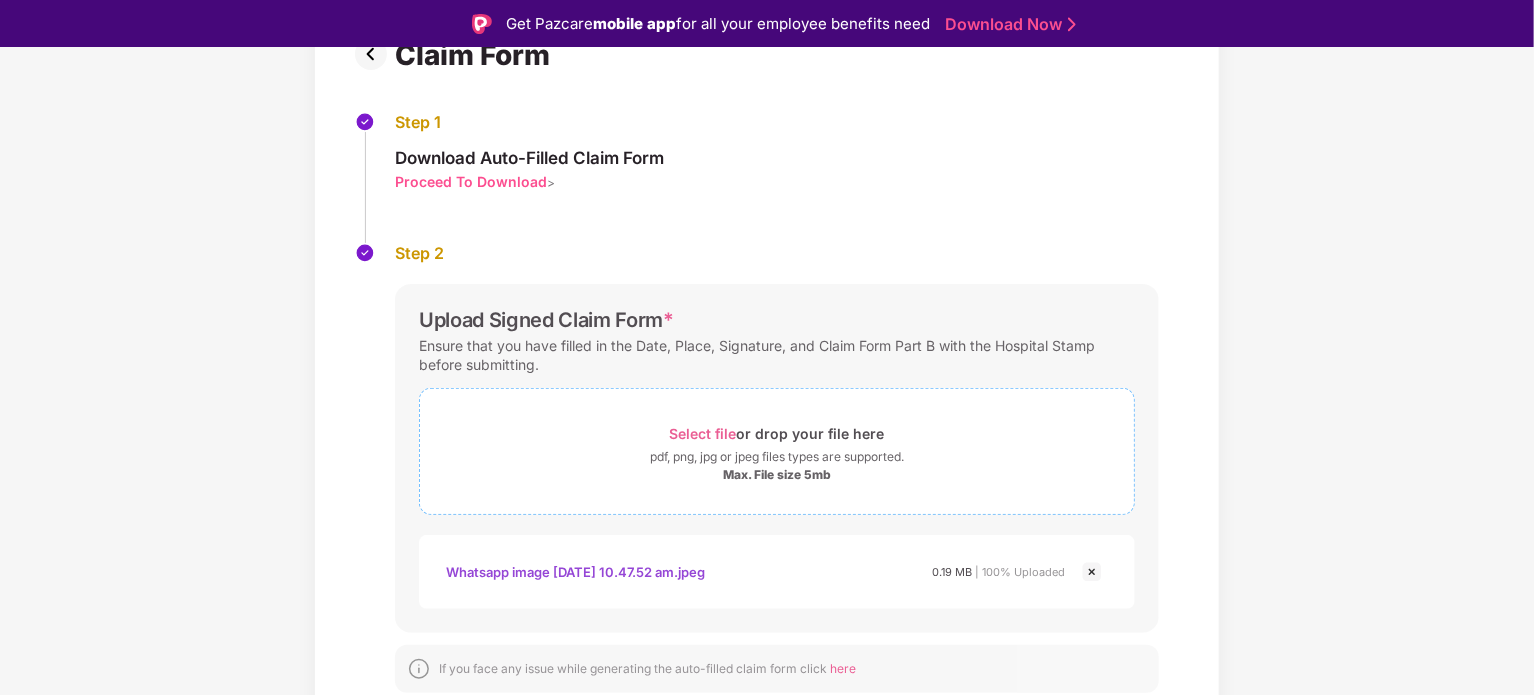 click on "Select file" at bounding box center [703, 433] 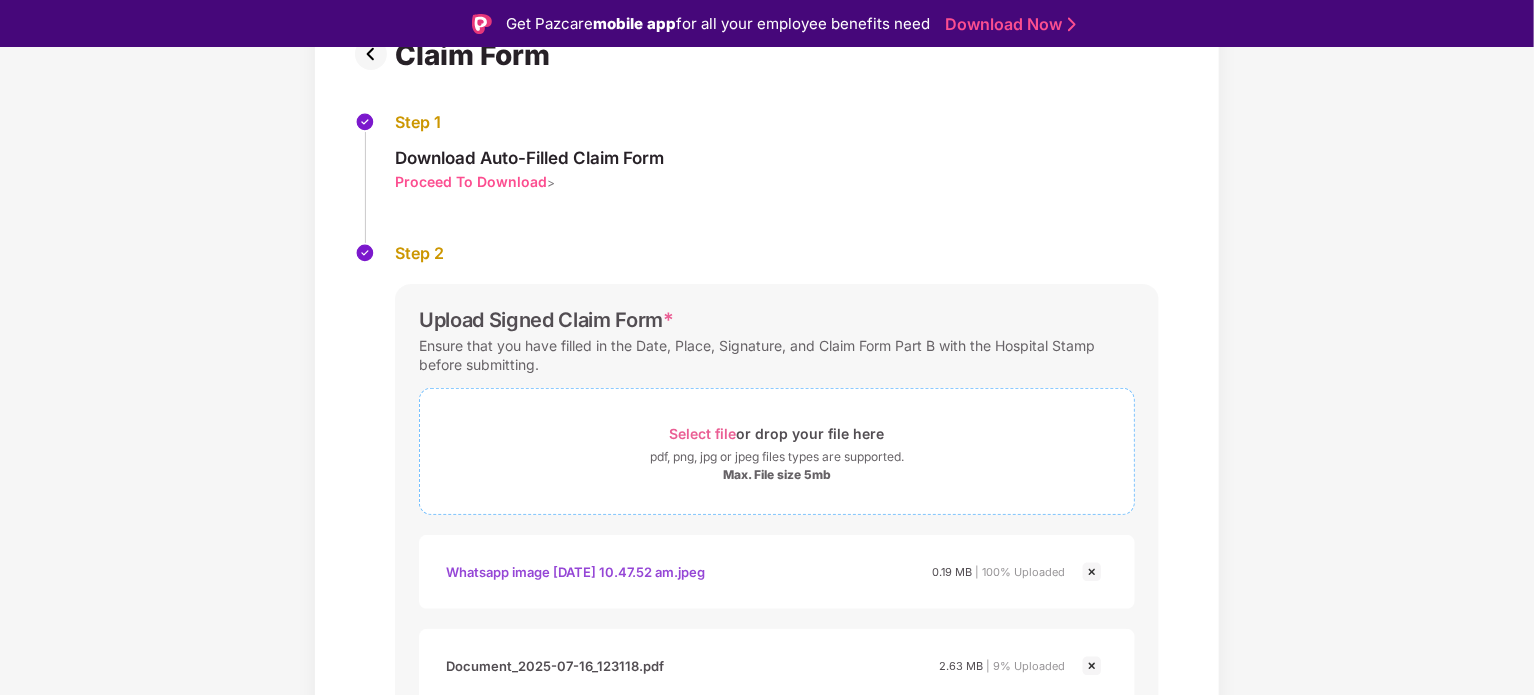 click on "Select file" at bounding box center [703, 433] 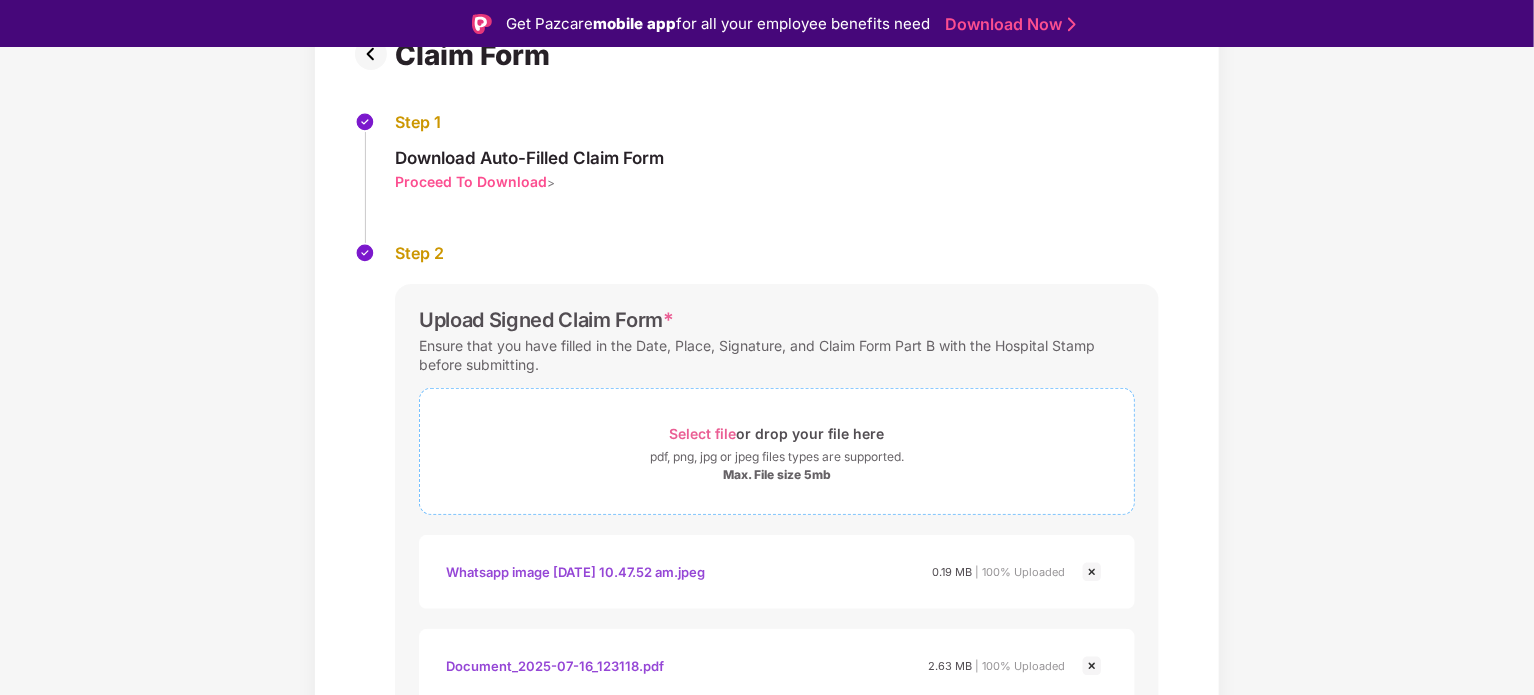 click on "Select file  or drop your file here" at bounding box center [777, 433] 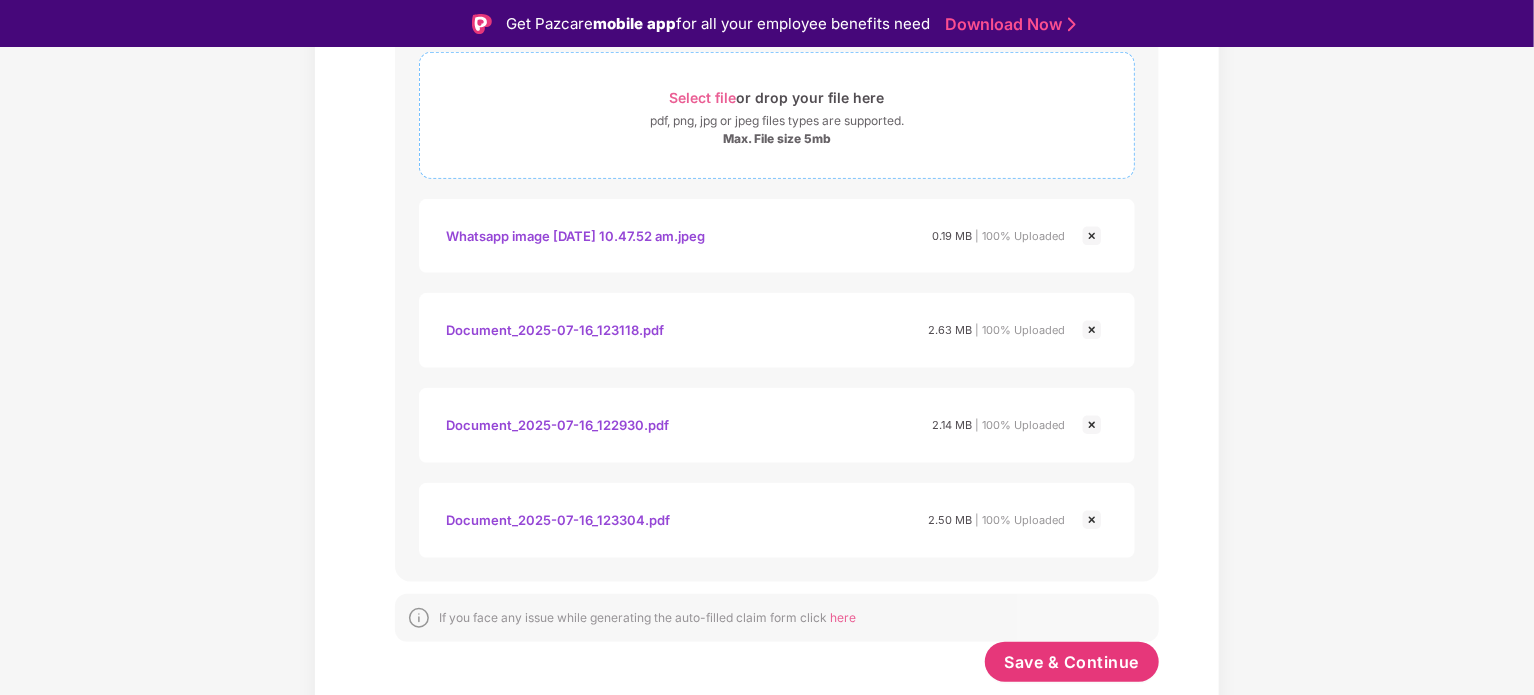 scroll, scrollTop: 506, scrollLeft: 0, axis: vertical 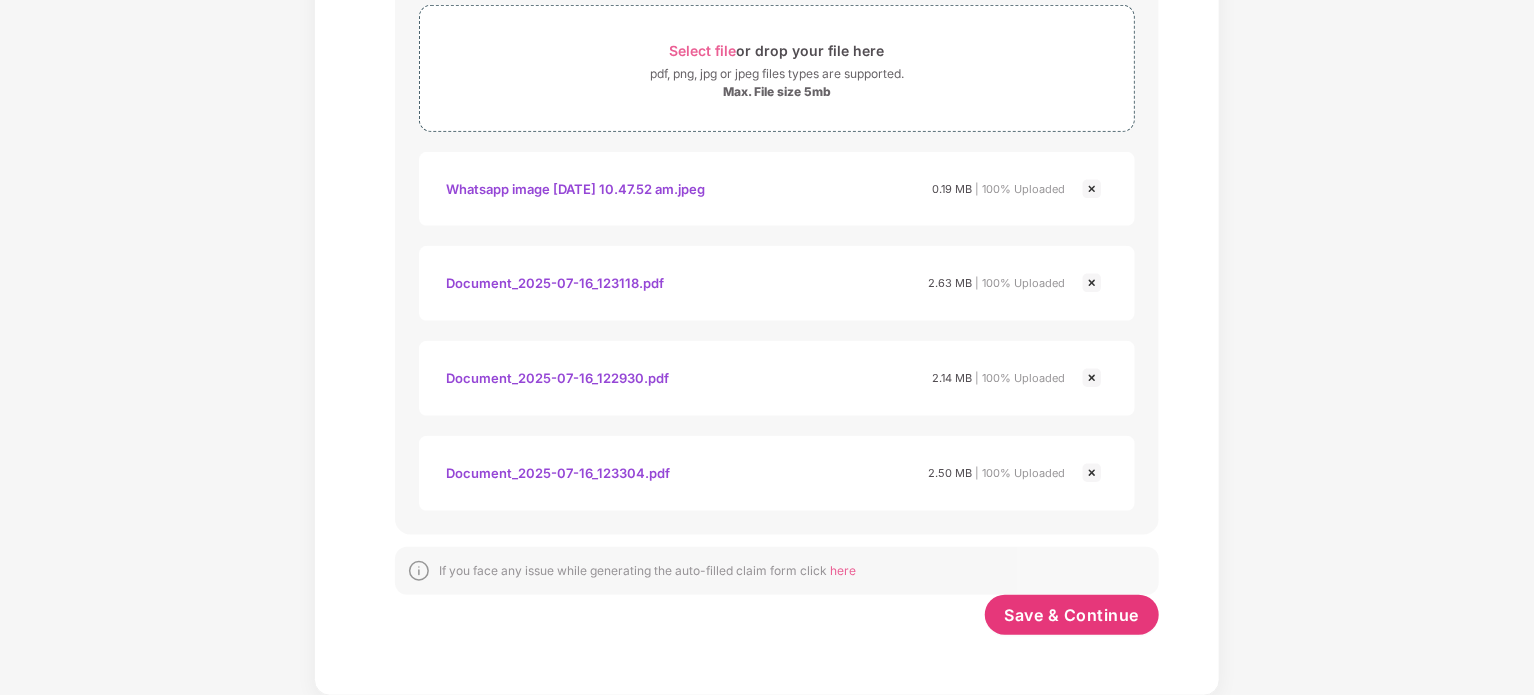 click on "Save & Continue" at bounding box center (1072, 620) 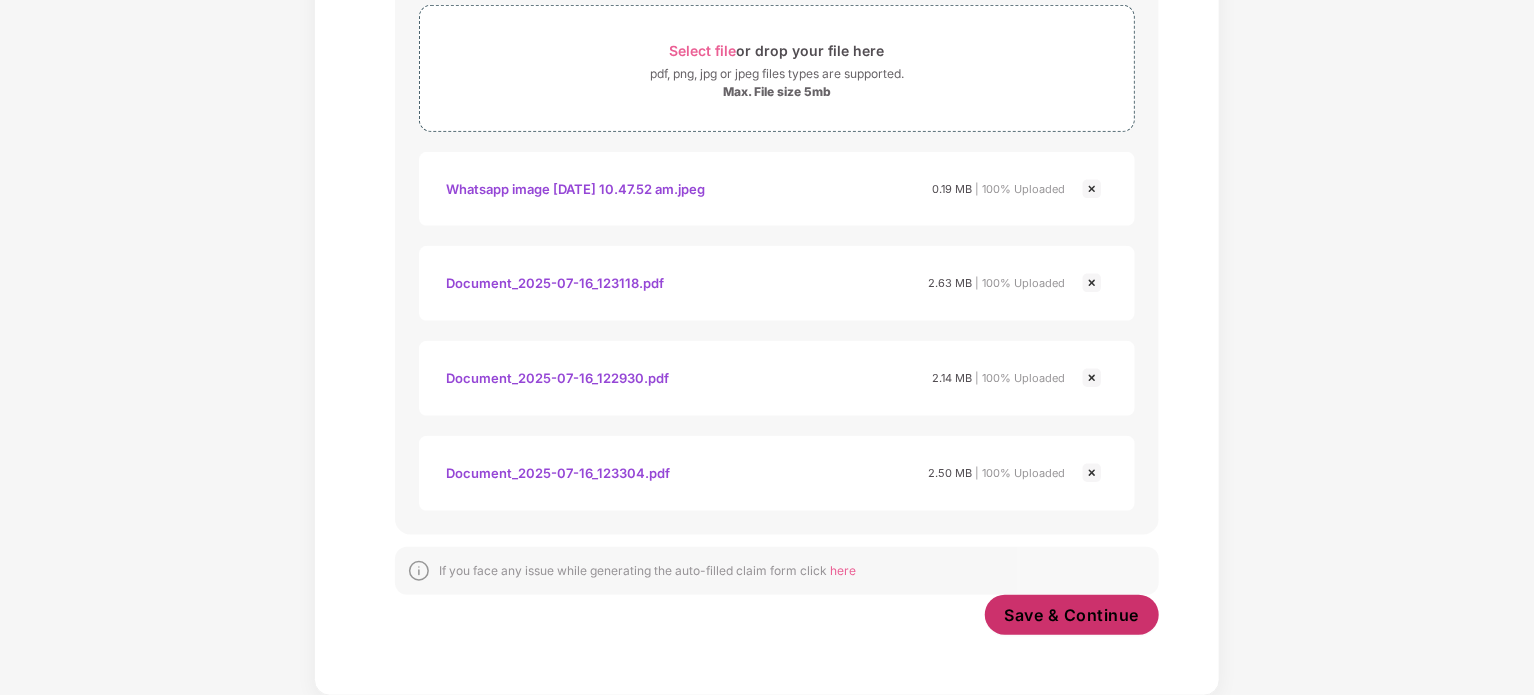 click on "Save & Continue" at bounding box center [1072, 615] 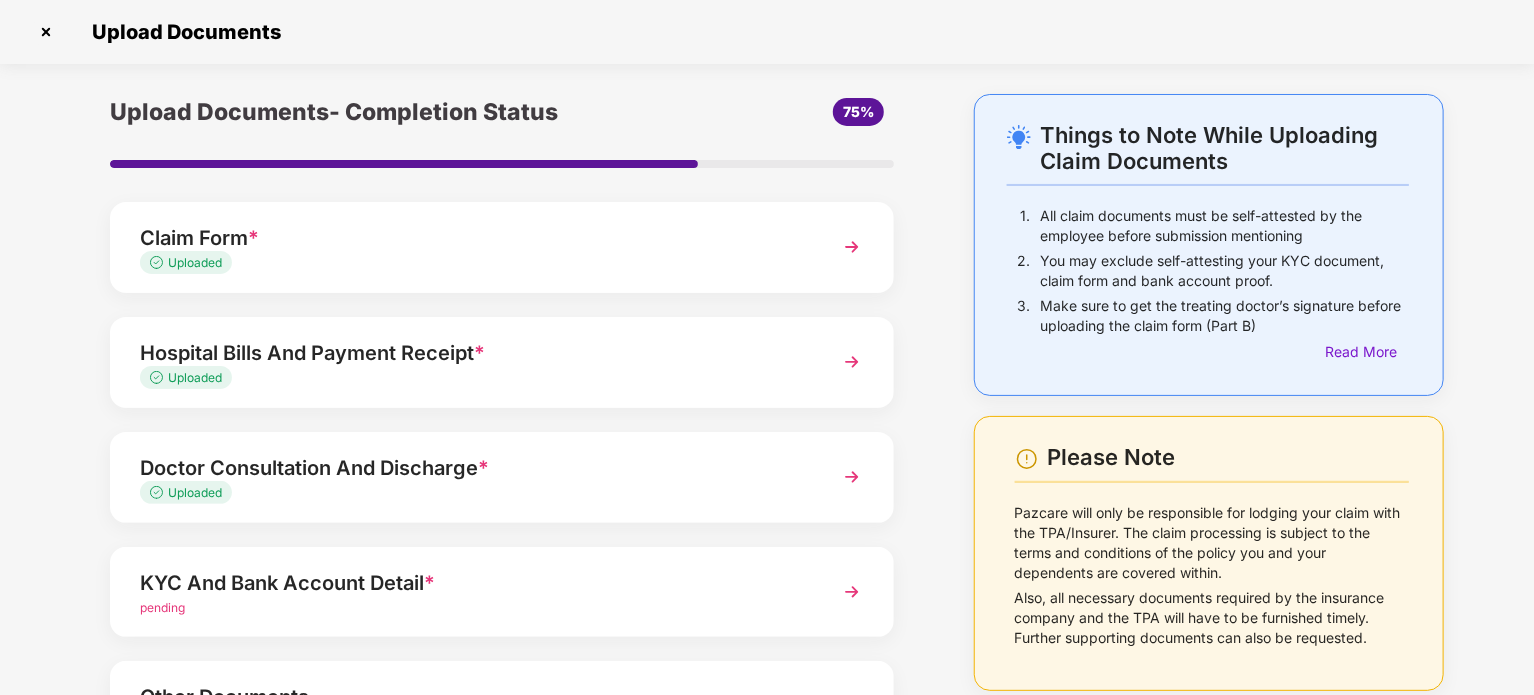 scroll, scrollTop: 188, scrollLeft: 0, axis: vertical 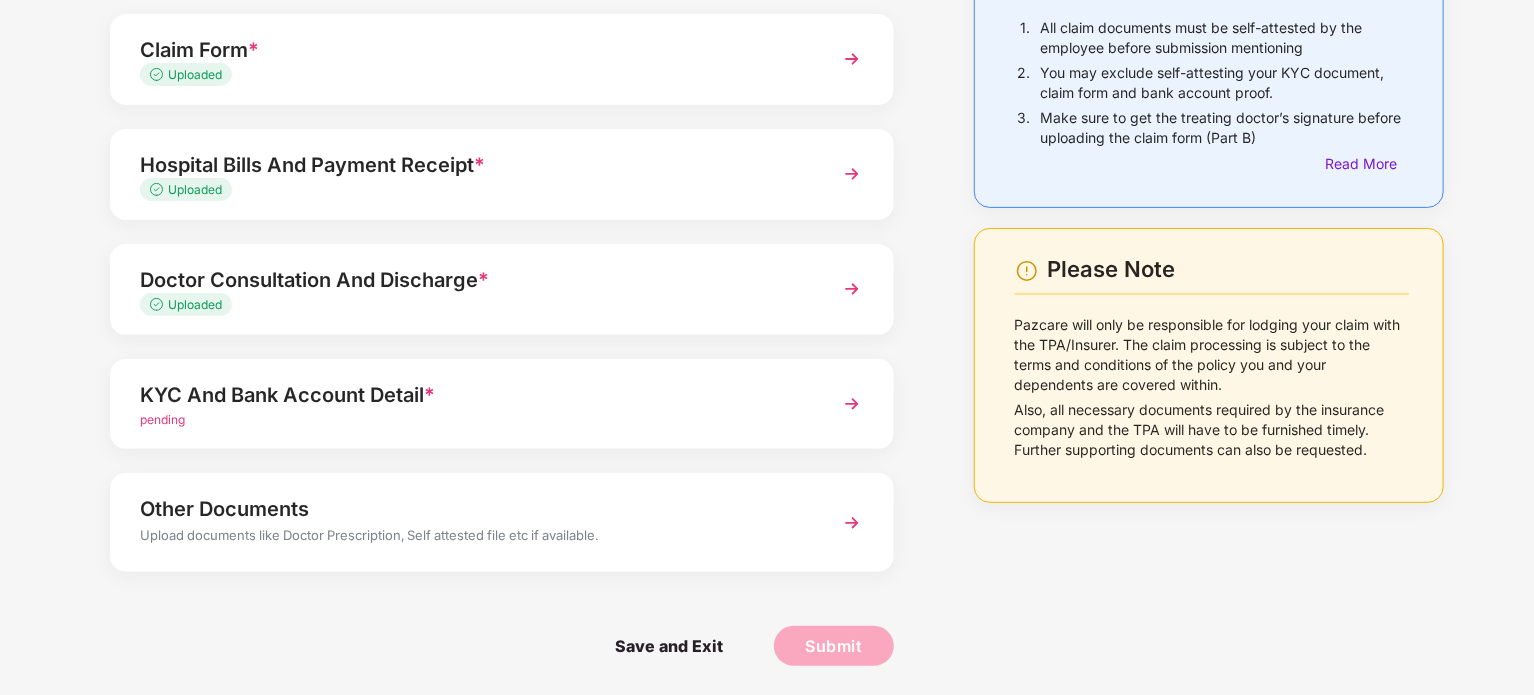 click on "KYC And Bank Account Detail *" at bounding box center (471, 395) 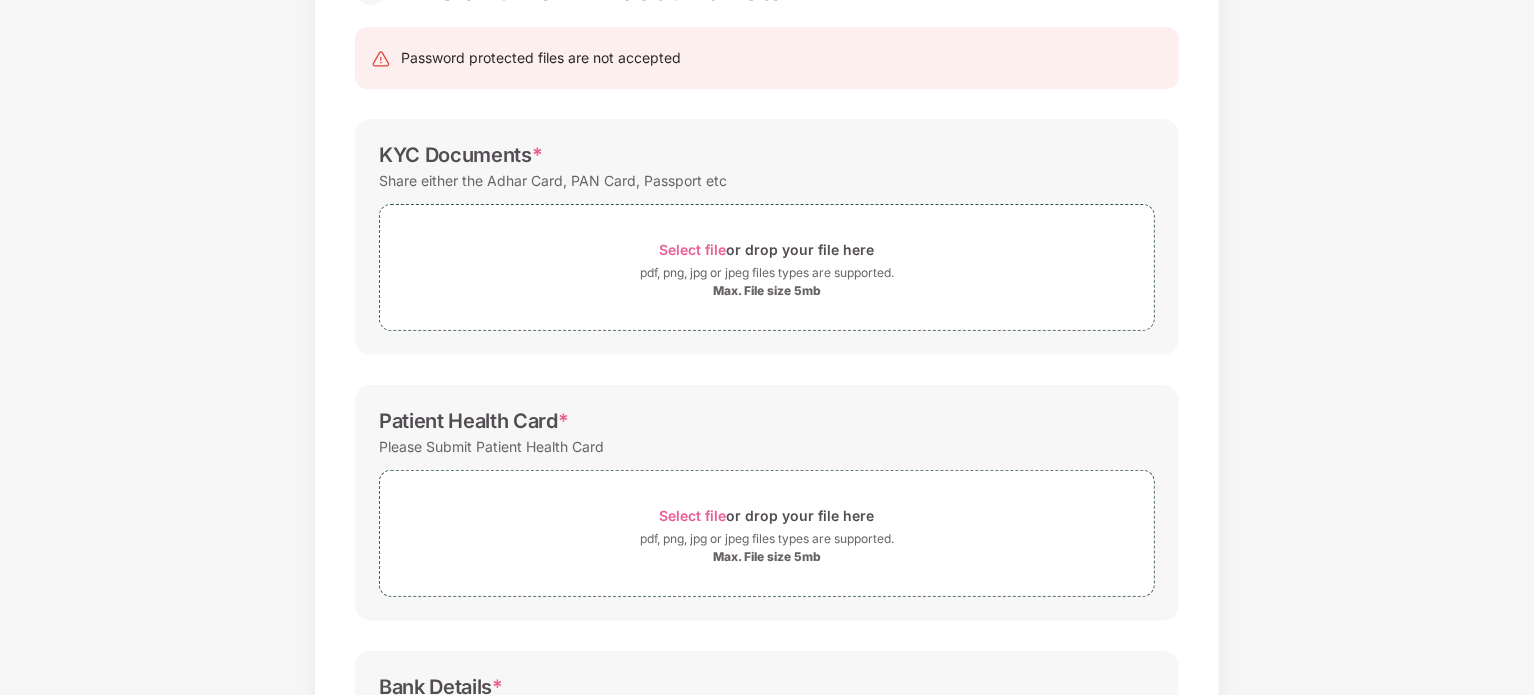 scroll, scrollTop: 0, scrollLeft: 0, axis: both 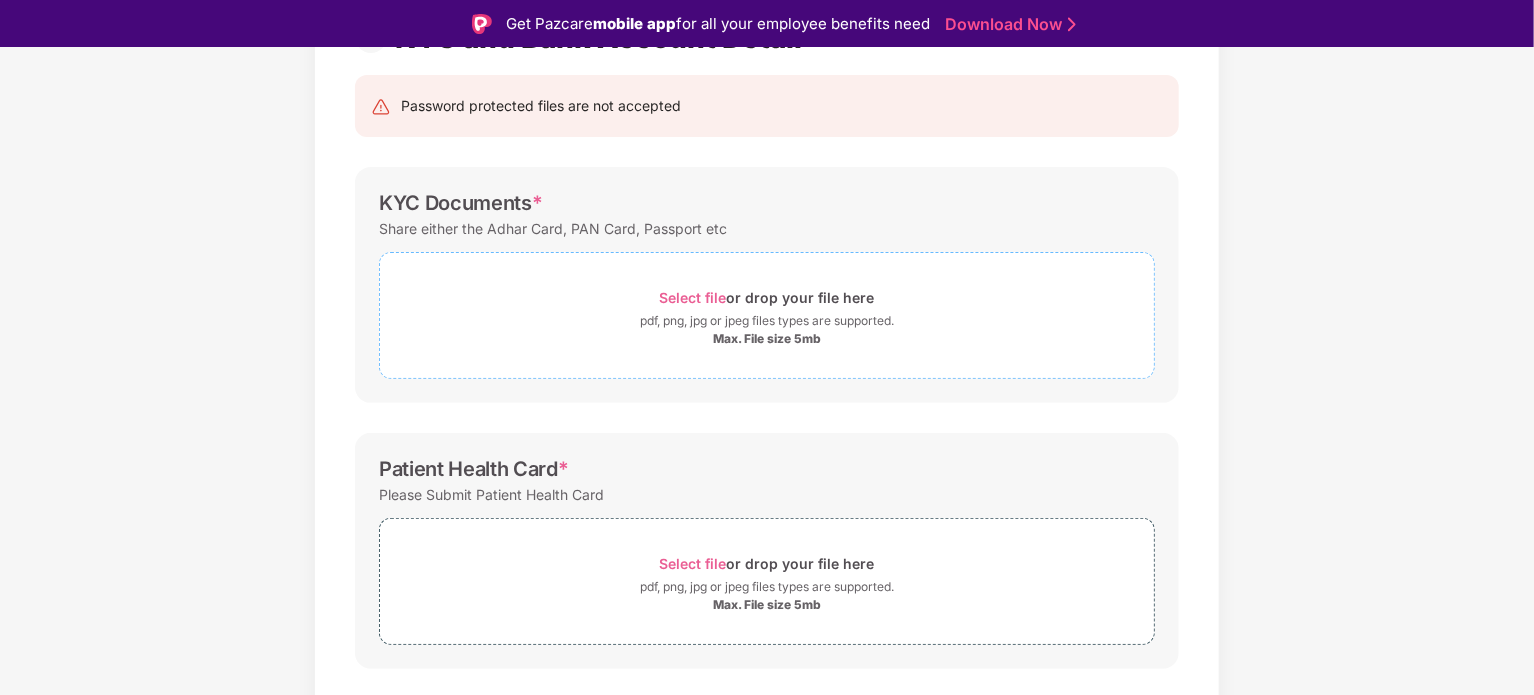 click on "Select file  or drop your file here" at bounding box center (767, 297) 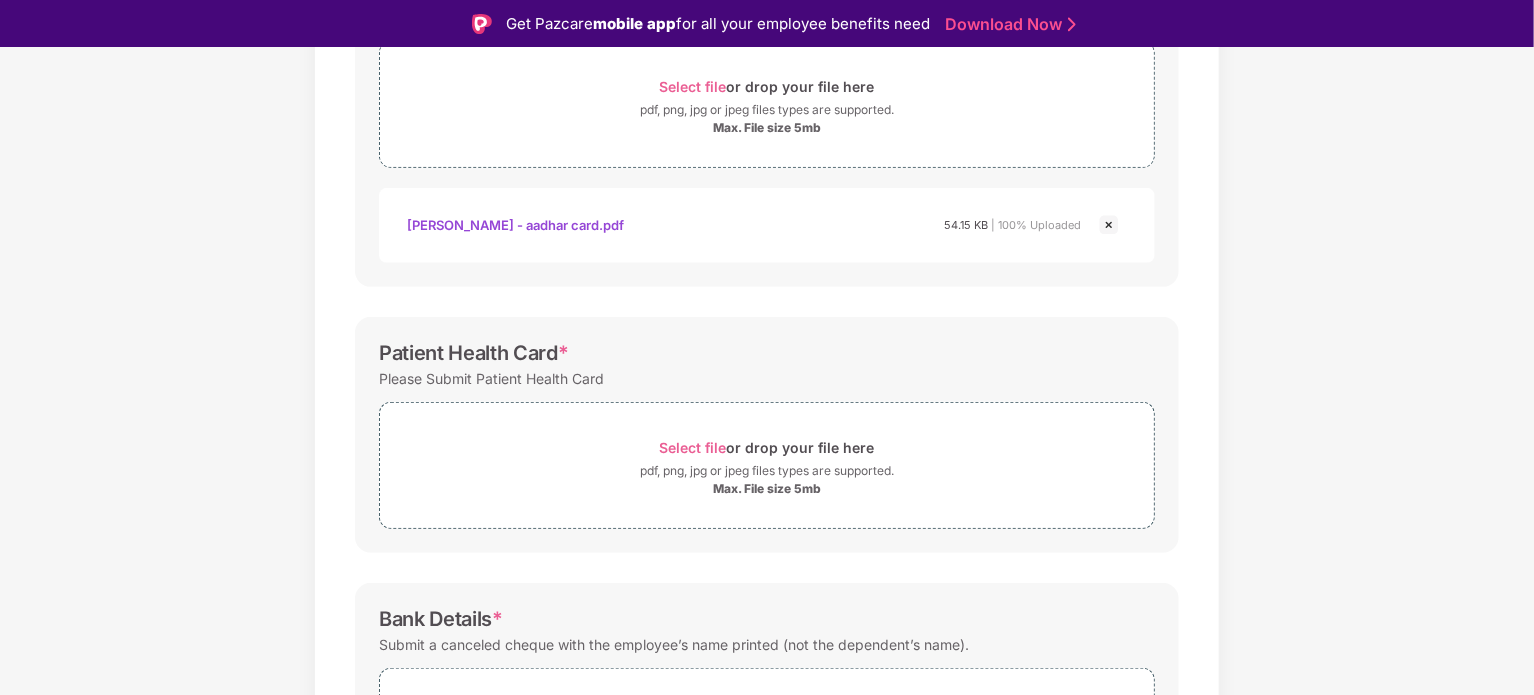scroll, scrollTop: 601, scrollLeft: 0, axis: vertical 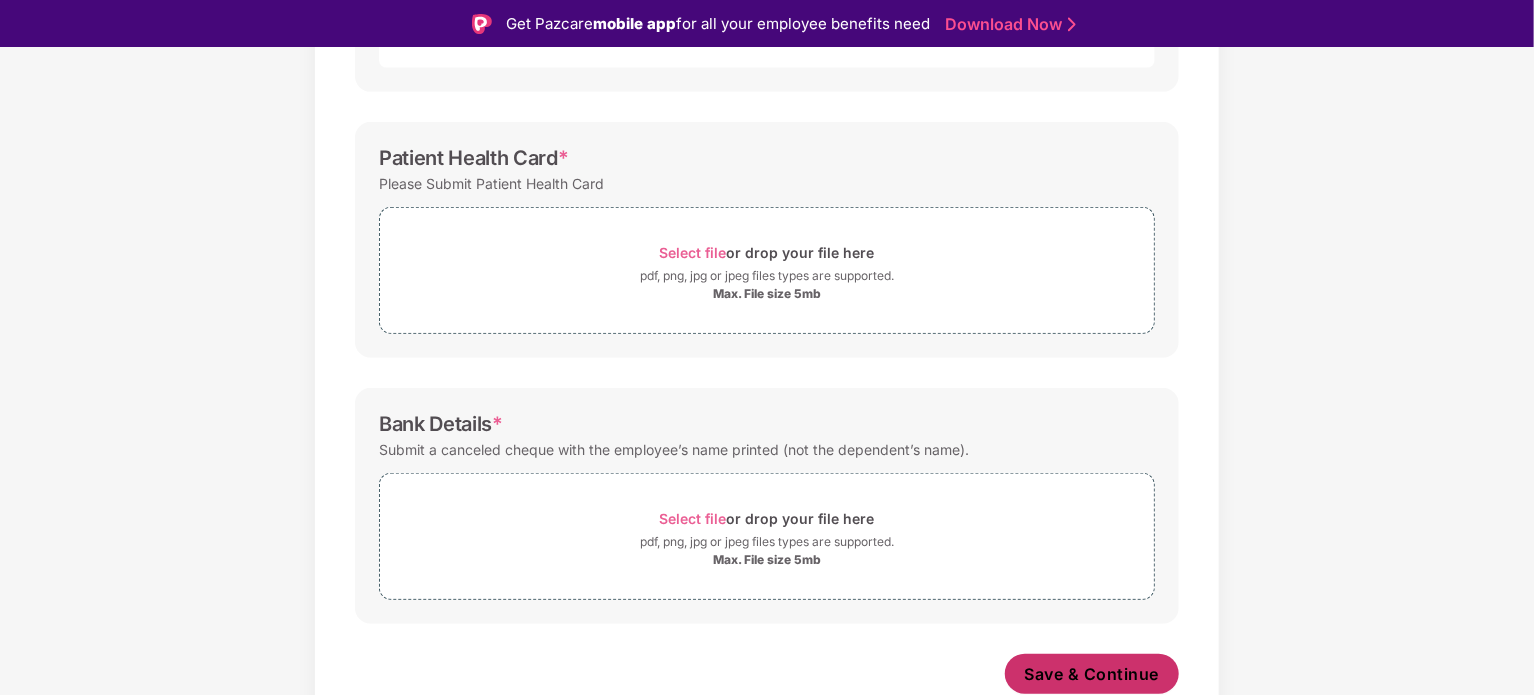click on "Save & Continue" at bounding box center (1092, 674) 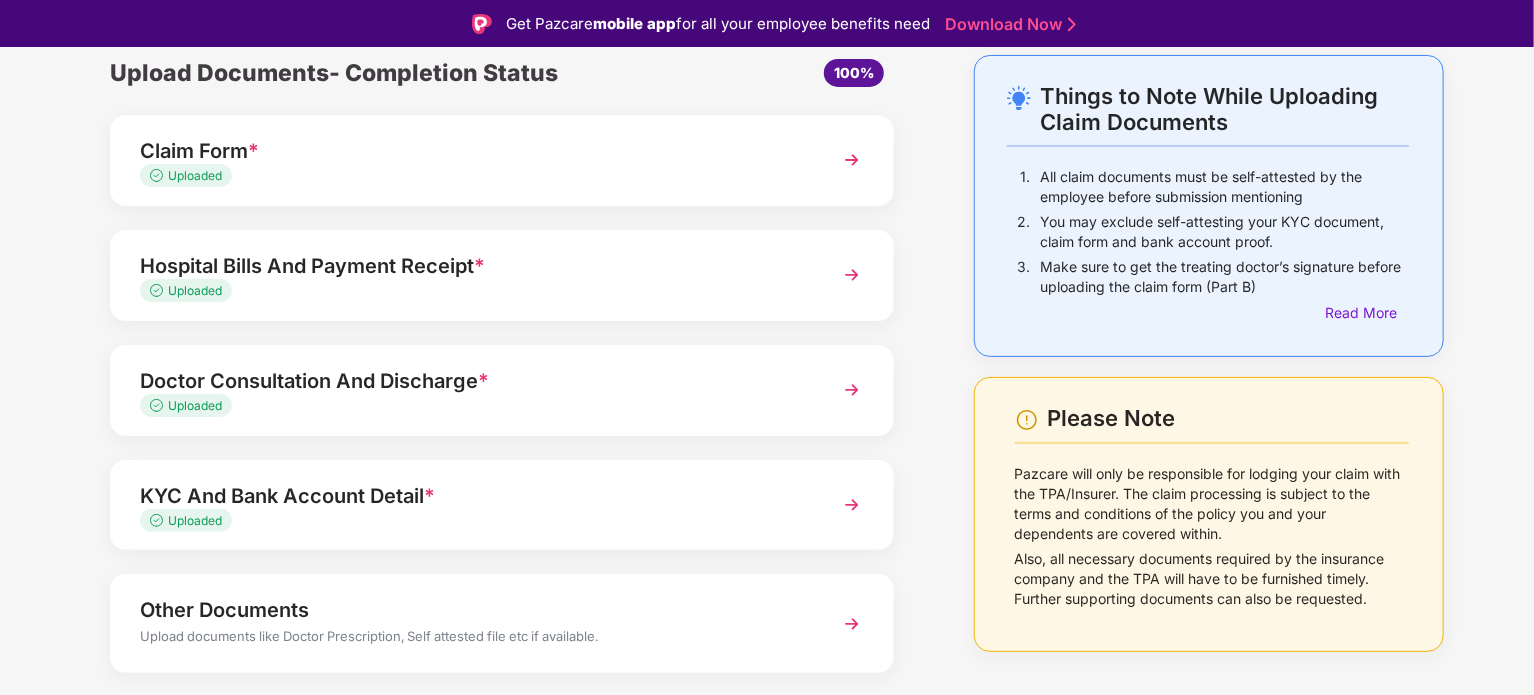 scroll, scrollTop: 140, scrollLeft: 0, axis: vertical 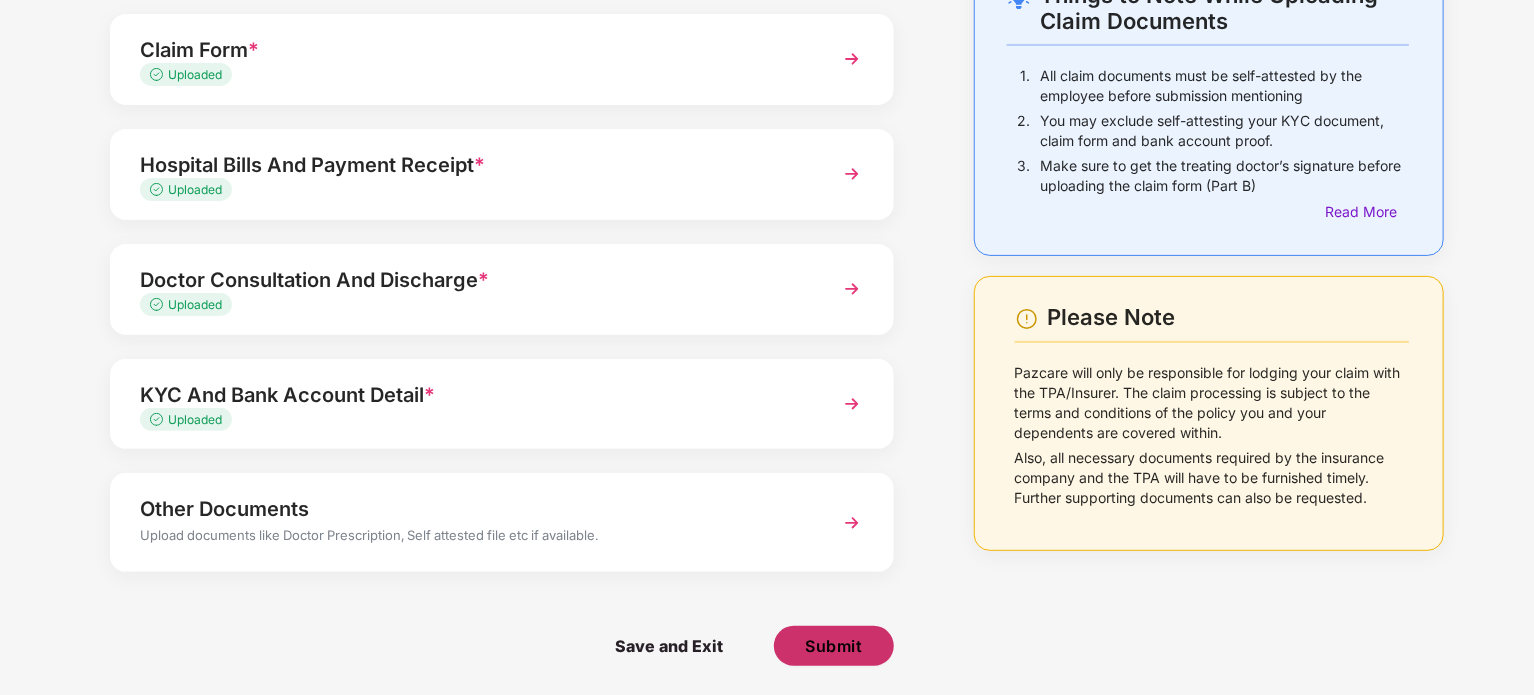 click on "Submit" at bounding box center (833, 646) 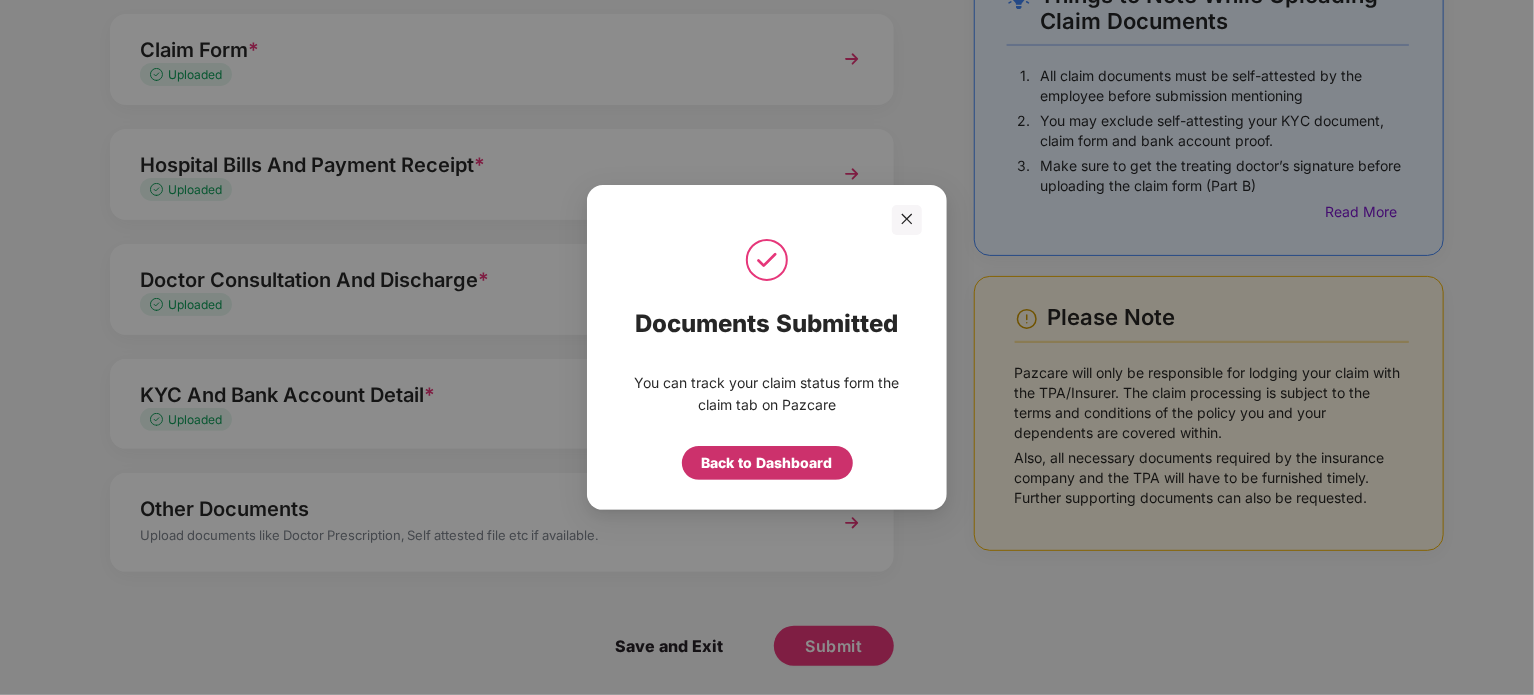 click on "Back to Dashboard" at bounding box center [767, 463] 